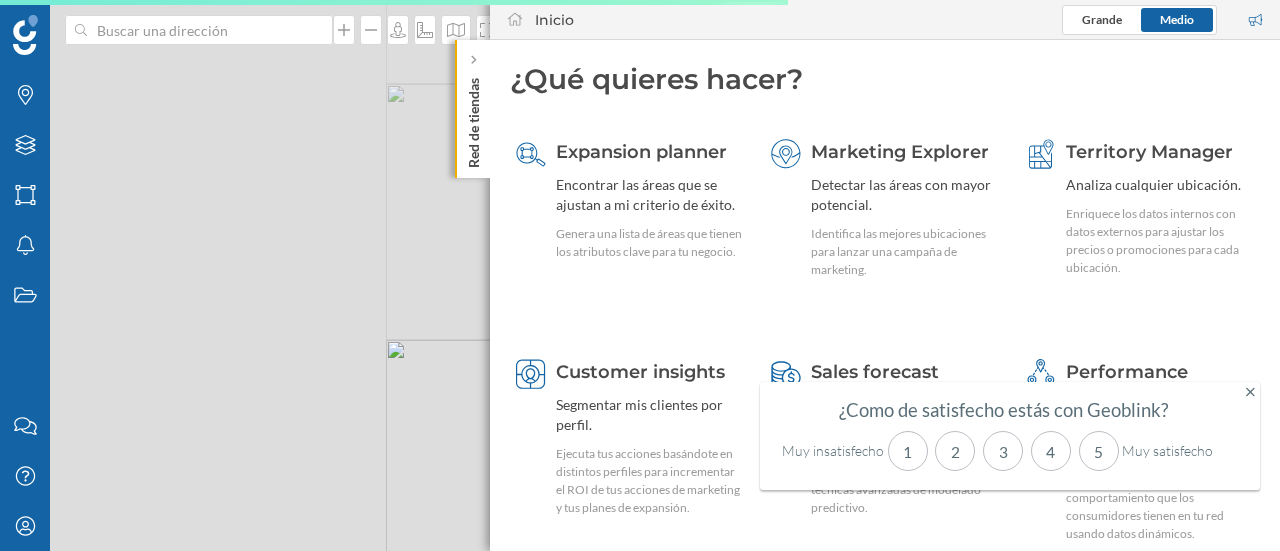 scroll, scrollTop: 0, scrollLeft: 0, axis: both 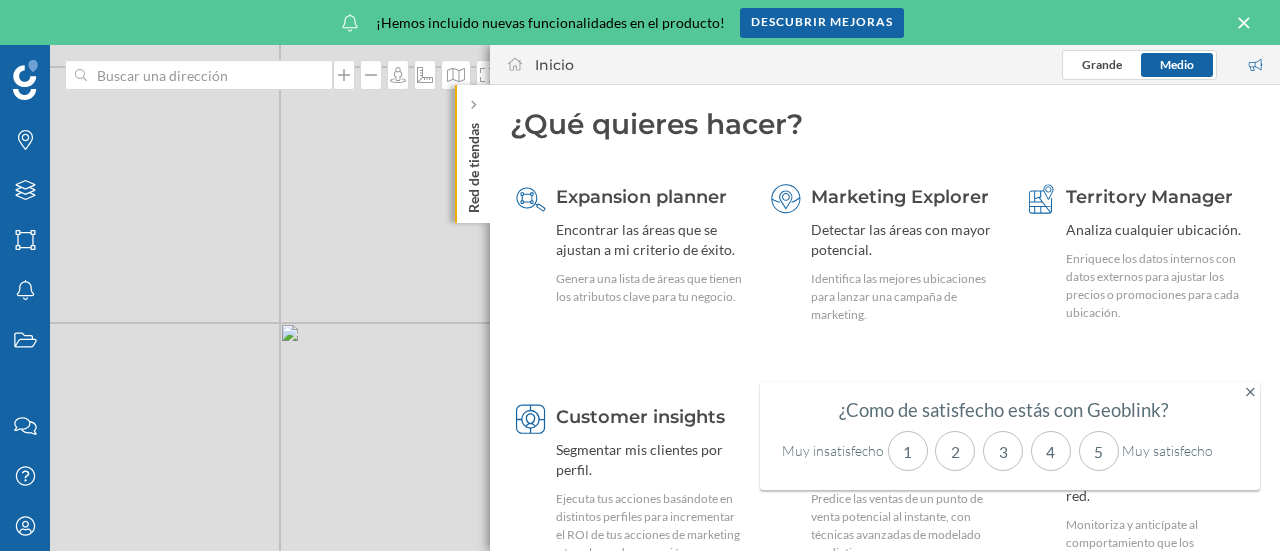 click on "©  Mapbox  ©  OpenStreetMap   Improve this map" at bounding box center (640, 298) 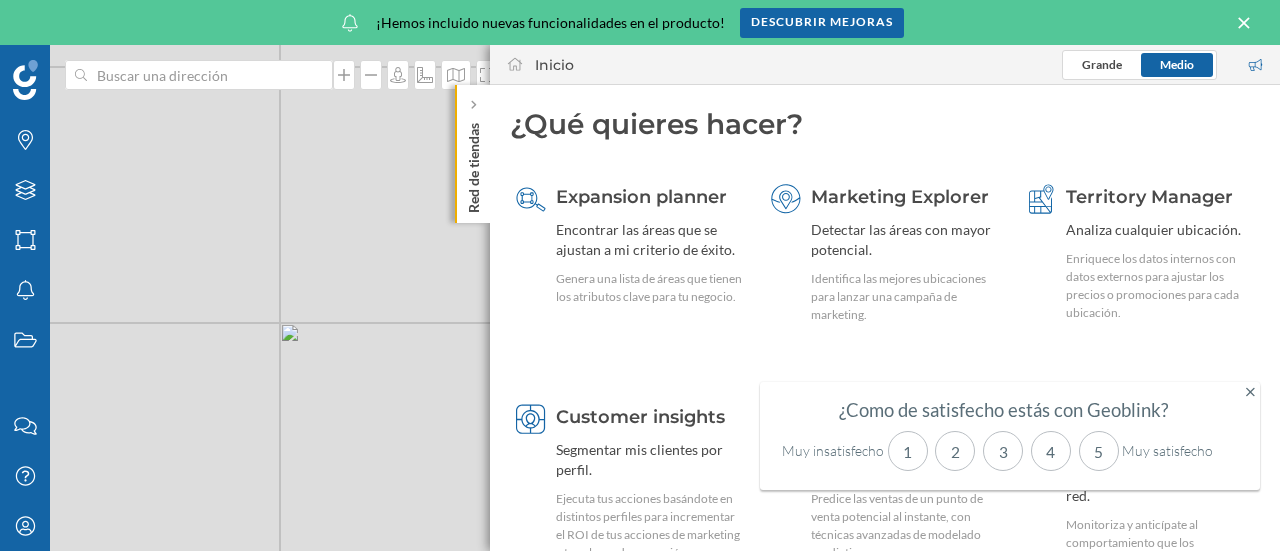 click 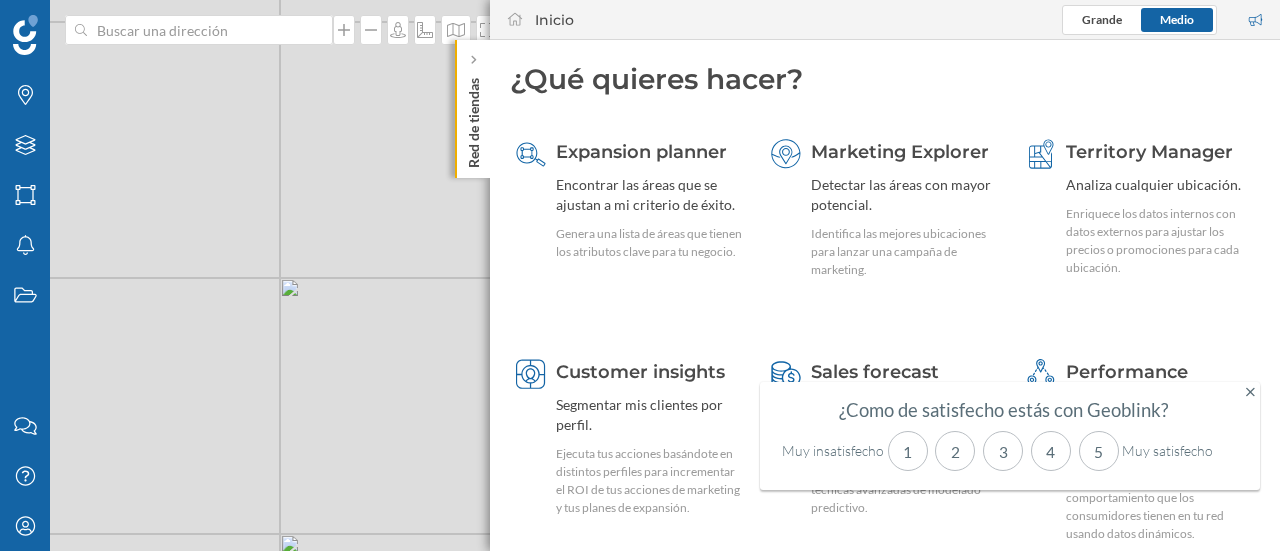 click 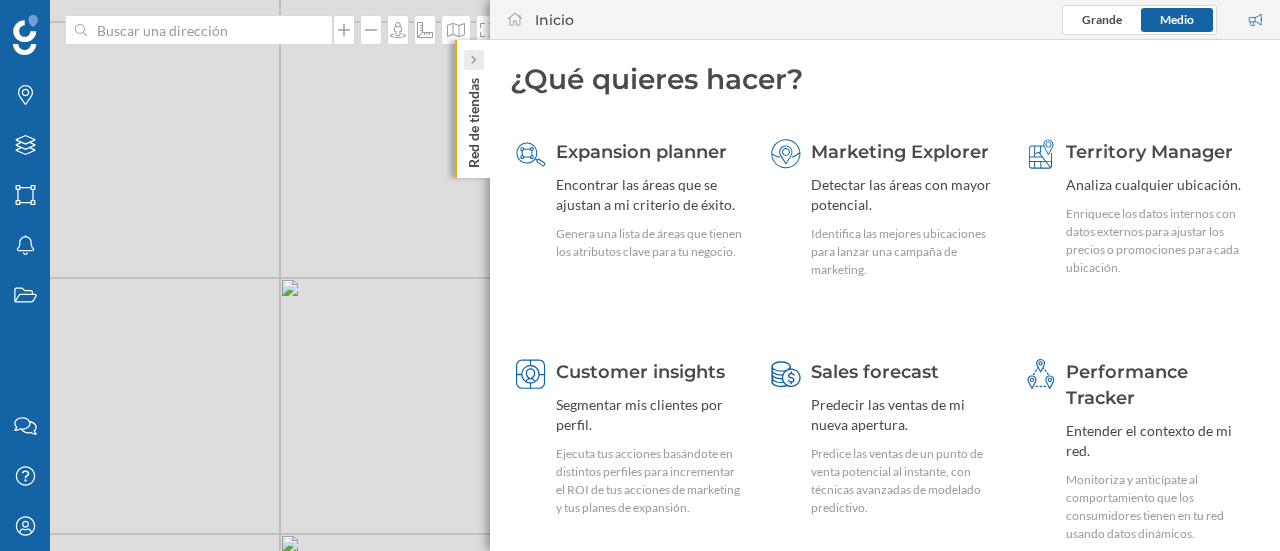 click 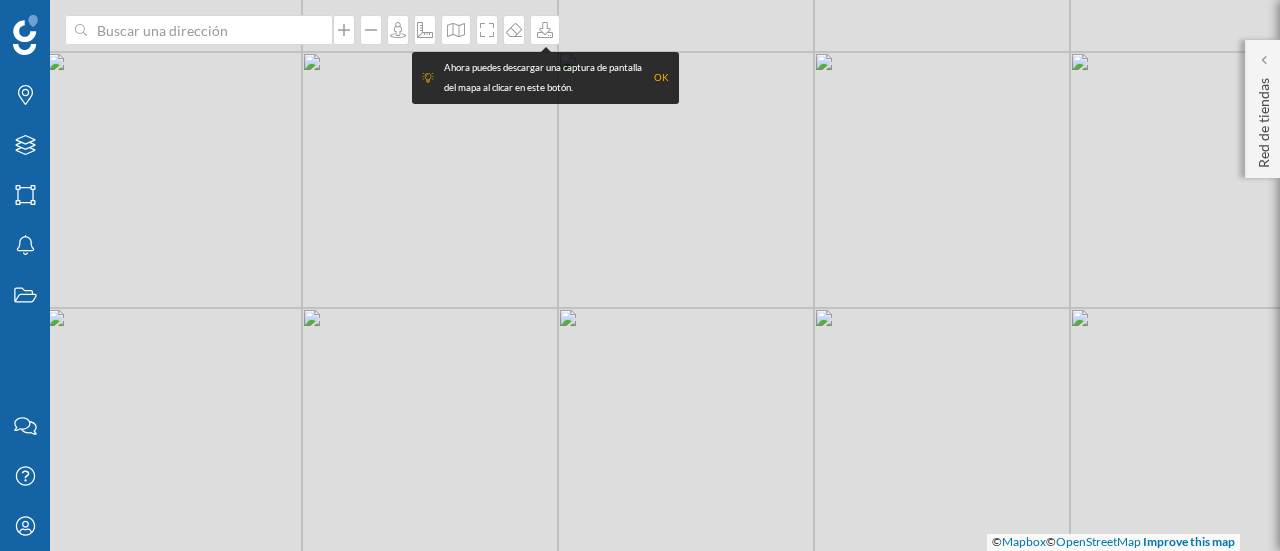 drag, startPoint x: 276, startPoint y: 239, endPoint x: 554, endPoint y: 269, distance: 279.614 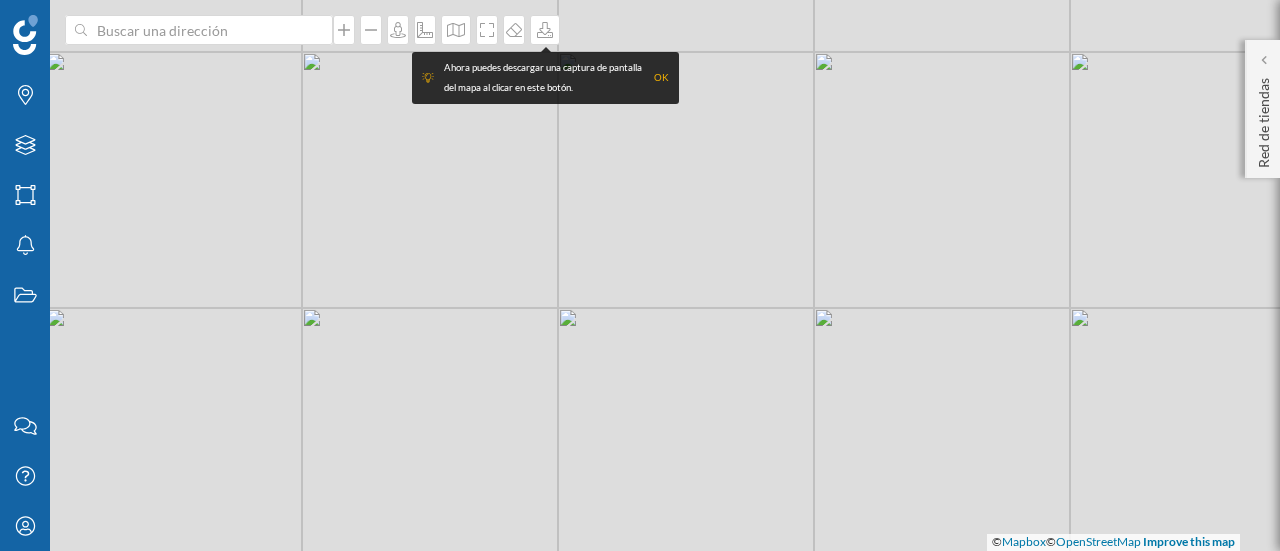 click on "©  Mapbox  ©  OpenStreetMap   Improve this map" at bounding box center (640, 275) 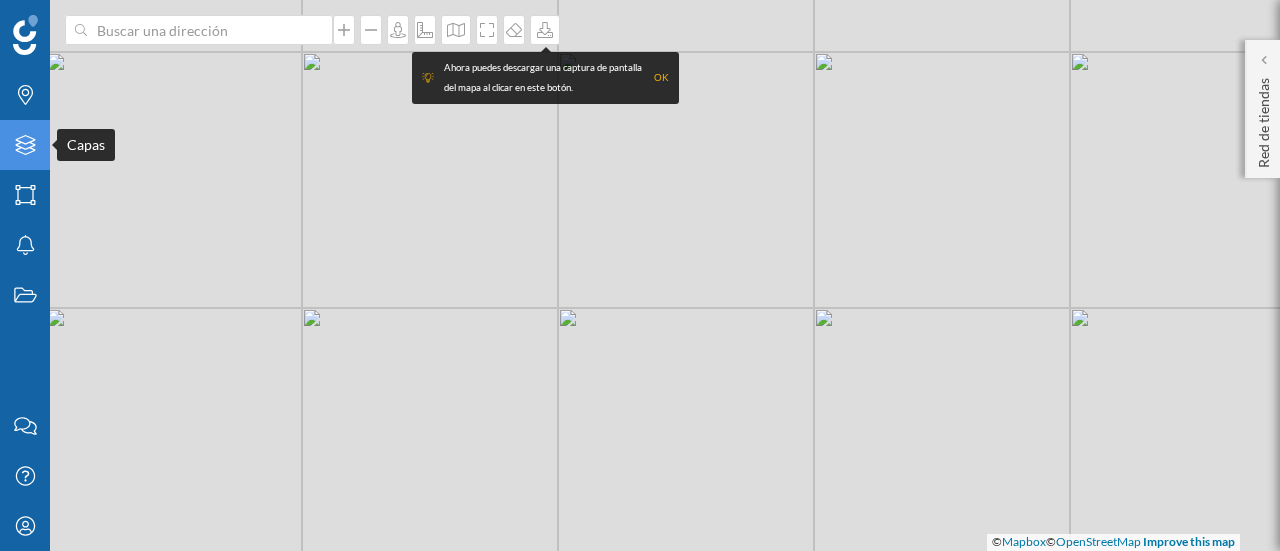 click on "Capas" 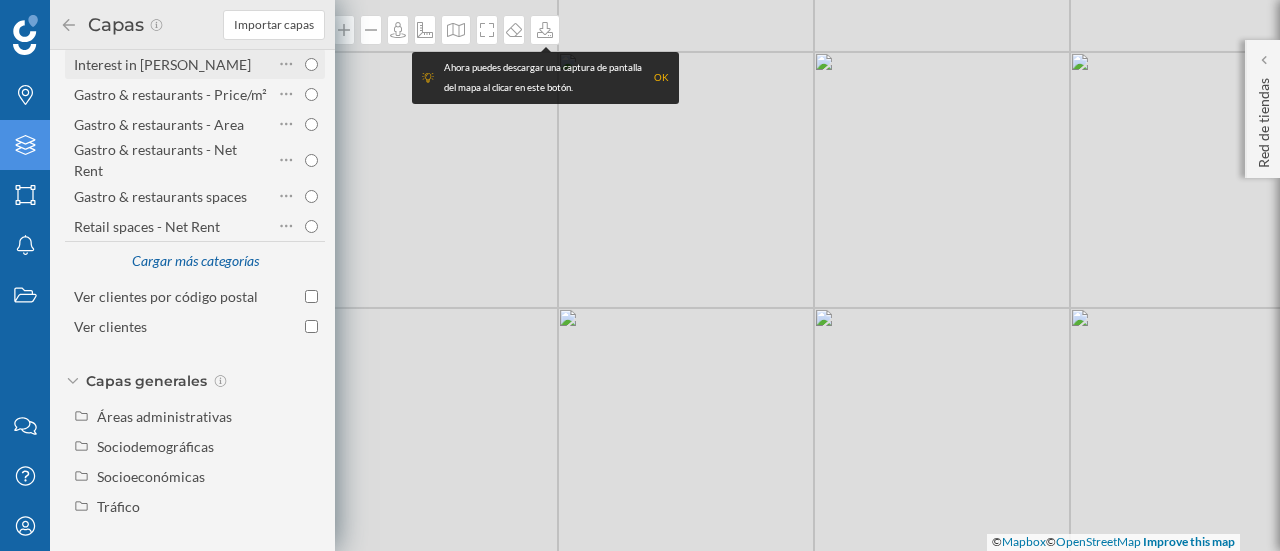 scroll, scrollTop: 370, scrollLeft: 0, axis: vertical 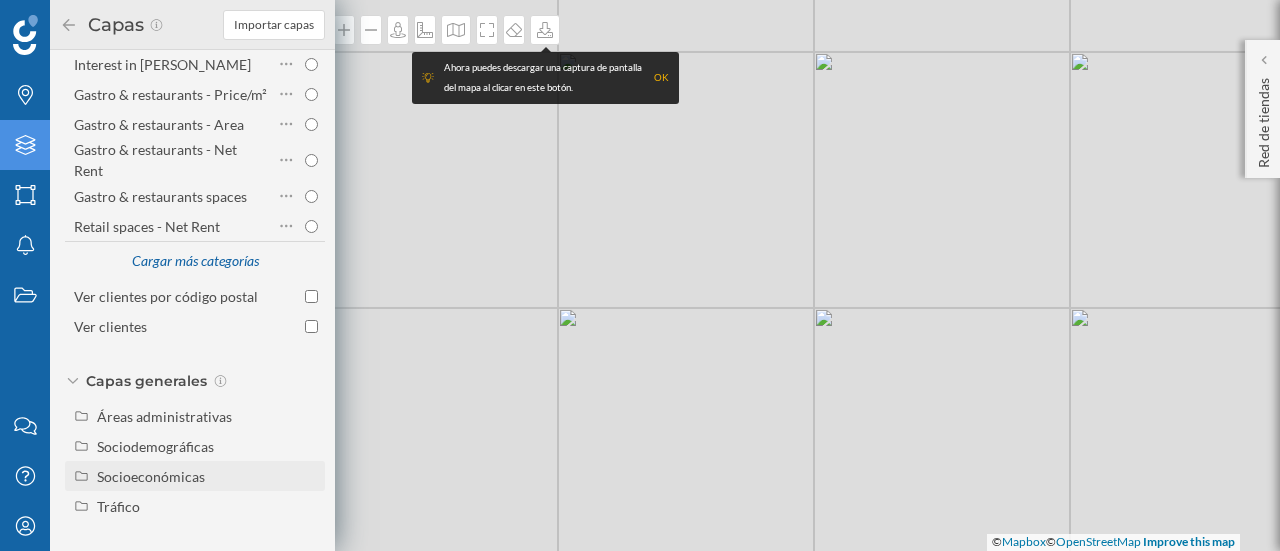 click on "Socioeconómicas" at bounding box center (151, 476) 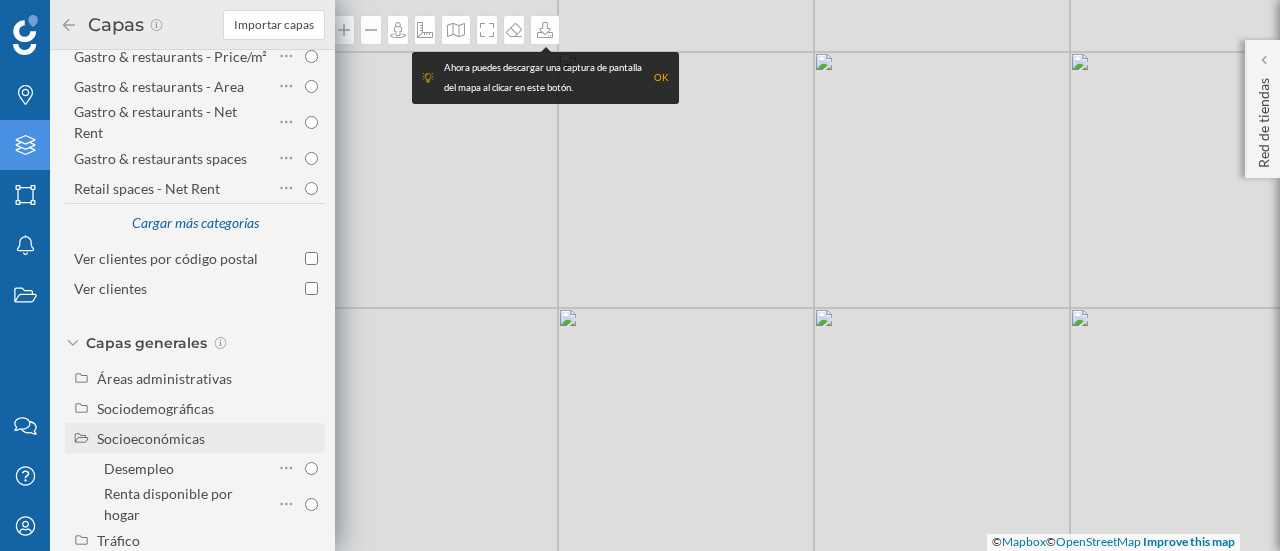 scroll, scrollTop: 442, scrollLeft: 0, axis: vertical 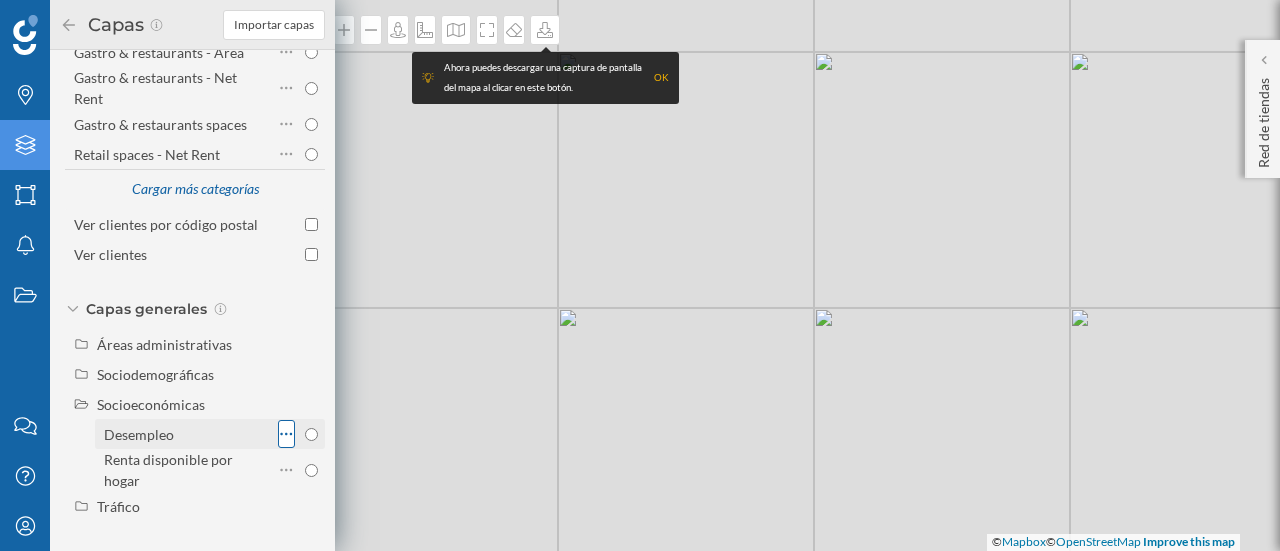 click 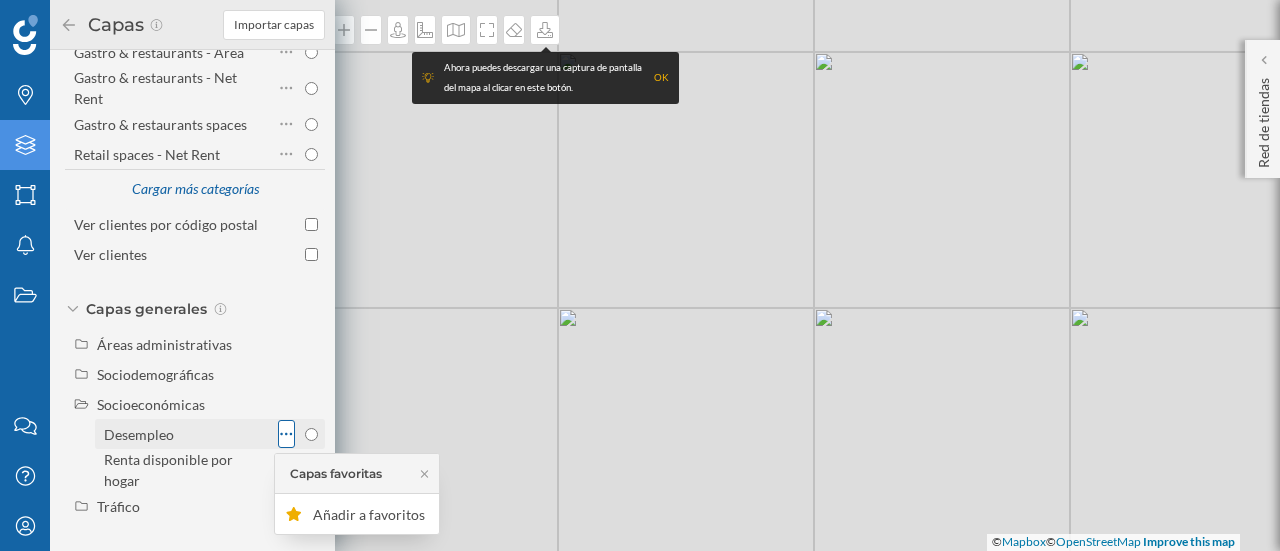 click 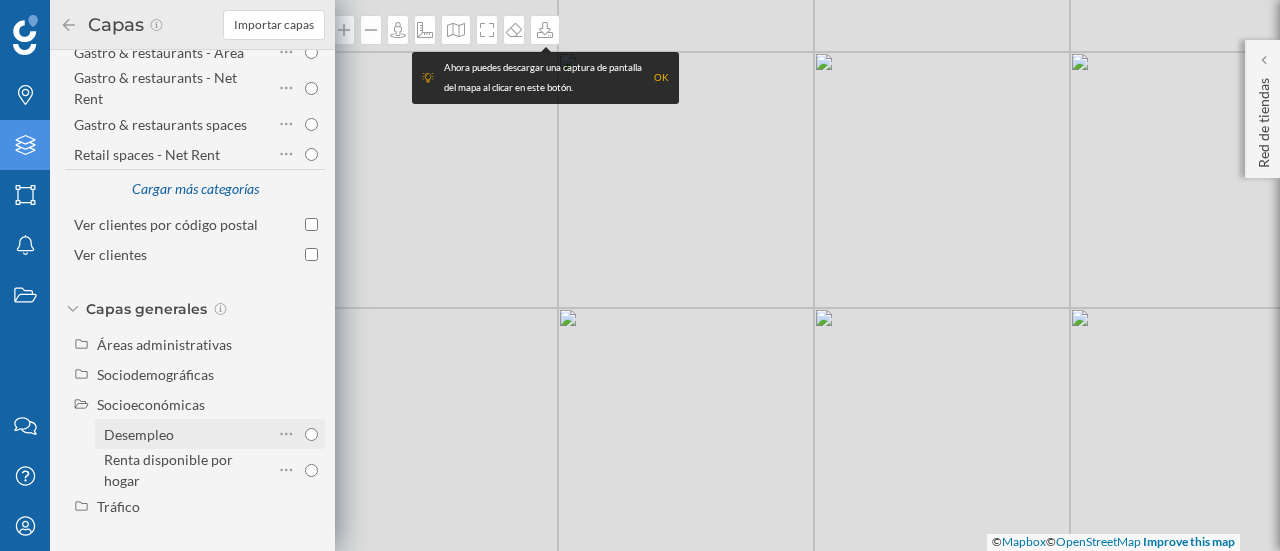 click on "Desempleo" at bounding box center (311, 434) 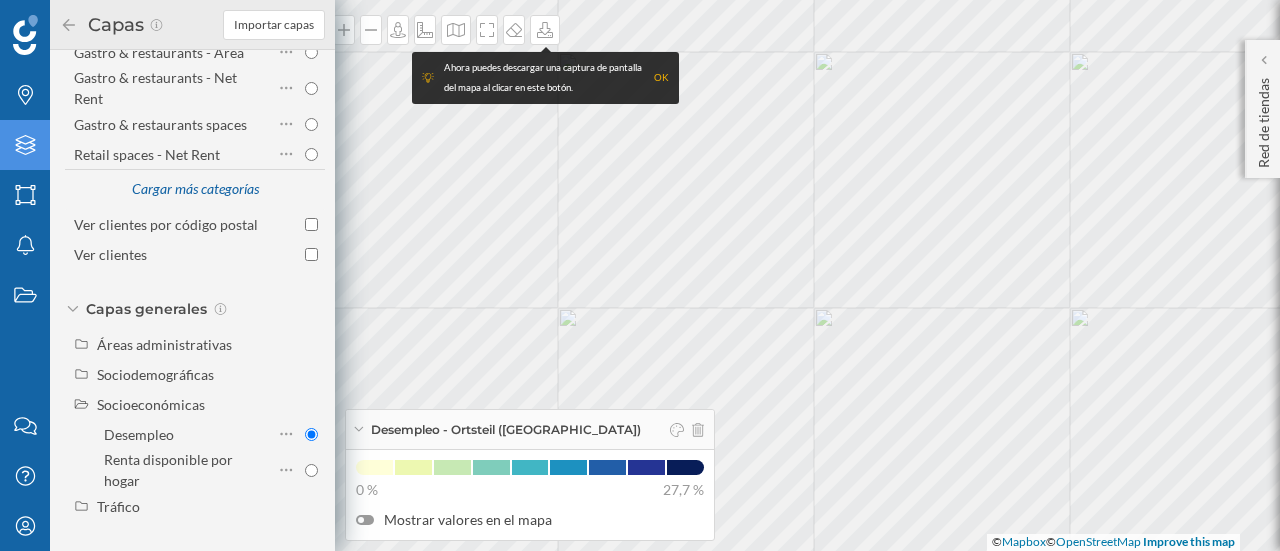 click on "Desempleo - Ortsteil ([GEOGRAPHIC_DATA])" at bounding box center [506, 430] 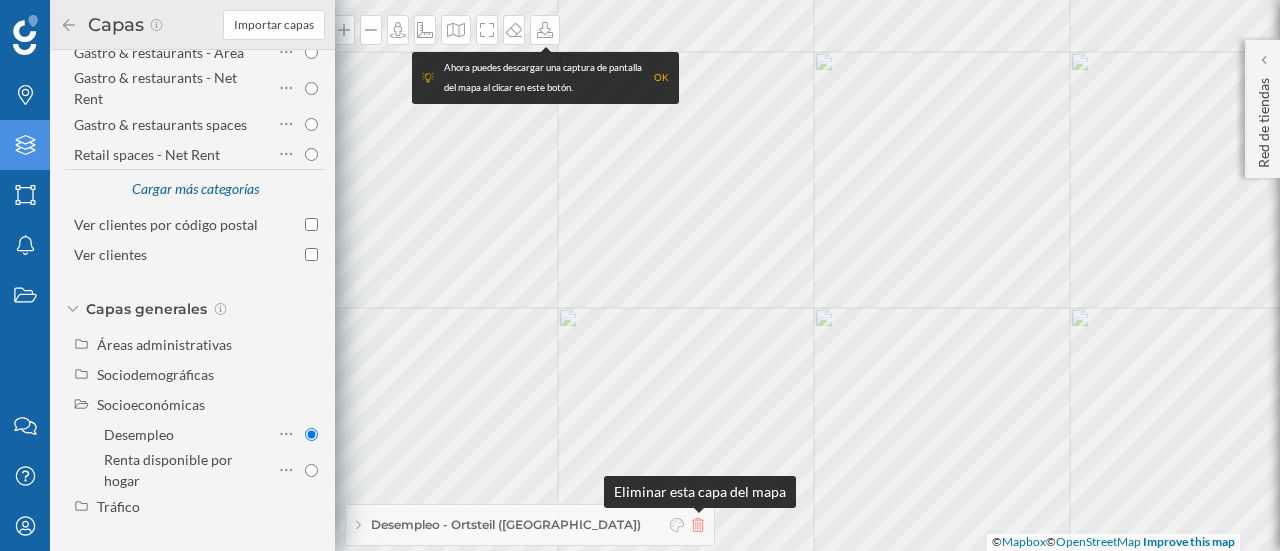 click 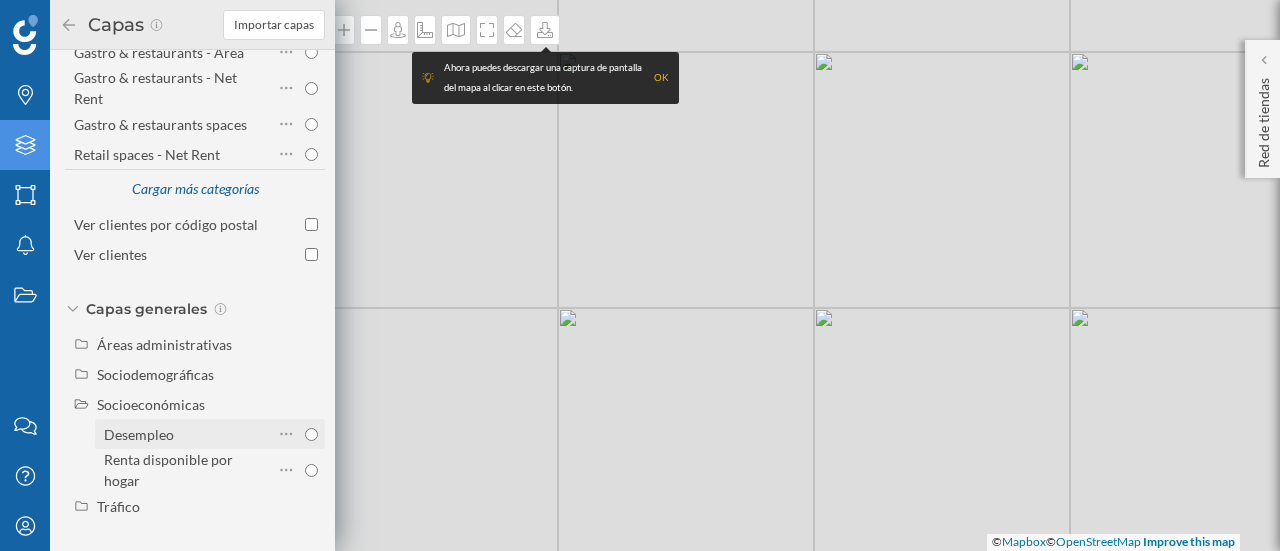 click on "Desempleo" at bounding box center [311, 434] 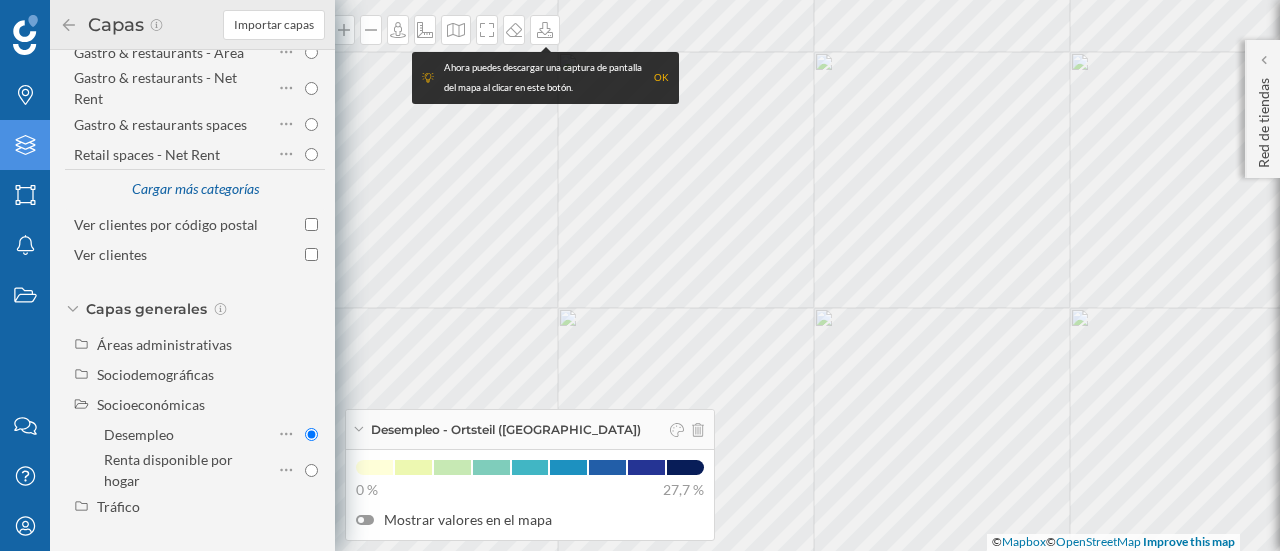 click at bounding box center [361, 520] 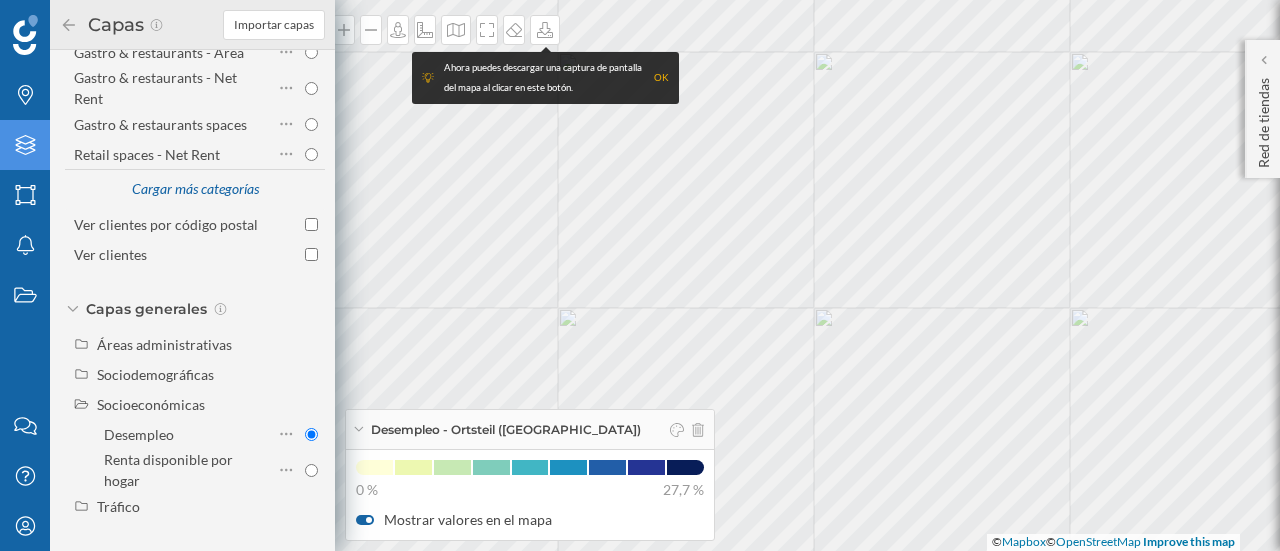 click on "OK" at bounding box center [661, 78] 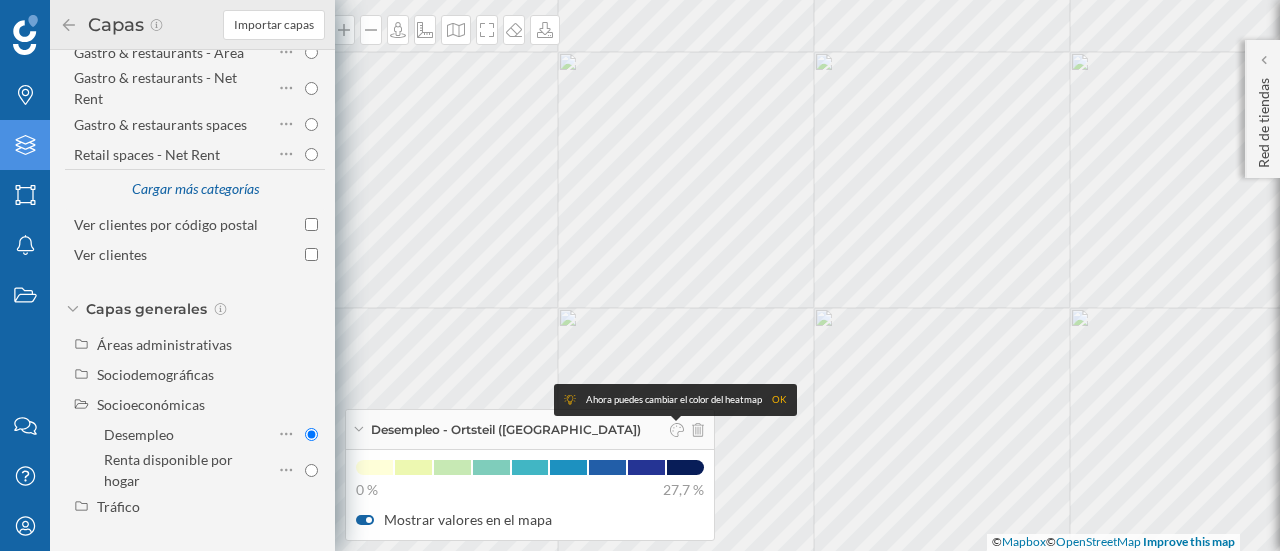 click on "OK" at bounding box center (779, 400) 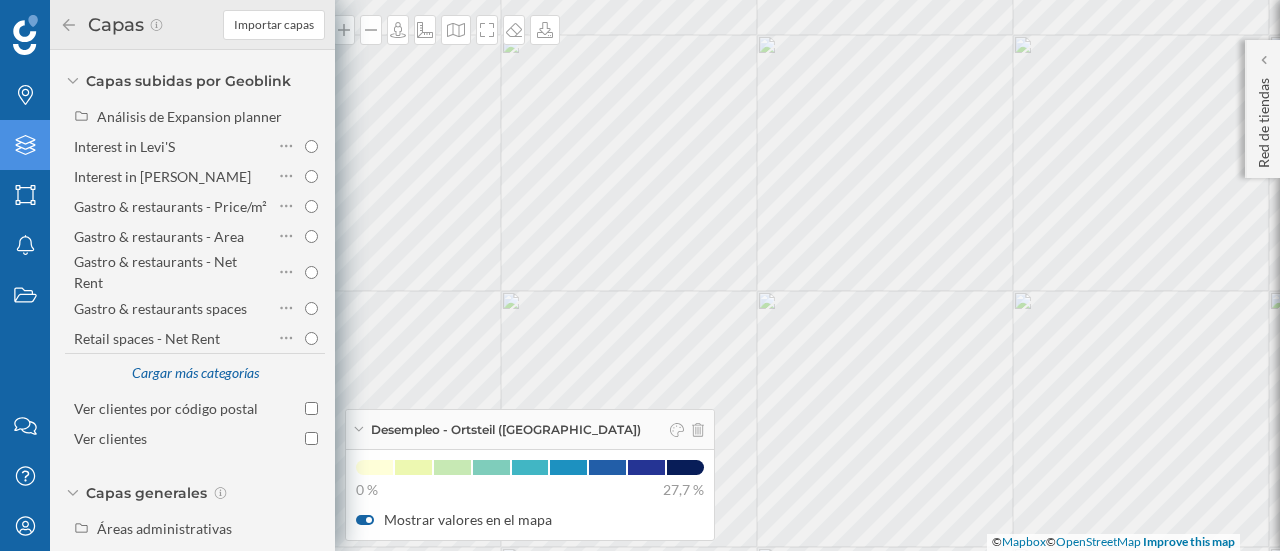 scroll, scrollTop: 442, scrollLeft: 0, axis: vertical 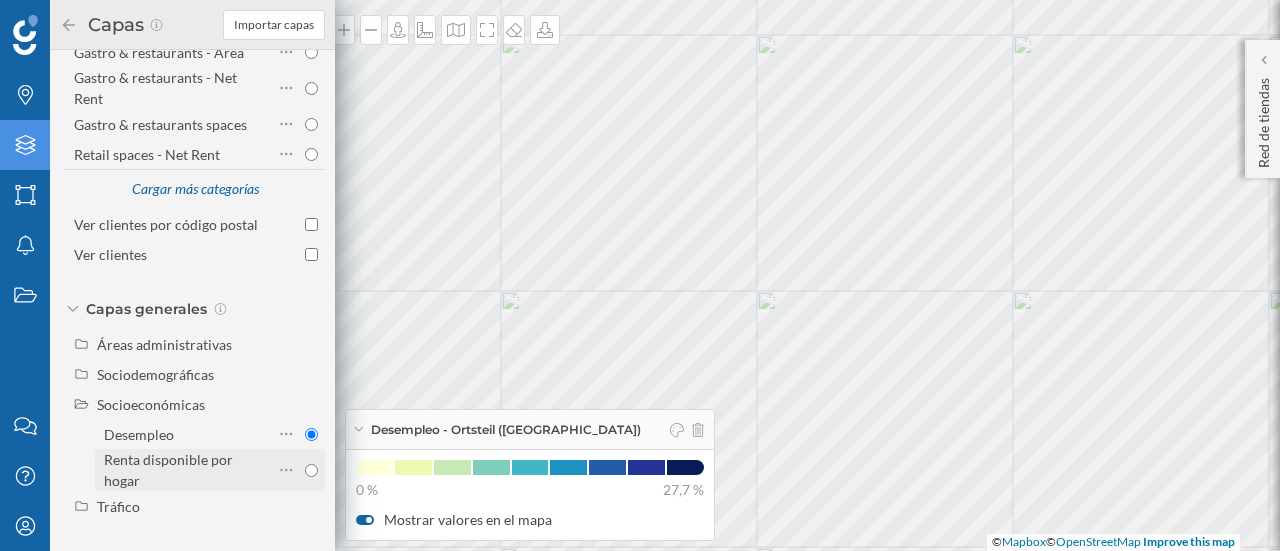 click on "Renta disponible por hogar" at bounding box center (311, 470) 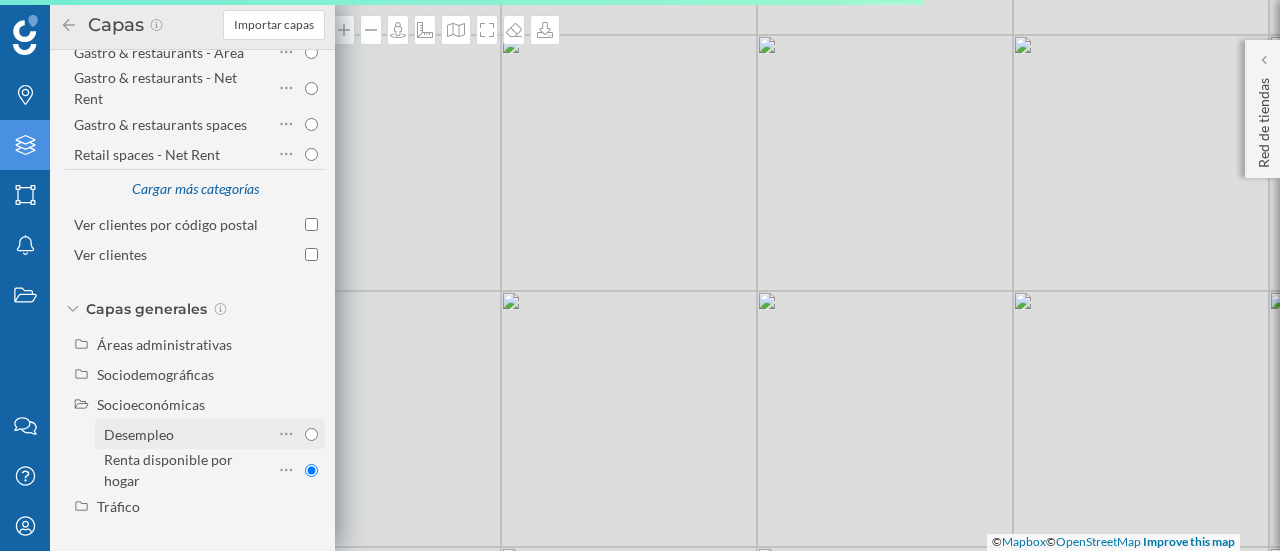 click on "Desempleo" at bounding box center [311, 434] 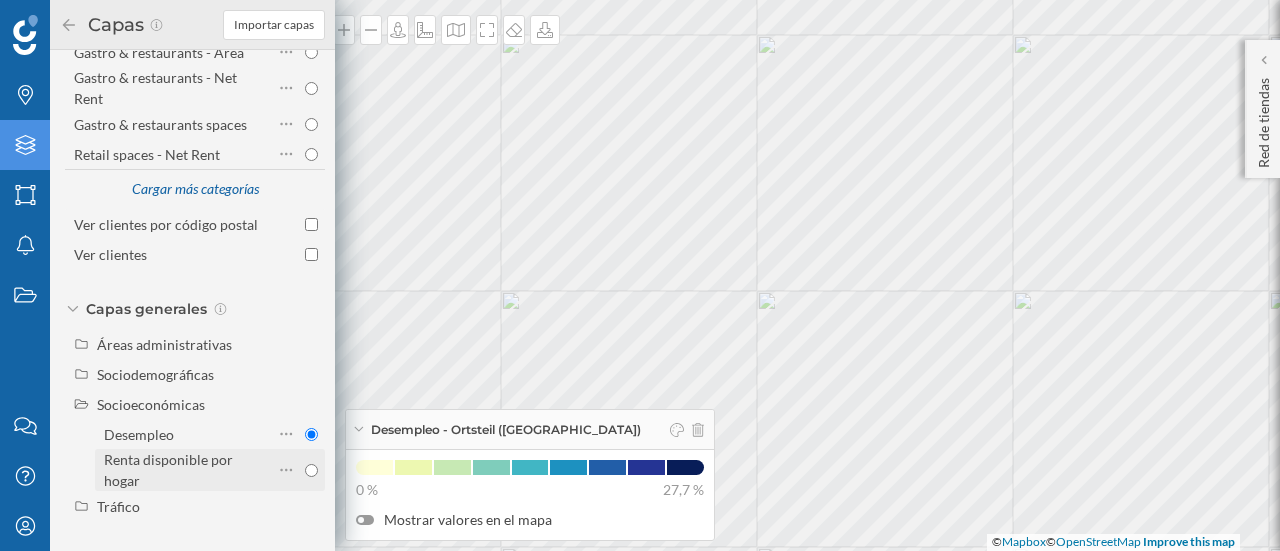 click on "Renta disponible por hogar" at bounding box center (311, 470) 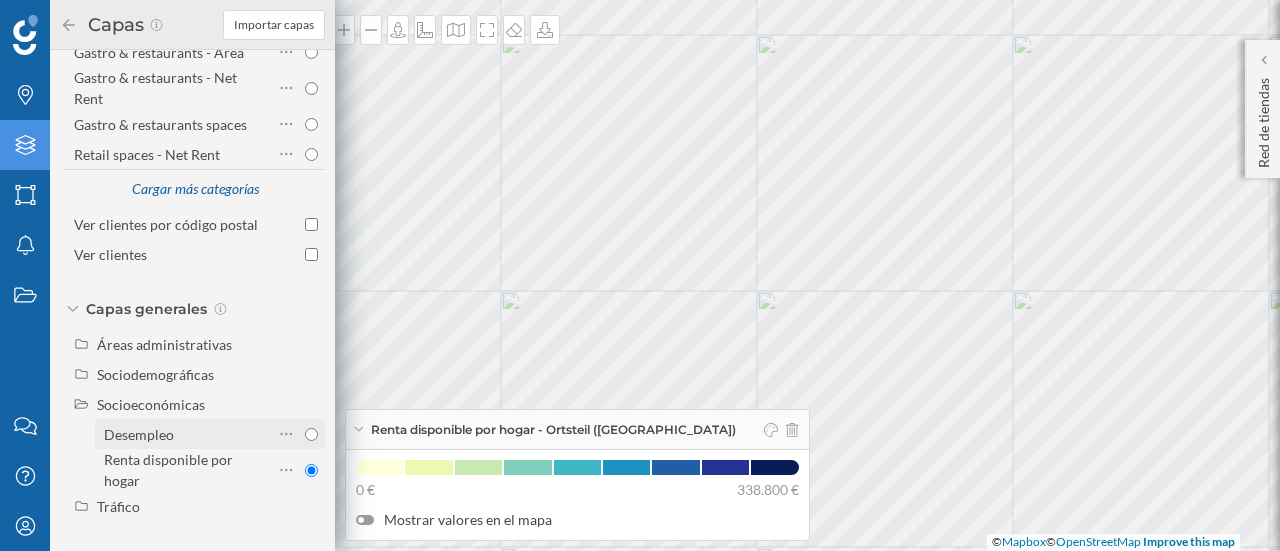 click on "Desempleo" at bounding box center (311, 434) 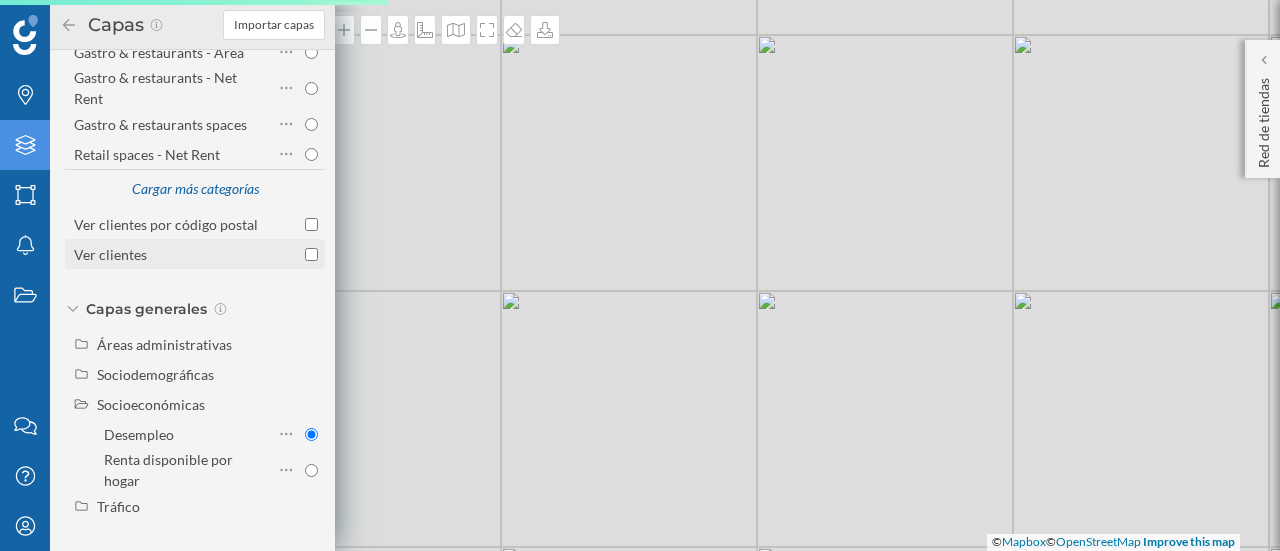 click on "Ver clientes" at bounding box center [311, 254] 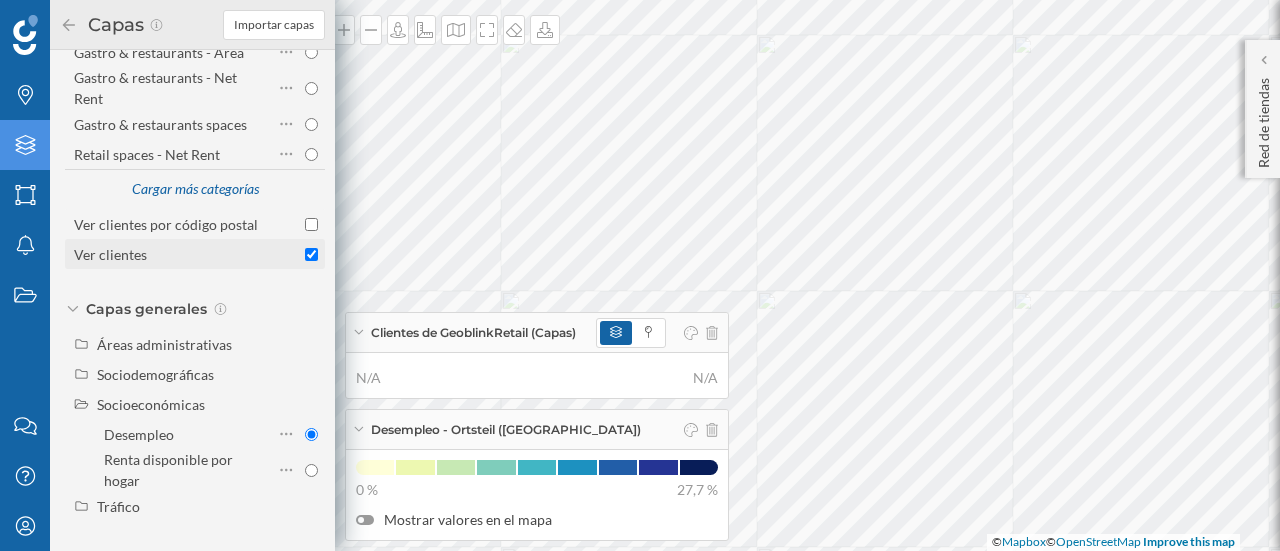 click on "Ver clientes" at bounding box center (311, 254) 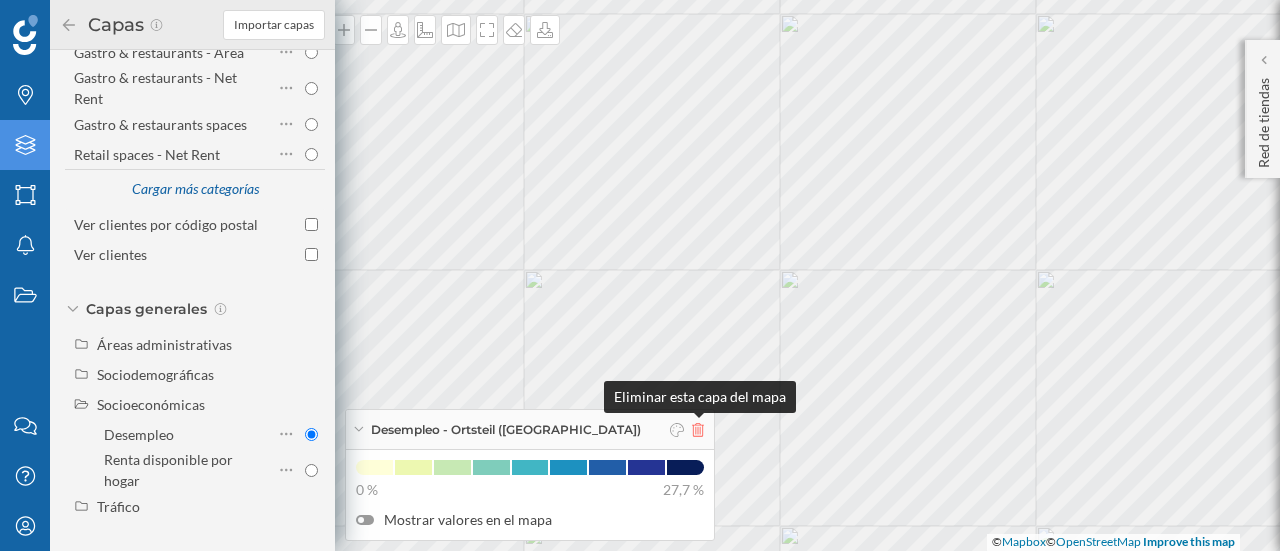 click 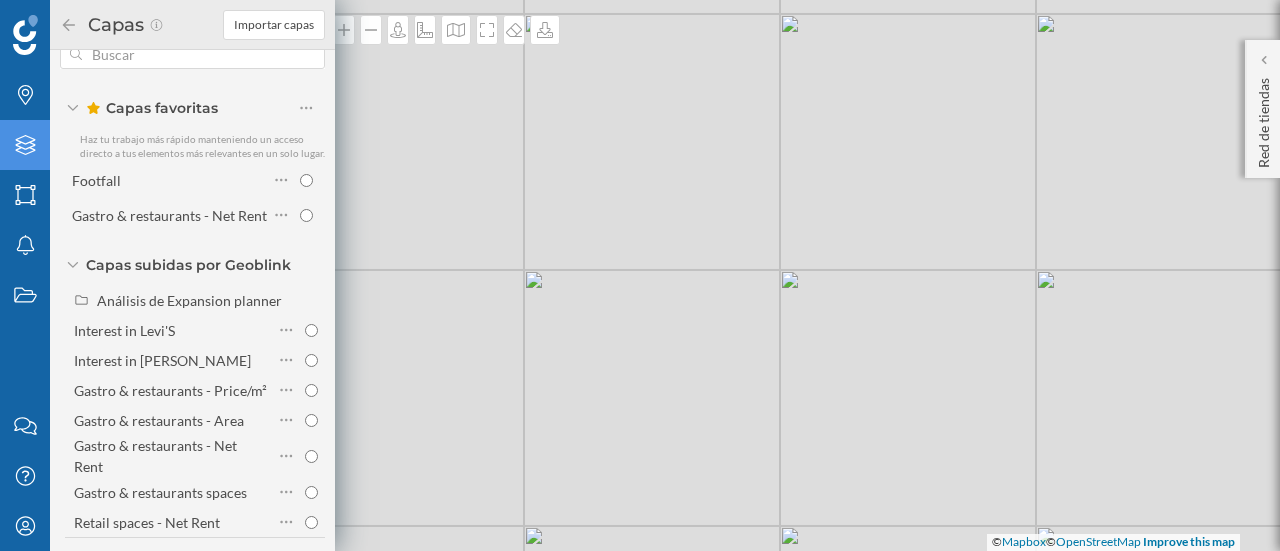 scroll, scrollTop: 28, scrollLeft: 0, axis: vertical 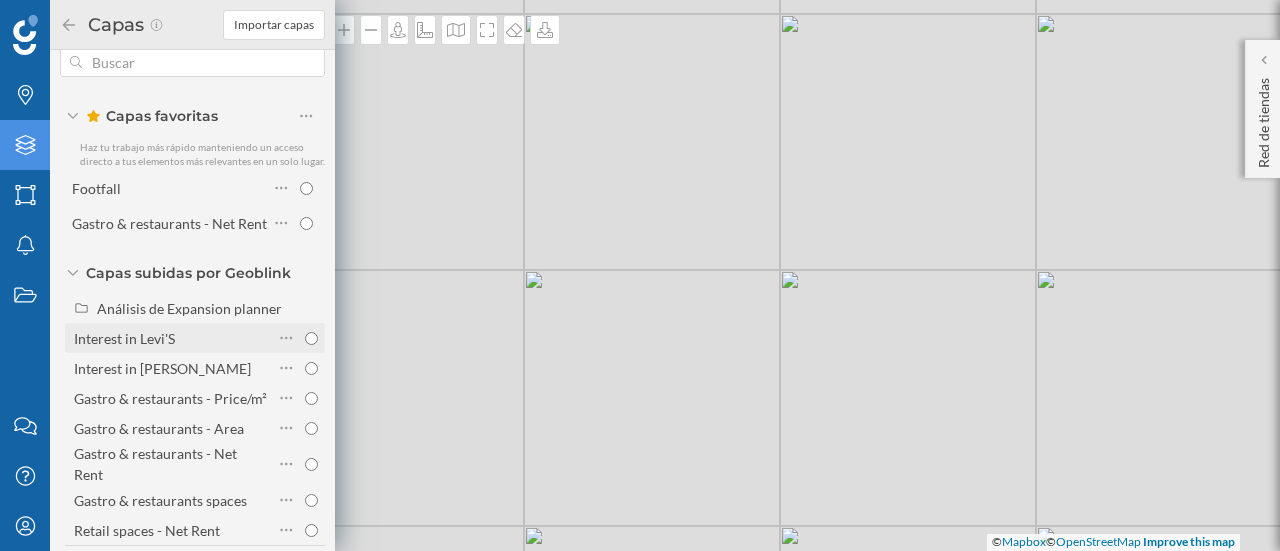 click on "Interest in Levi'S" at bounding box center (311, 338) 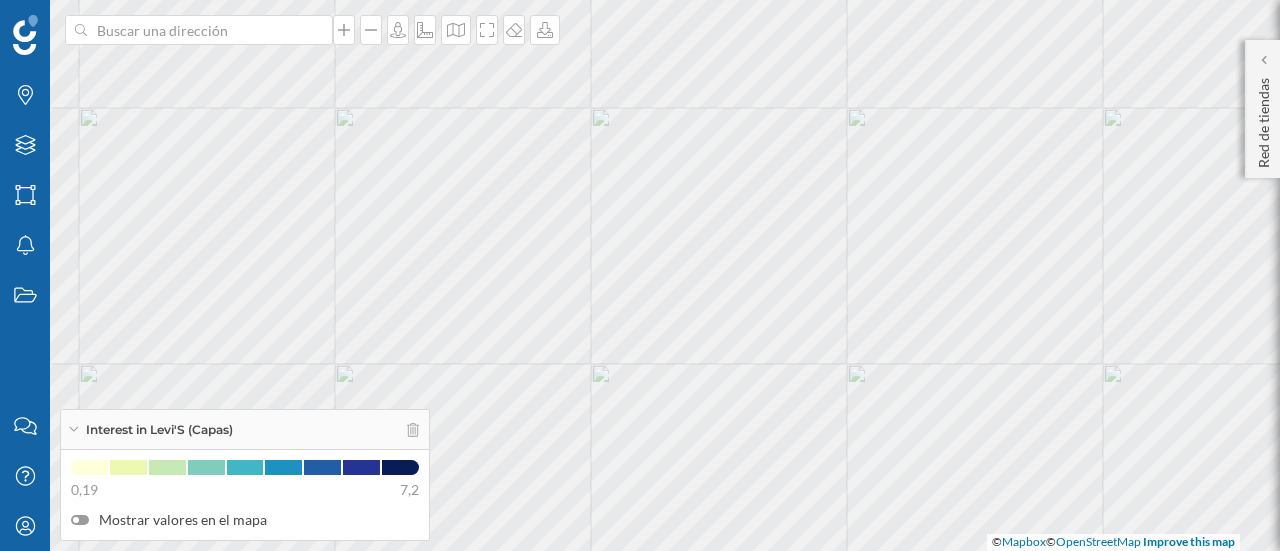 click at bounding box center (80, 520) 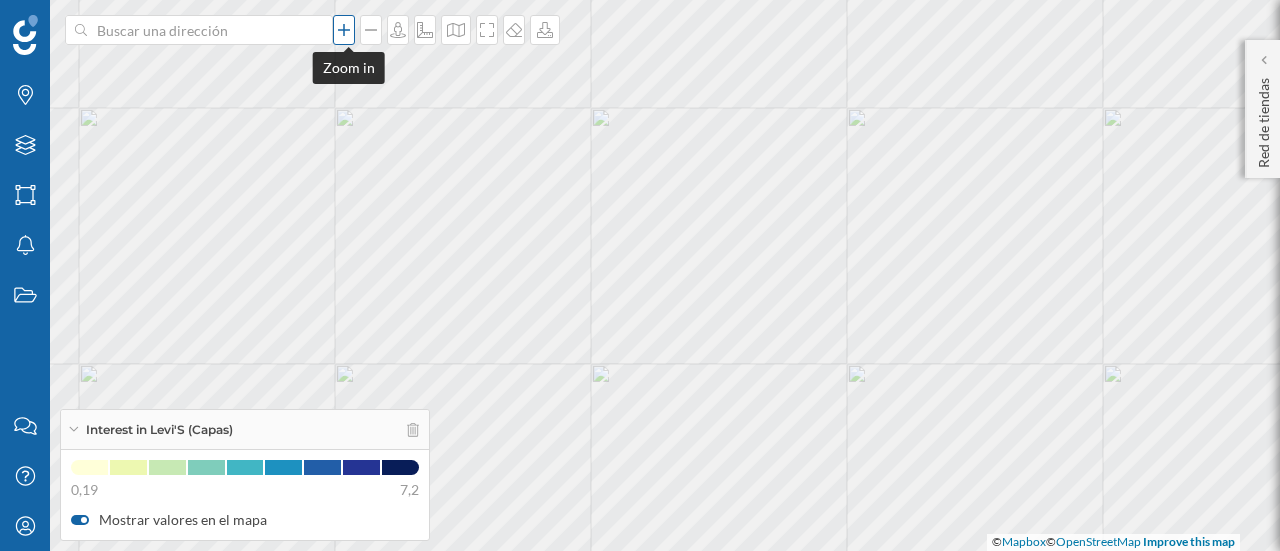 click 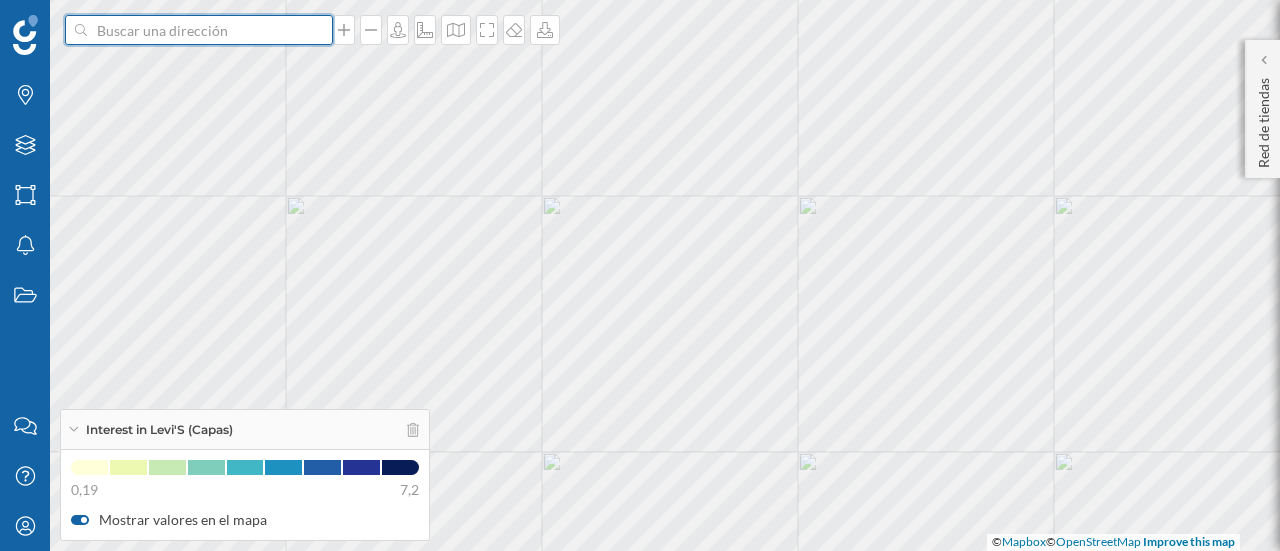 click at bounding box center [199, 30] 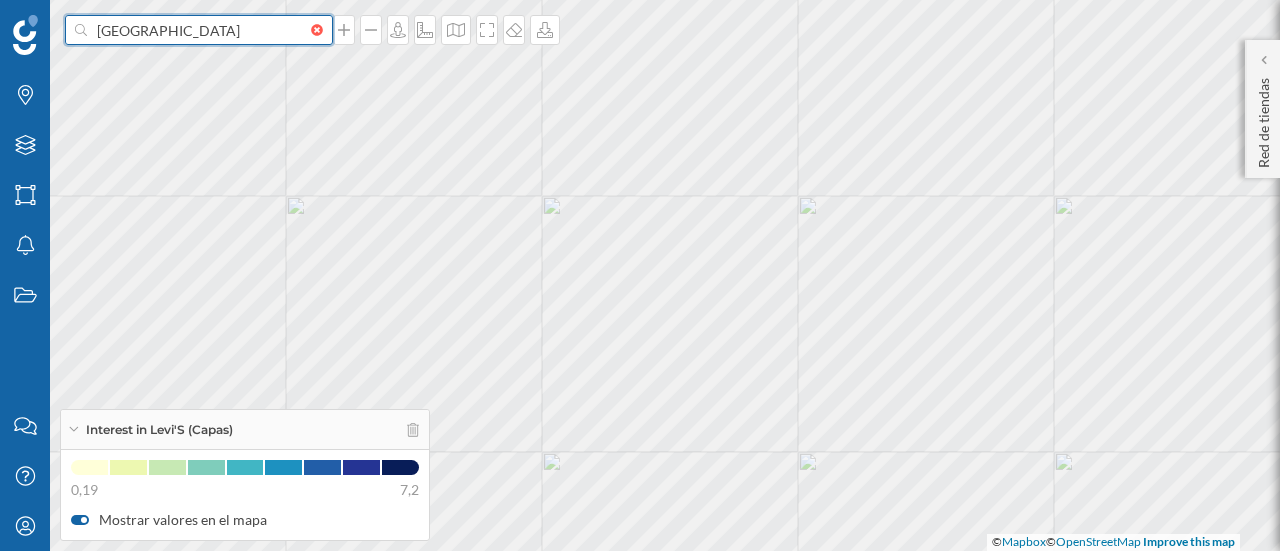 type on "[GEOGRAPHIC_DATA]" 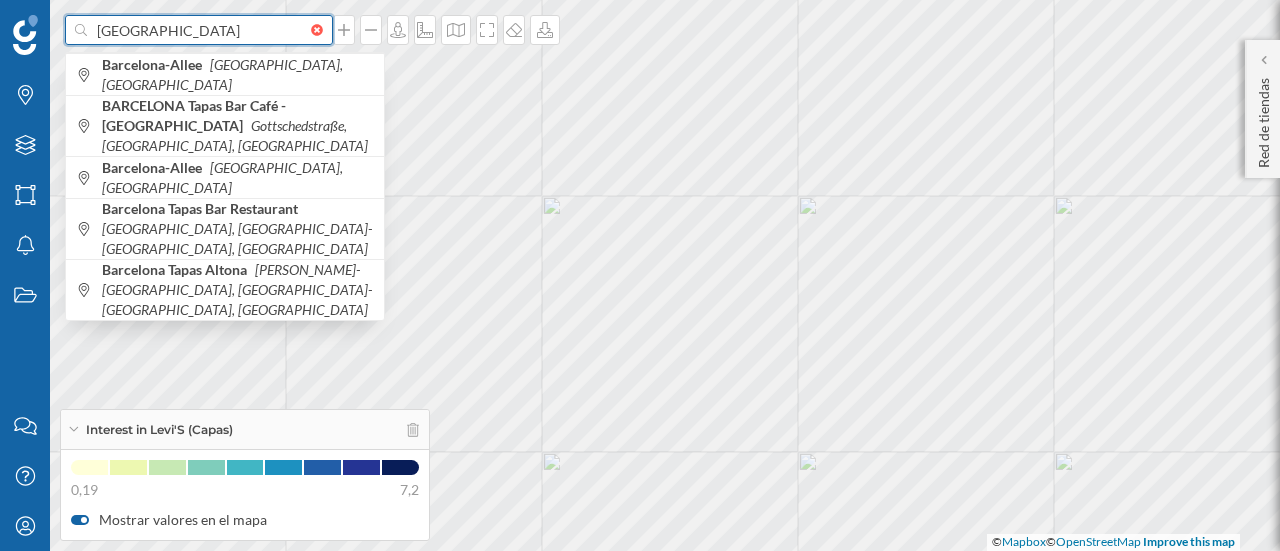 type 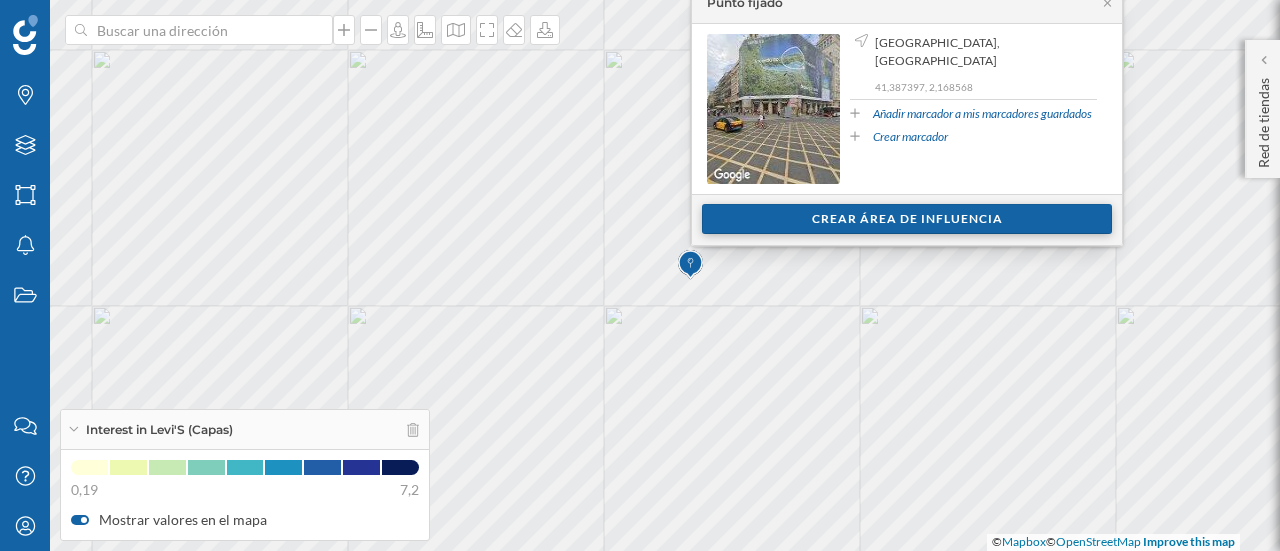 click on "Crear área de influencia" at bounding box center (907, 219) 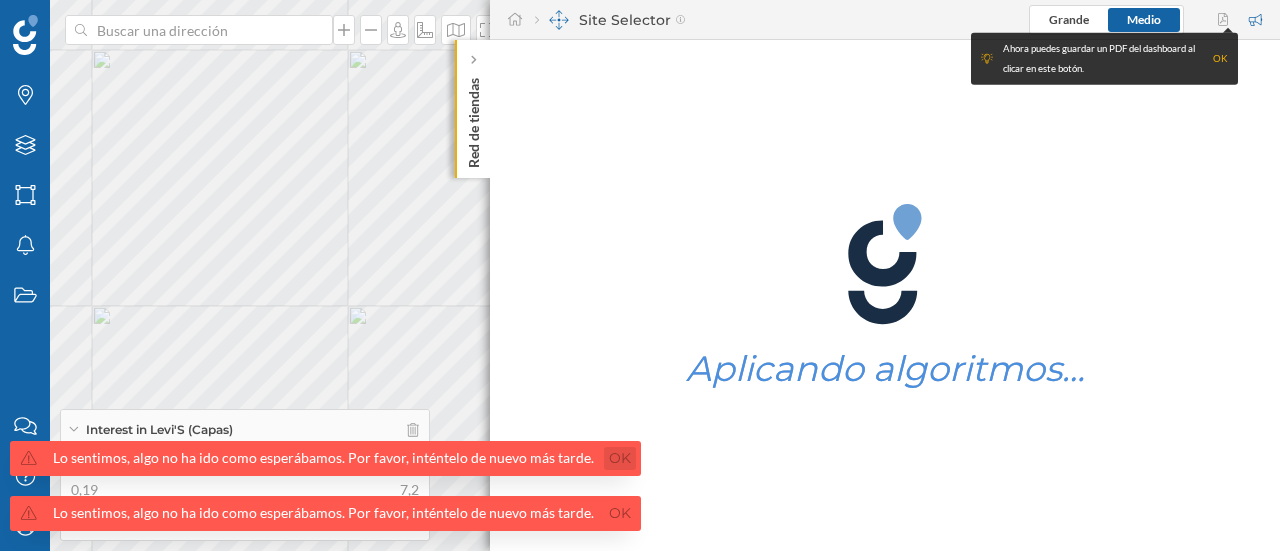 click on "Ok" at bounding box center (620, 458) 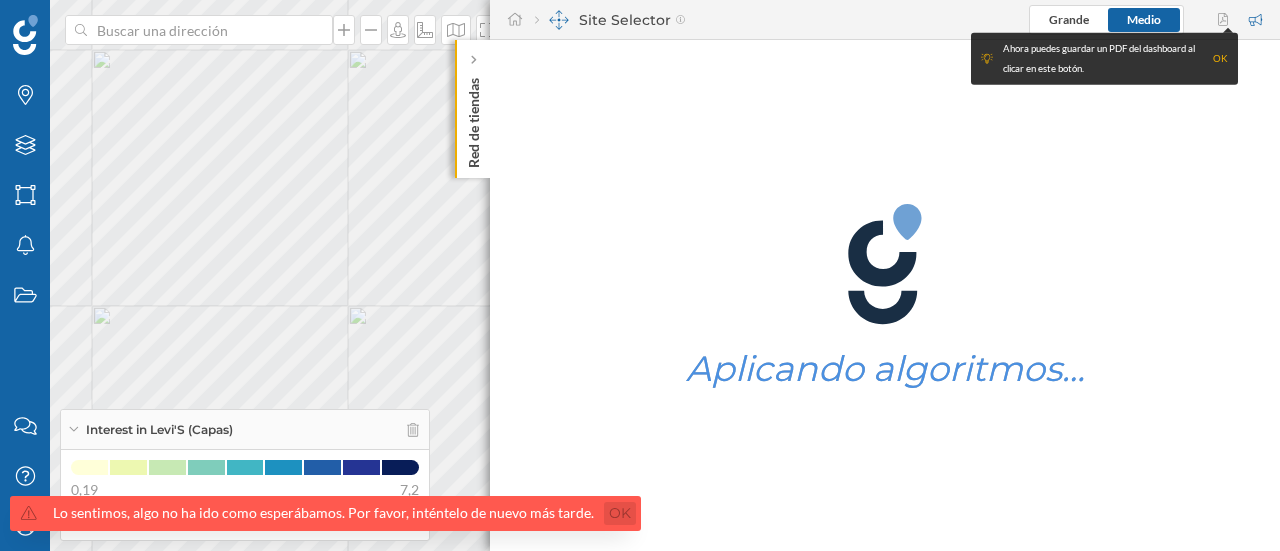 click on "Ok" at bounding box center [620, 513] 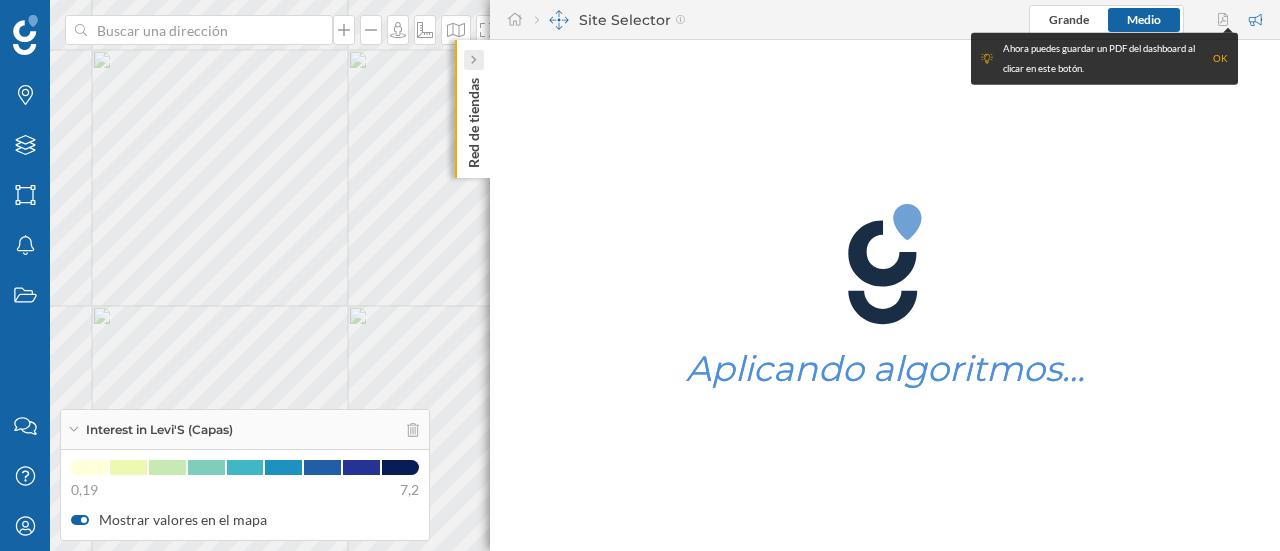 click 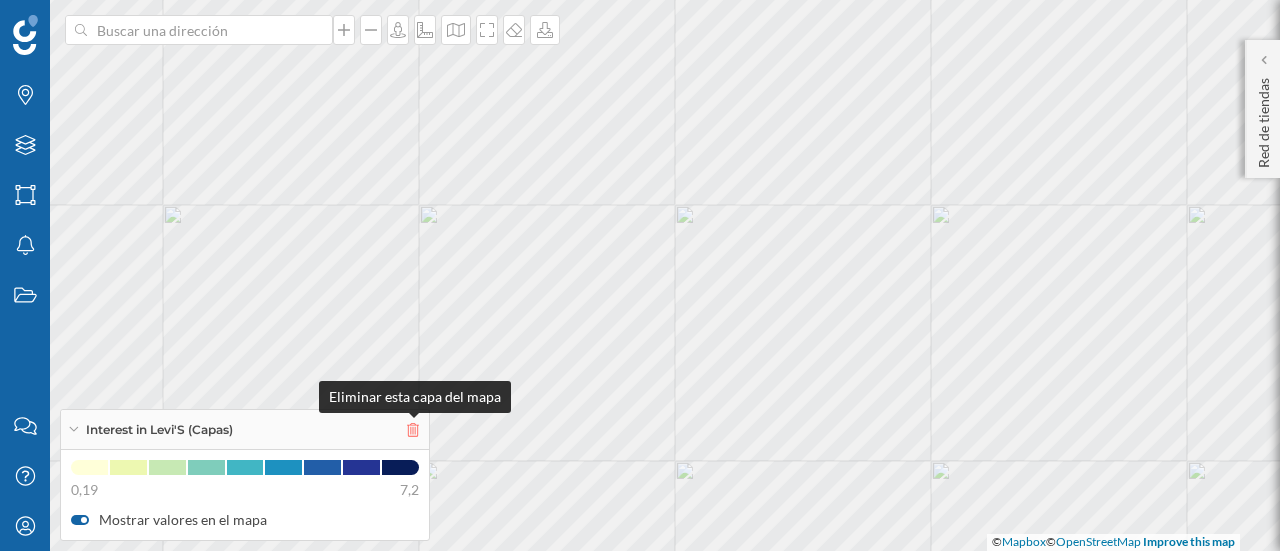 click 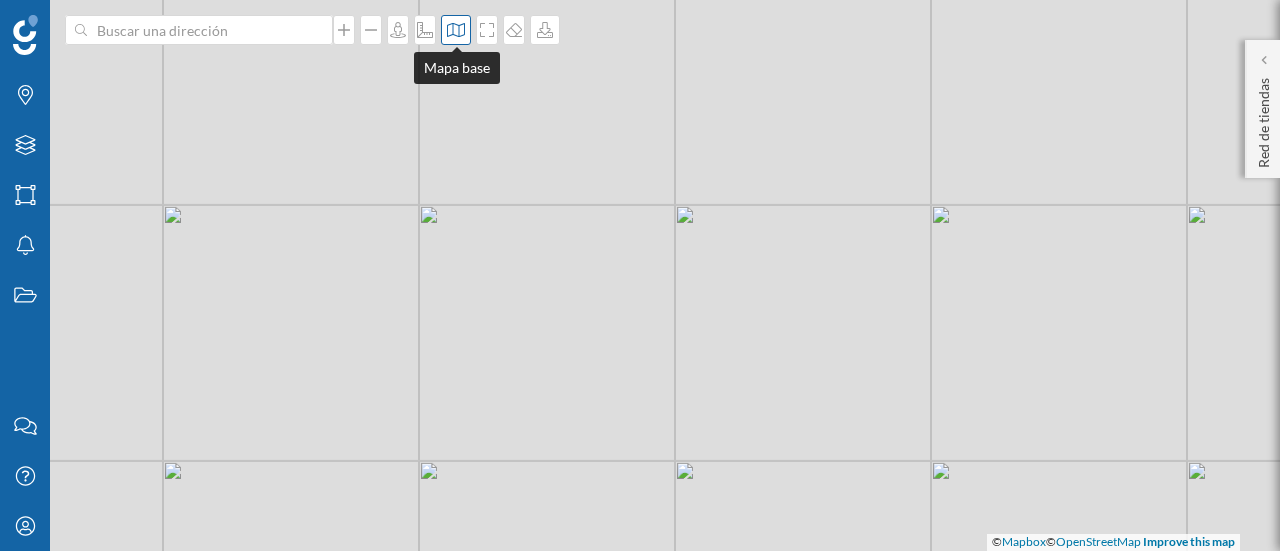 click 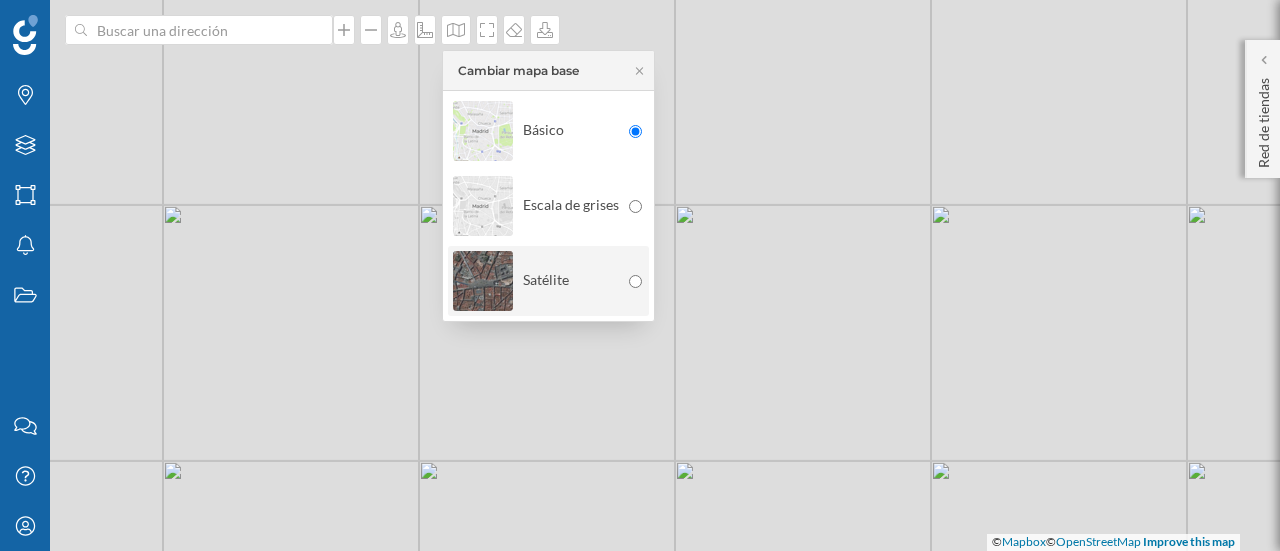 click at bounding box center (635, 281) 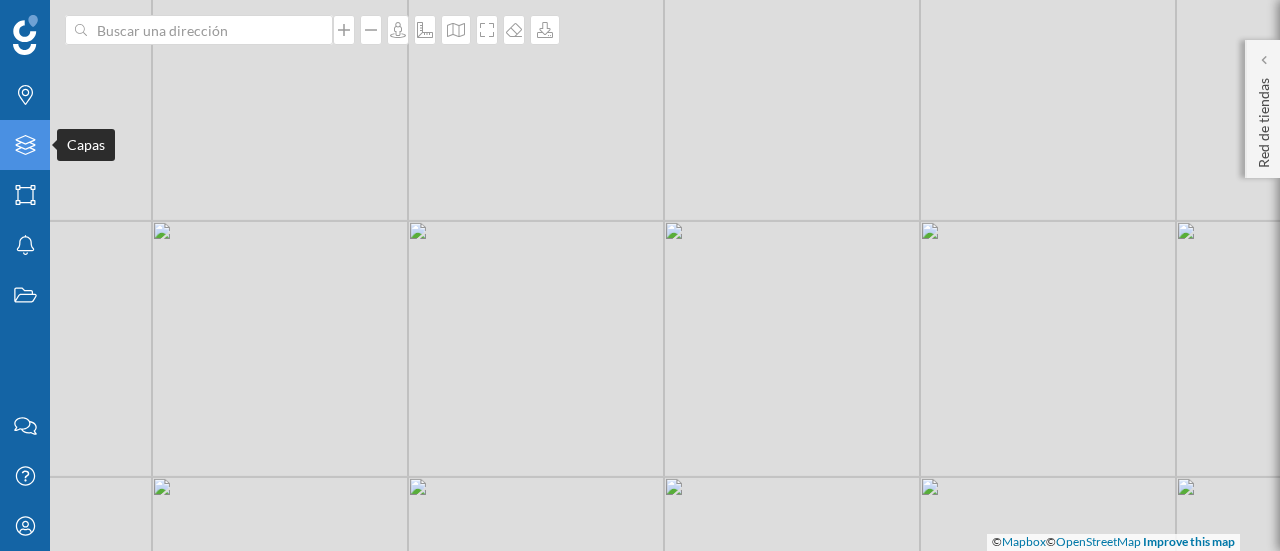 click 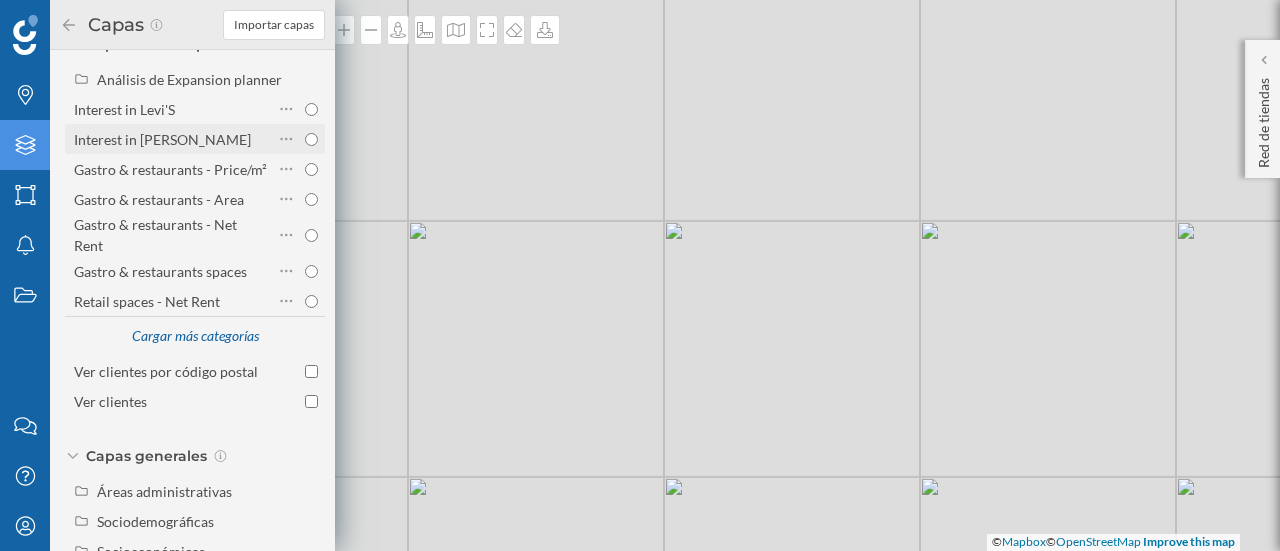 scroll, scrollTop: 370, scrollLeft: 0, axis: vertical 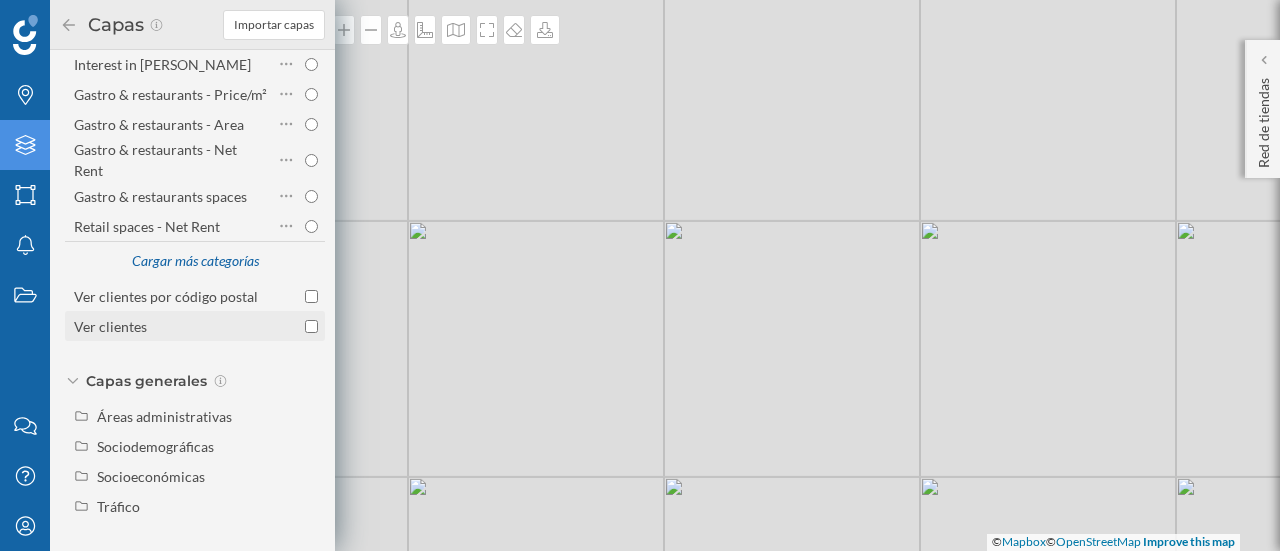 click on "Ver clientes" at bounding box center (311, 326) 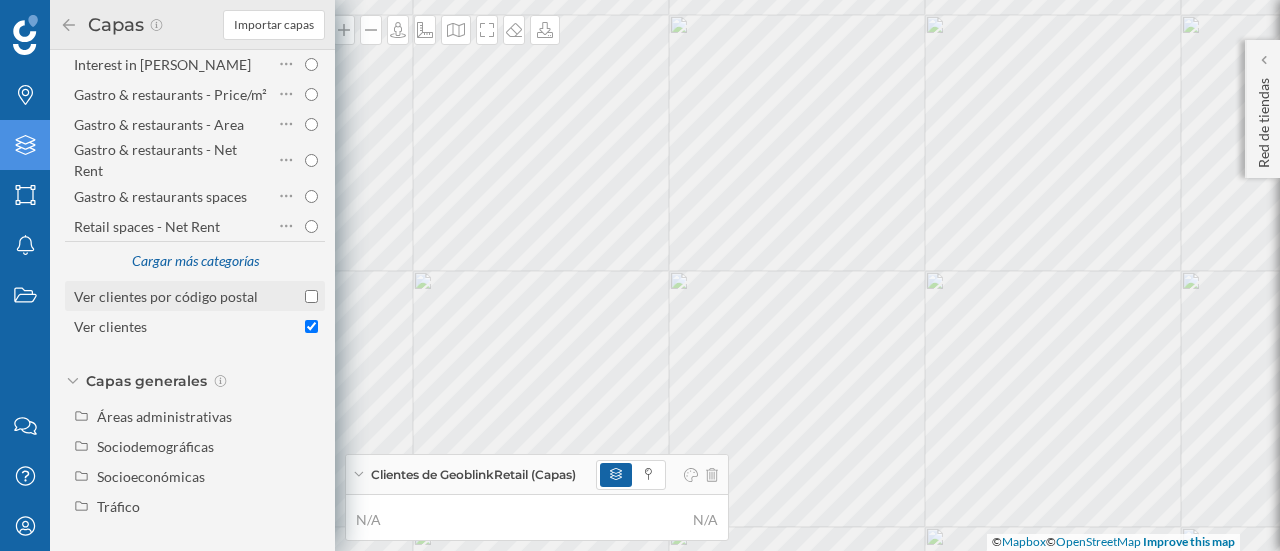 click on "Ver clientes por código postal" at bounding box center [311, 296] 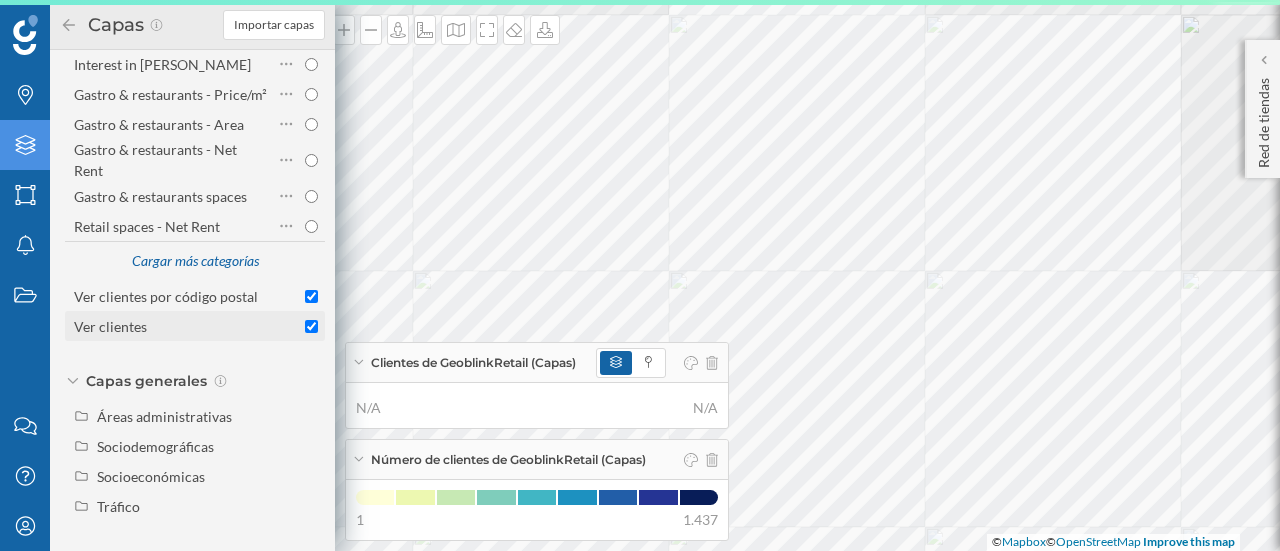 click on "Ver clientes" at bounding box center (311, 326) 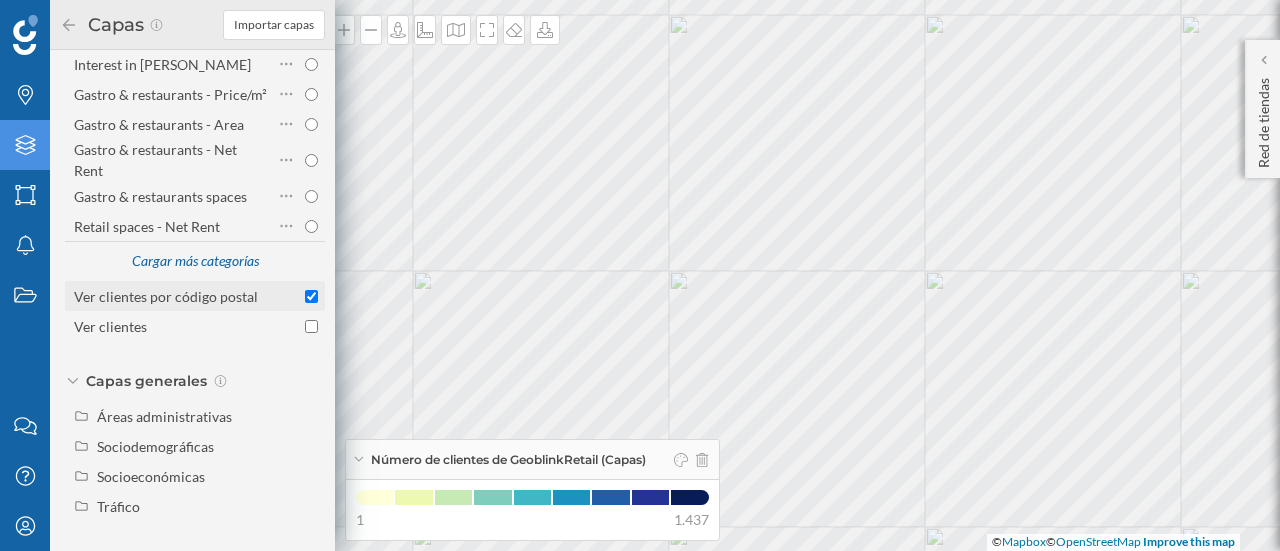 click on "Ver clientes por código postal" at bounding box center (311, 296) 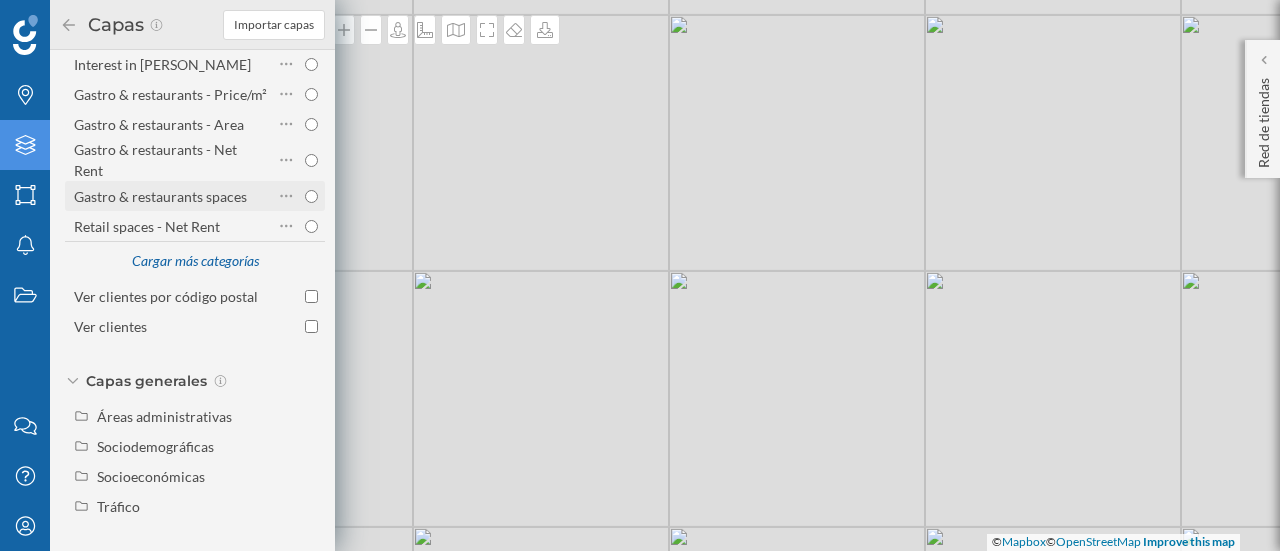 click at bounding box center [298, 196] 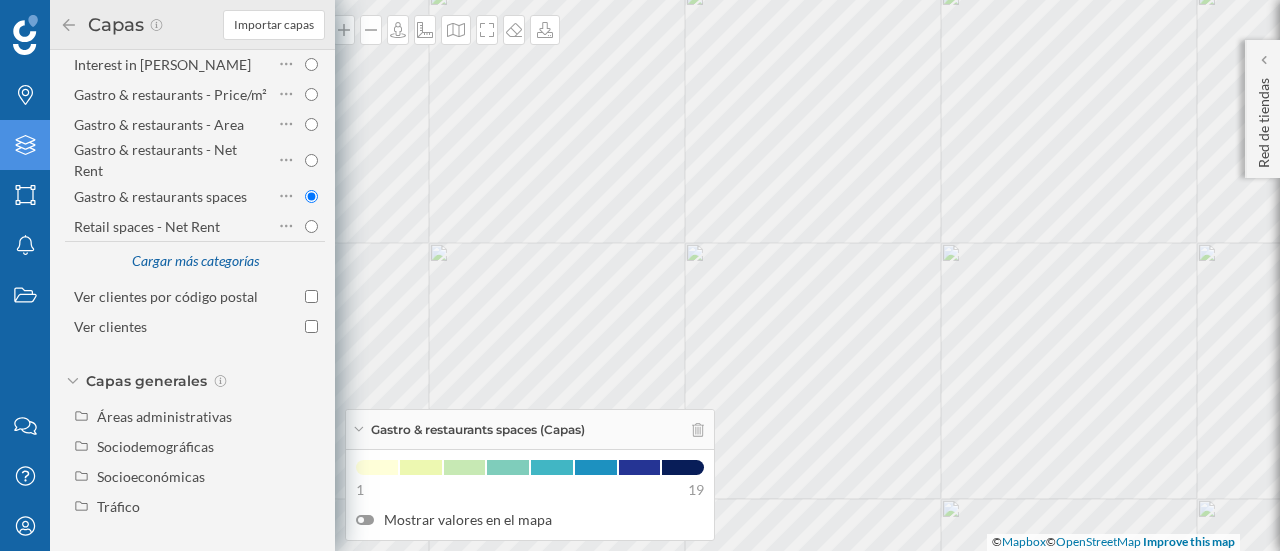 click at bounding box center [365, 520] 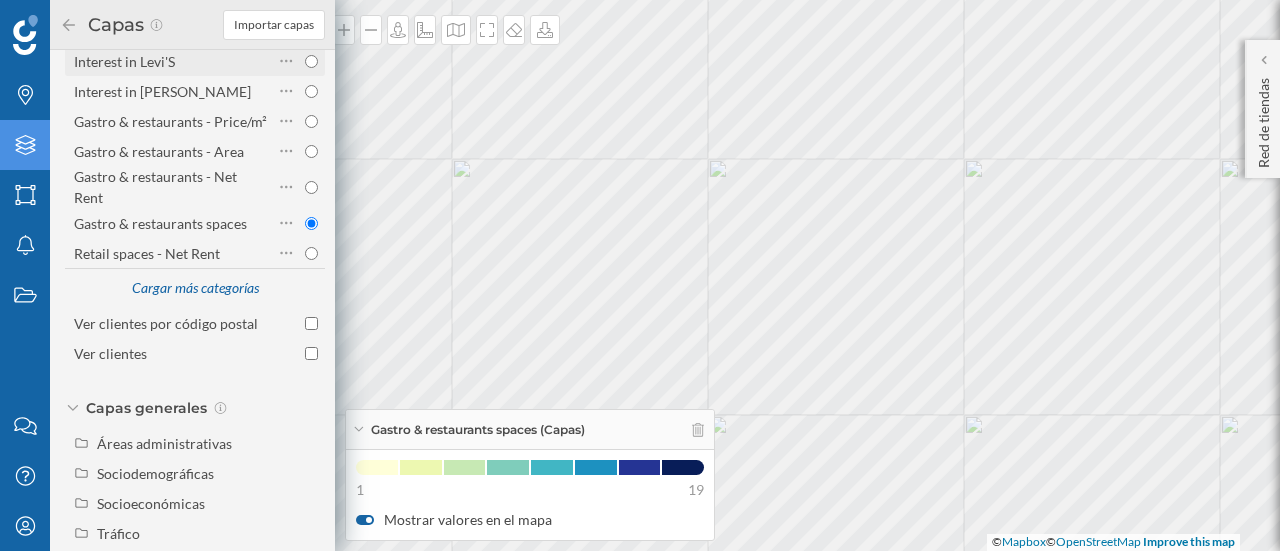 scroll, scrollTop: 370, scrollLeft: 0, axis: vertical 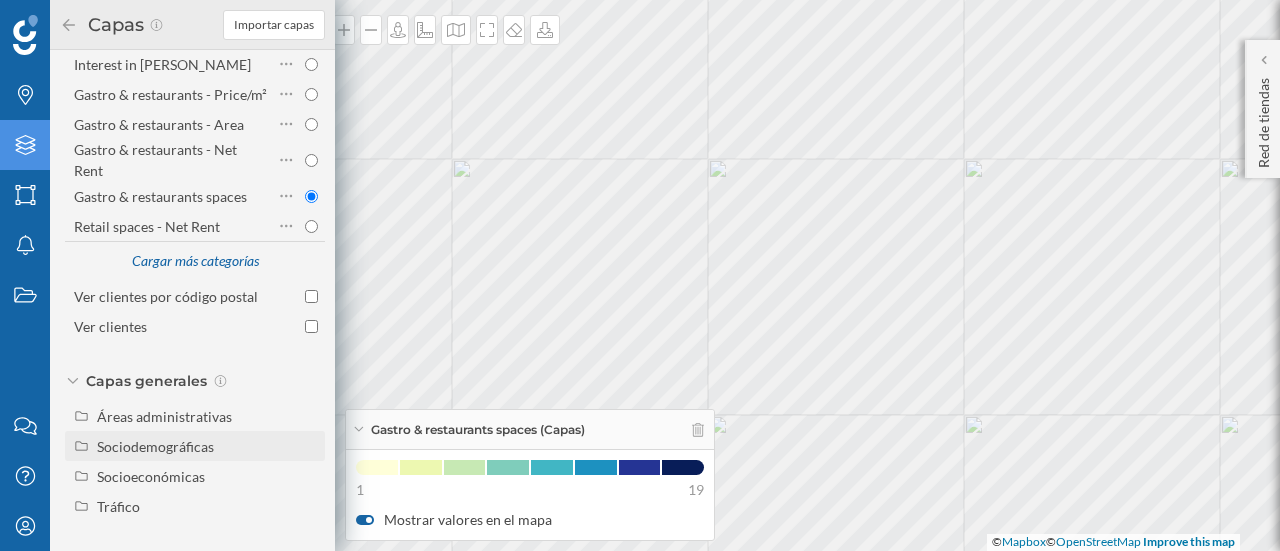 click on "Sociodemográficas" at bounding box center (155, 446) 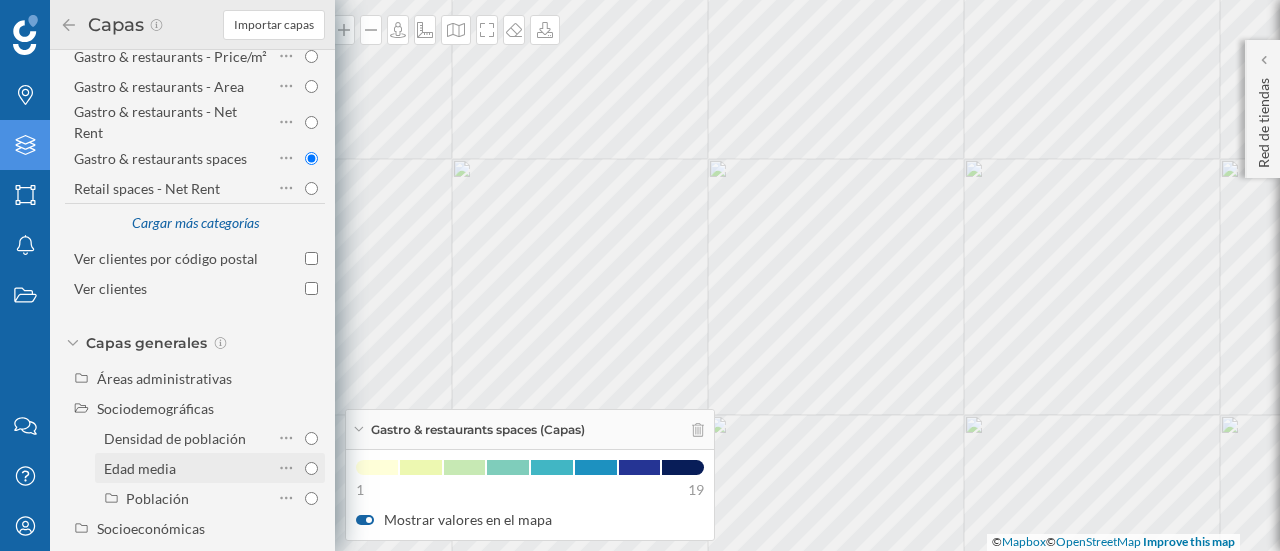 scroll, scrollTop: 460, scrollLeft: 0, axis: vertical 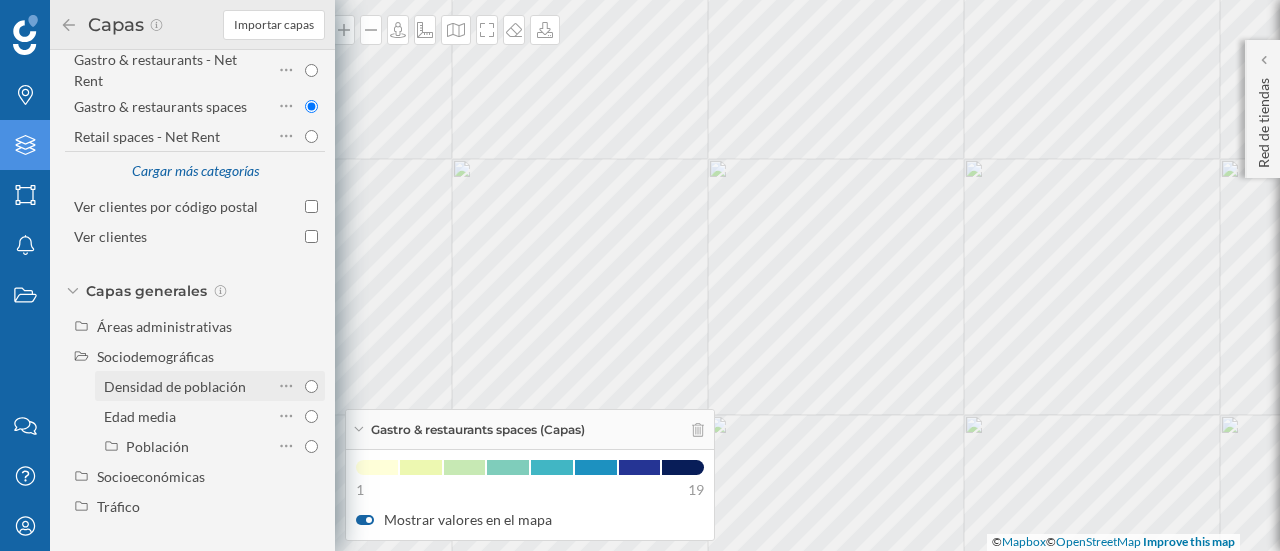 click on "Densidad de población" at bounding box center (311, 386) 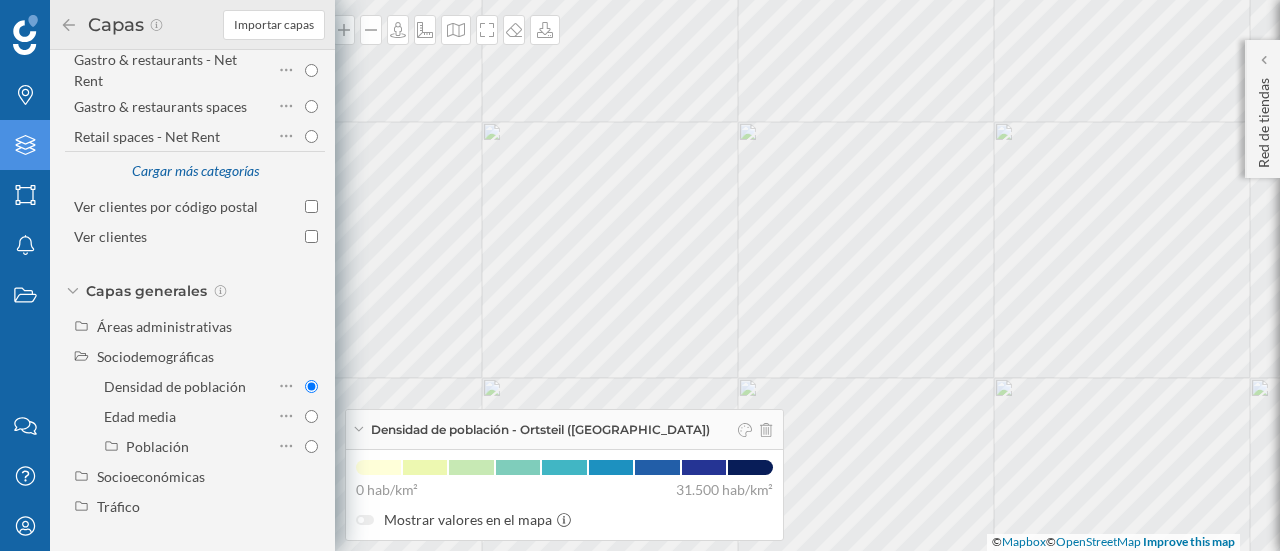 click 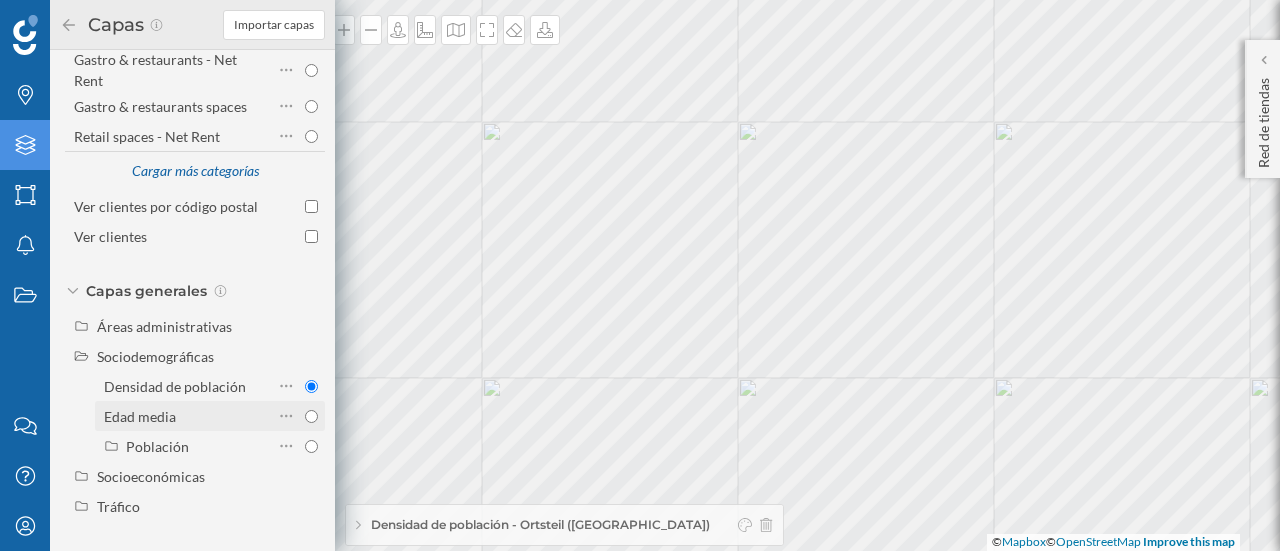 click on "Edad media" at bounding box center [311, 416] 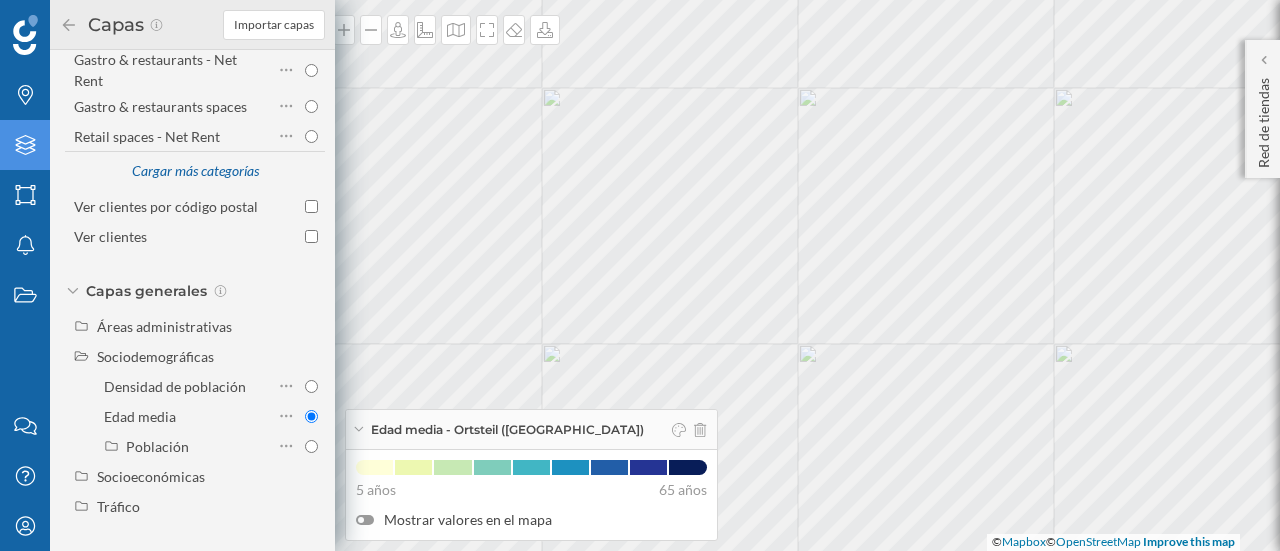 click at bounding box center (365, 520) 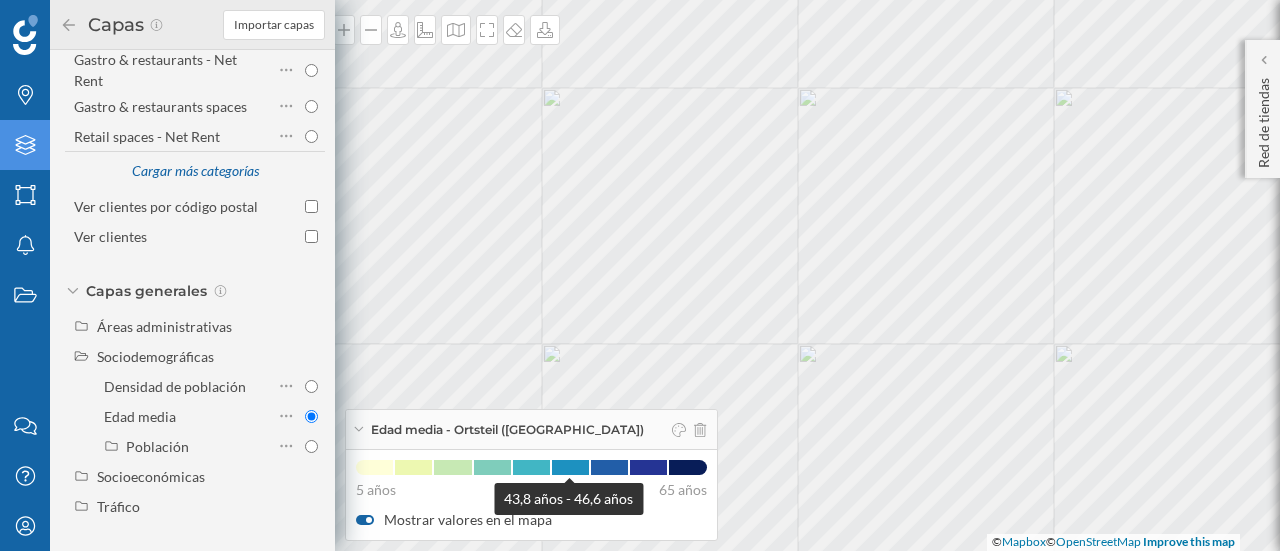 click at bounding box center (570, 467) 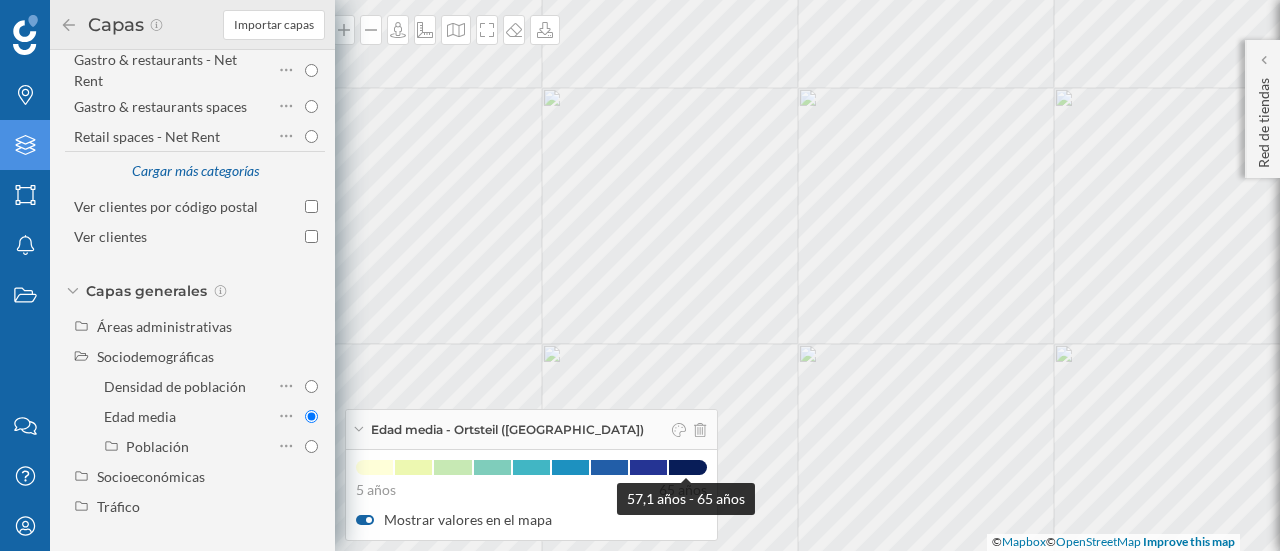 click at bounding box center [687, 467] 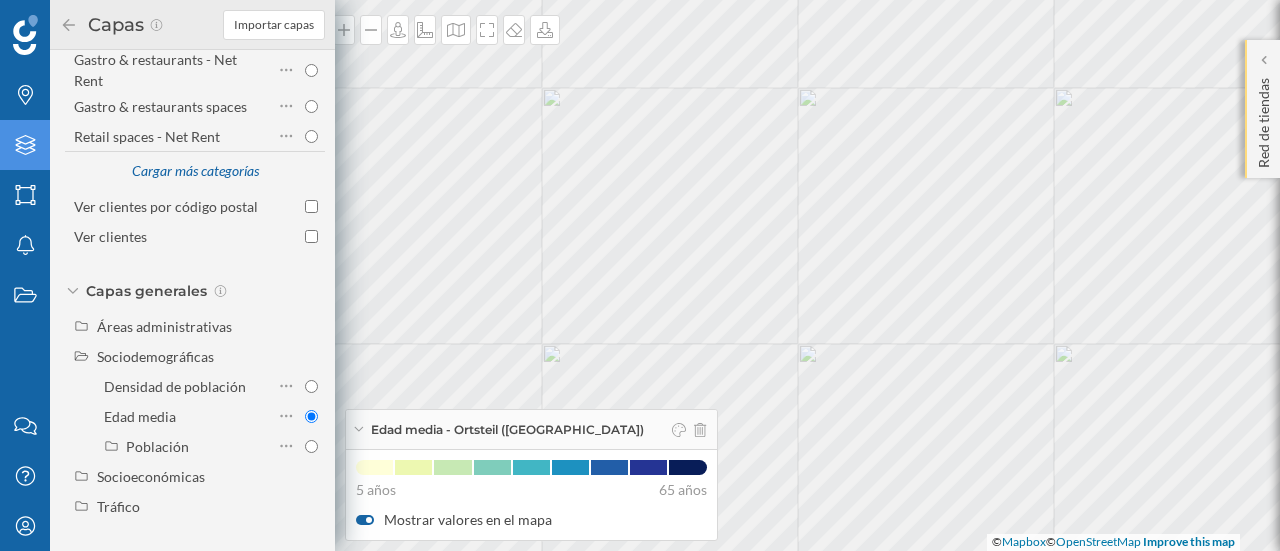 click on "Red de tiendas" 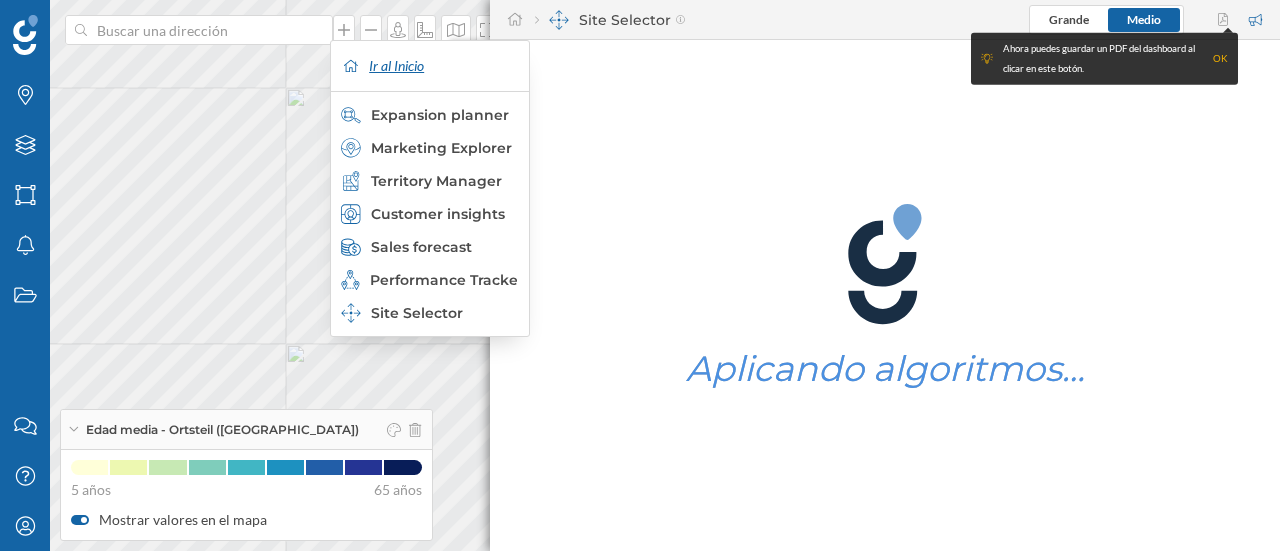 click on "Ir al Inicio" at bounding box center (430, 66) 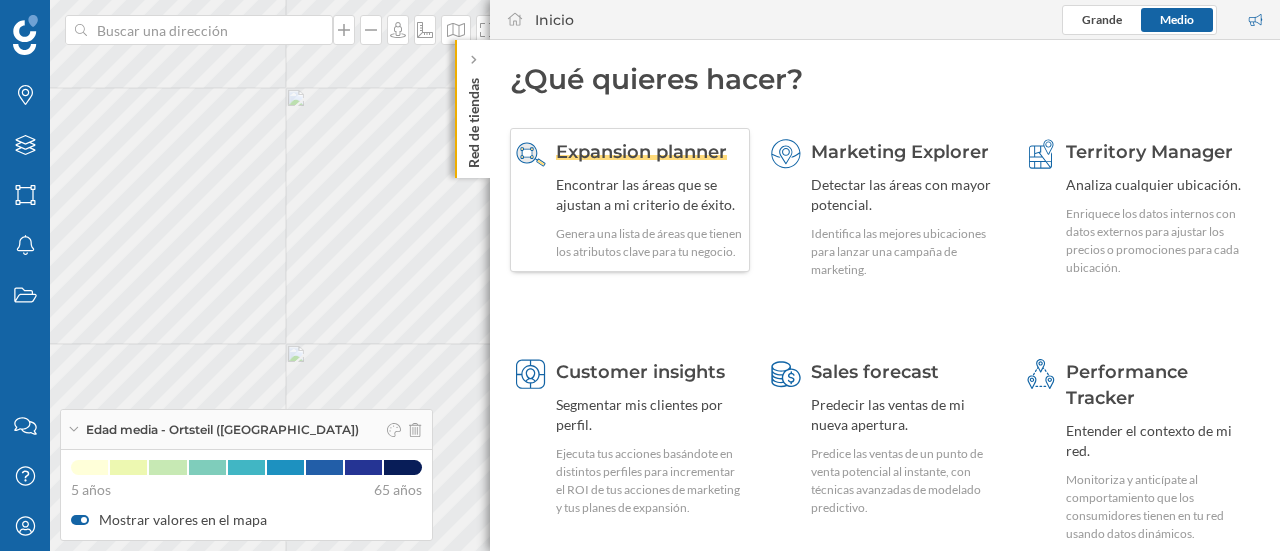 click on "Expansion planner" at bounding box center (641, 152) 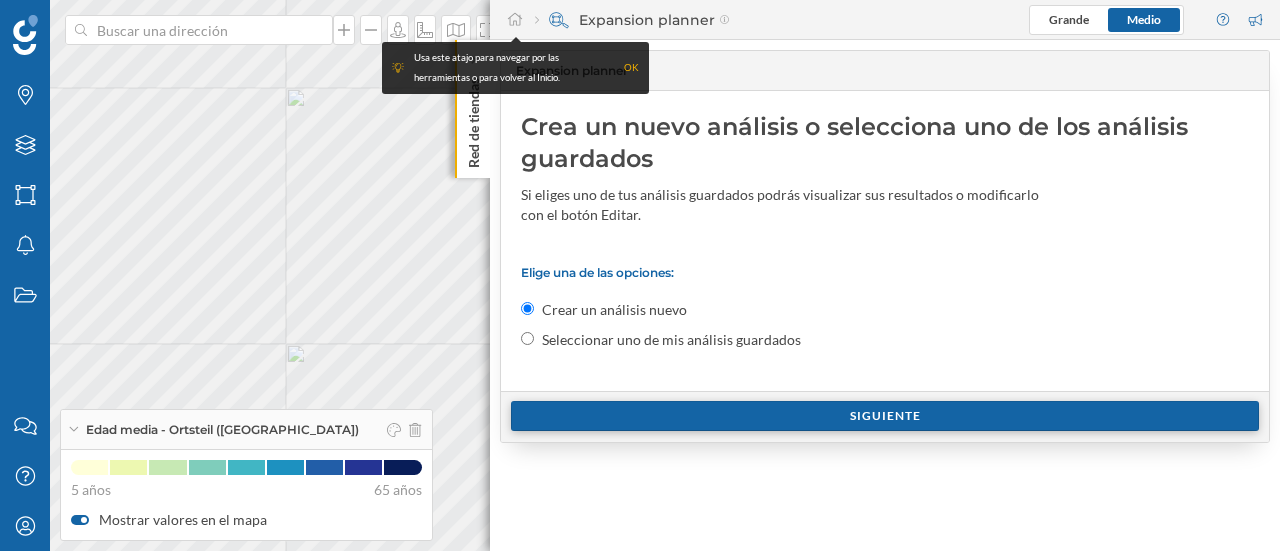 click on "Siguiente" at bounding box center (885, 416) 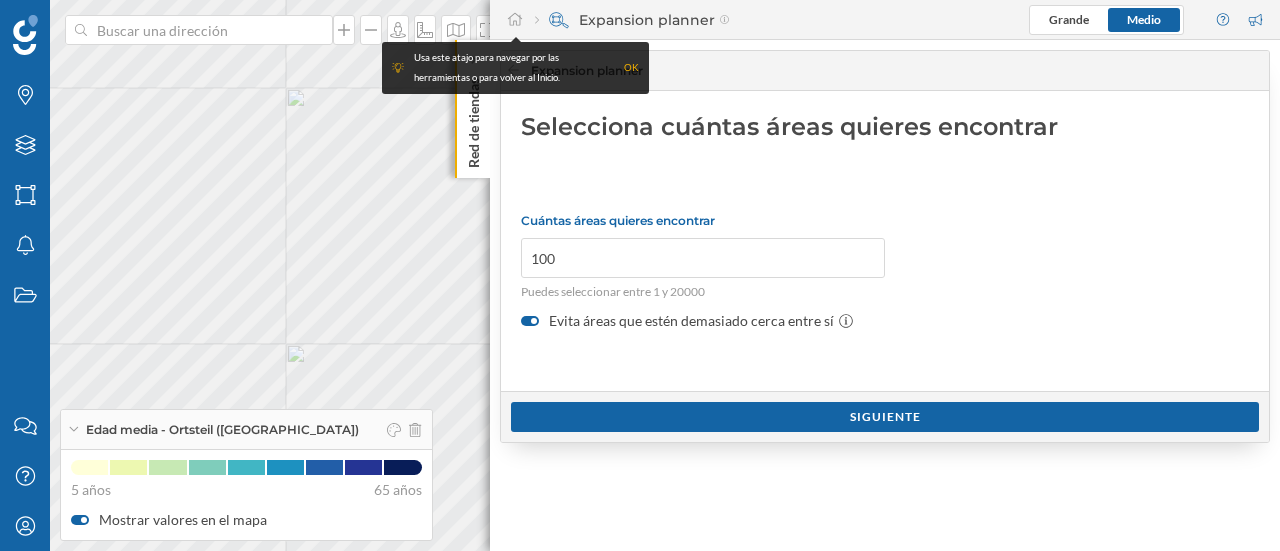 click at bounding box center (530, 321) 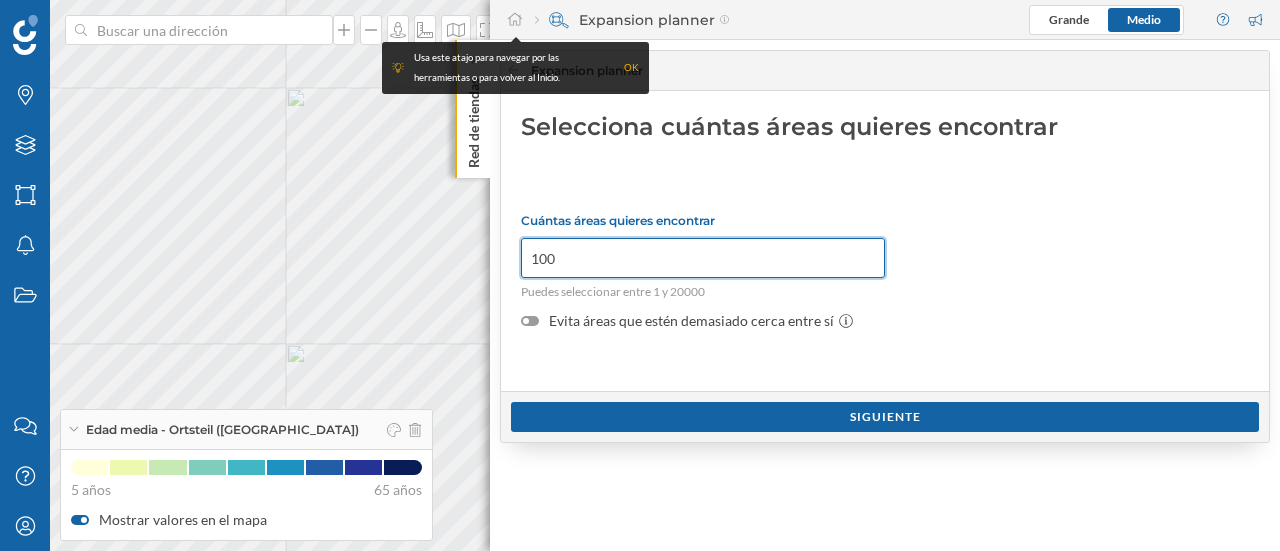 click on "100" at bounding box center (703, 258) 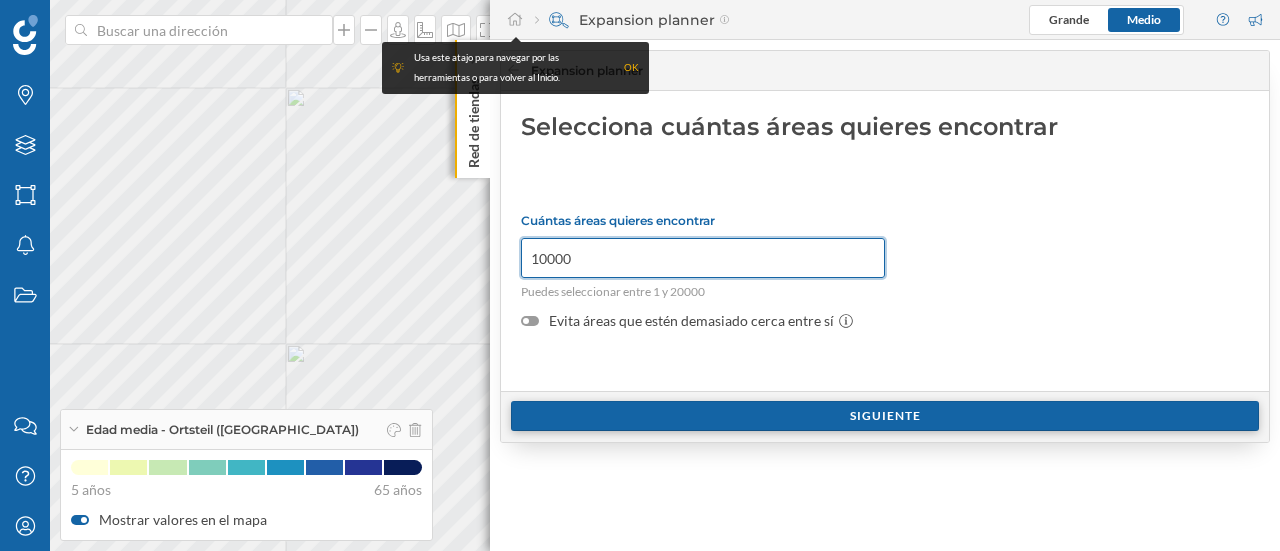 type on "10000" 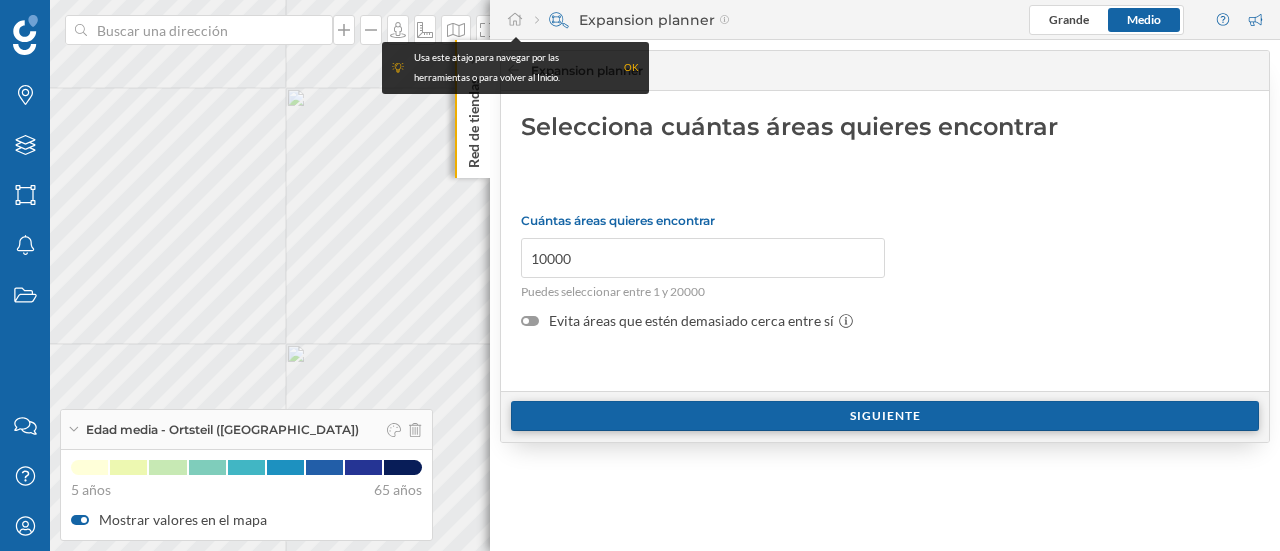 click on "Siguiente" at bounding box center (885, 416) 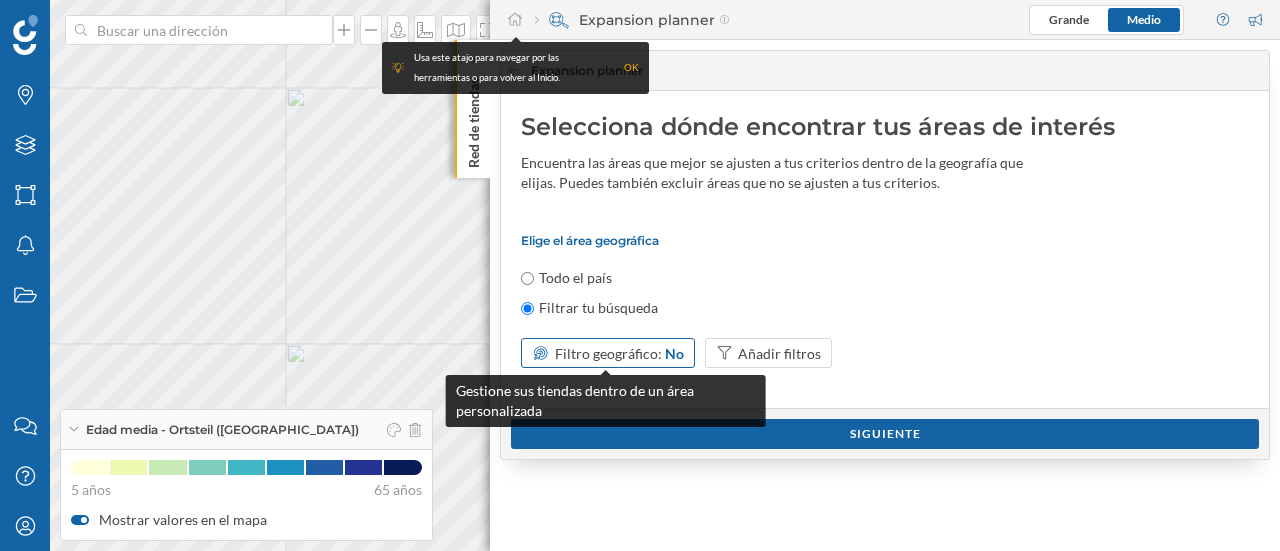 click on "Filtro geográfico:" at bounding box center (608, 353) 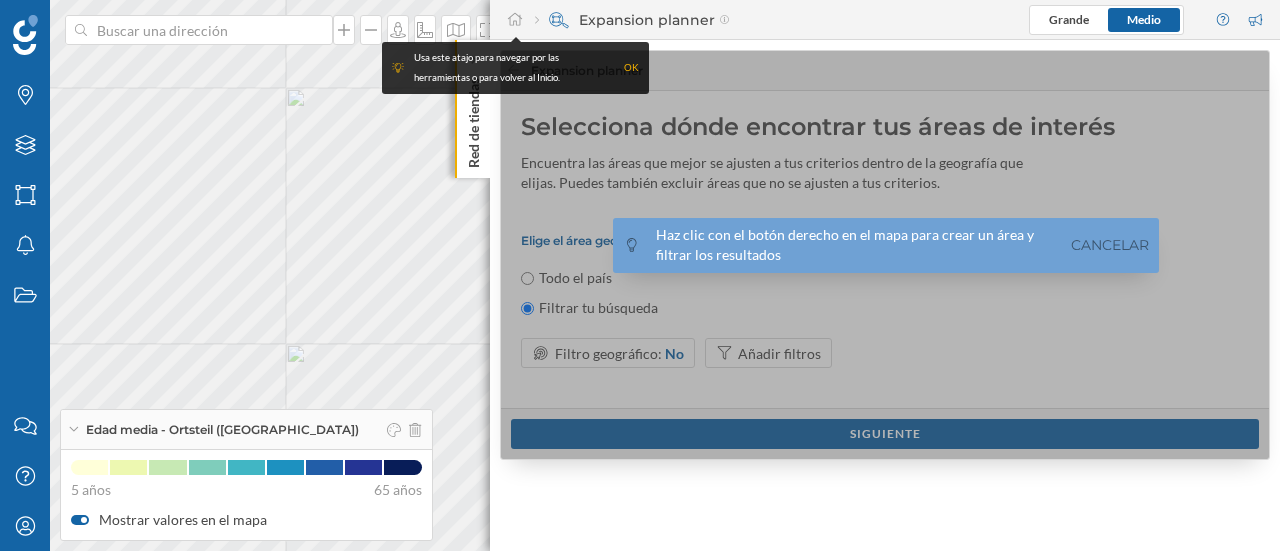 click on "OK" at bounding box center (631, 68) 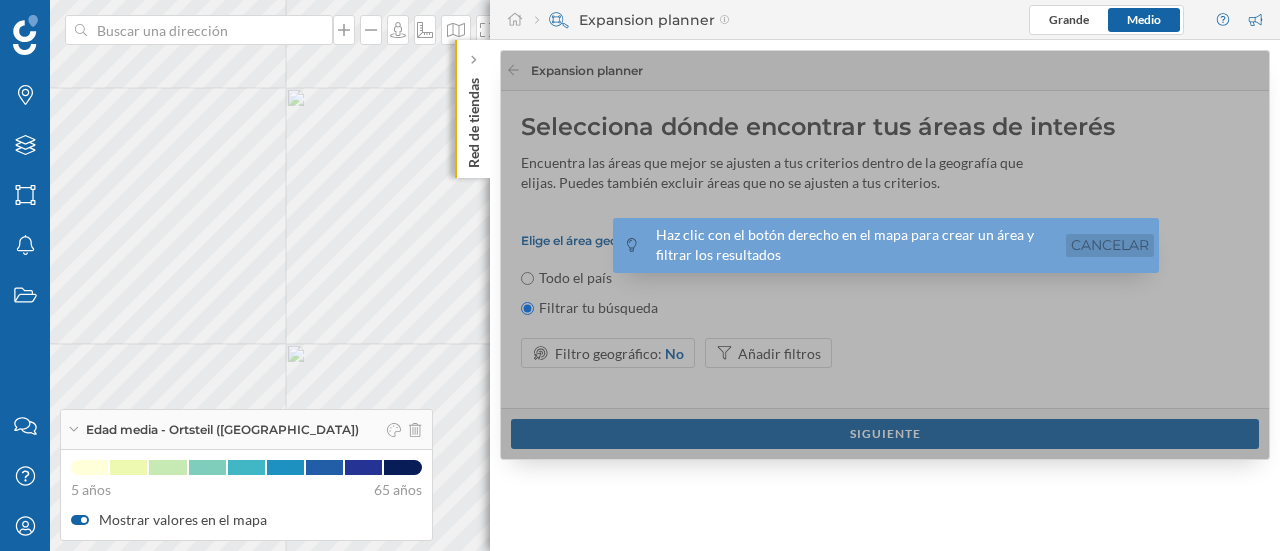 click on "Cancelar" at bounding box center [1110, 245] 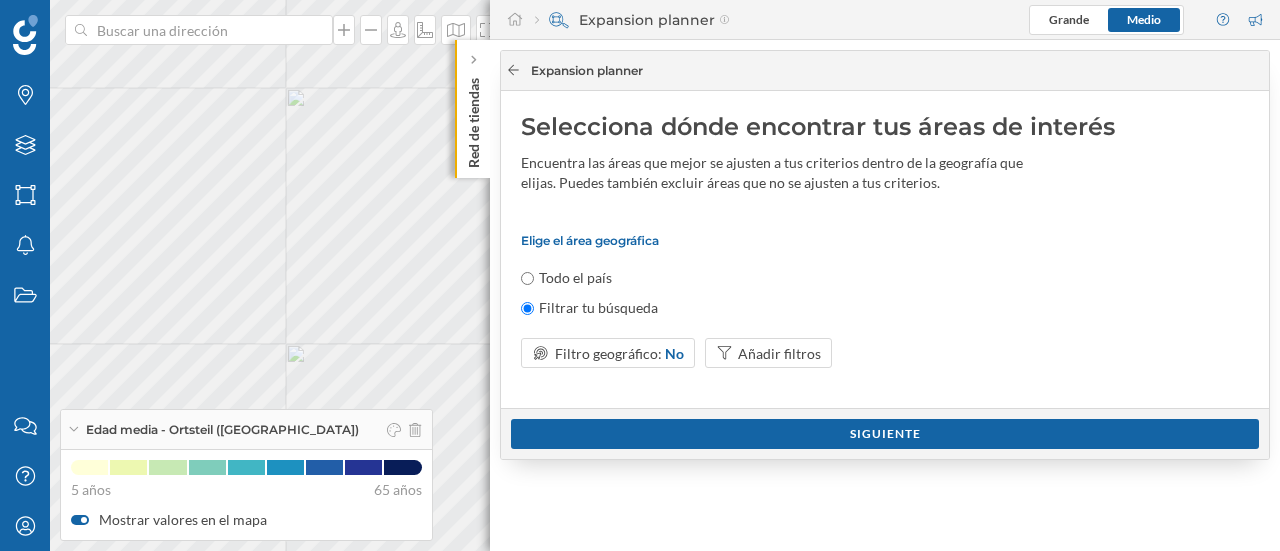 click 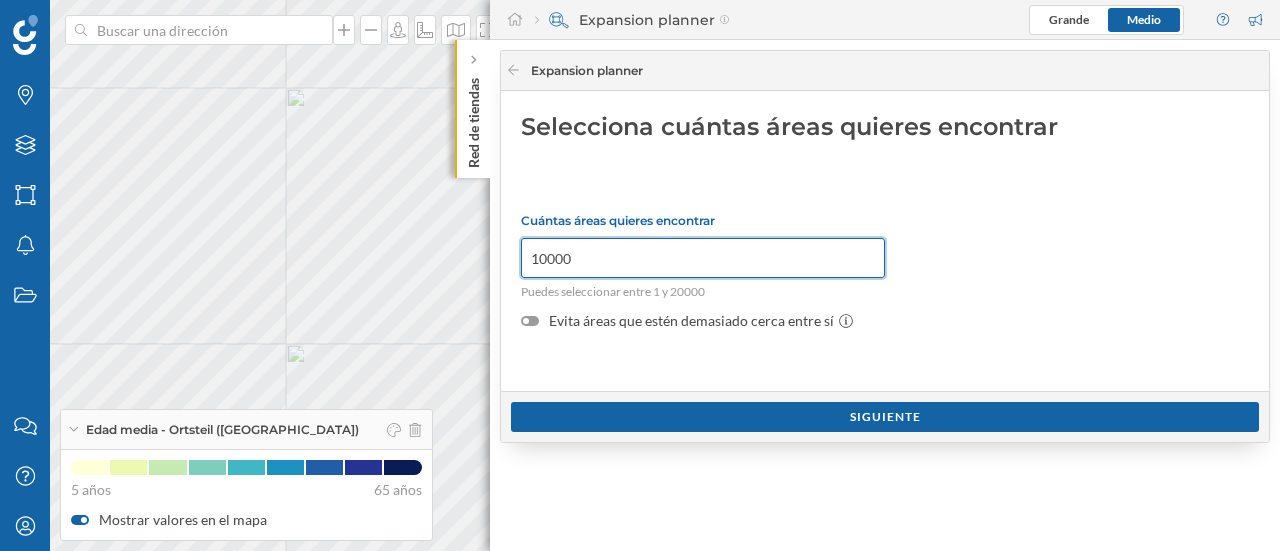 click on "10000" at bounding box center (703, 258) 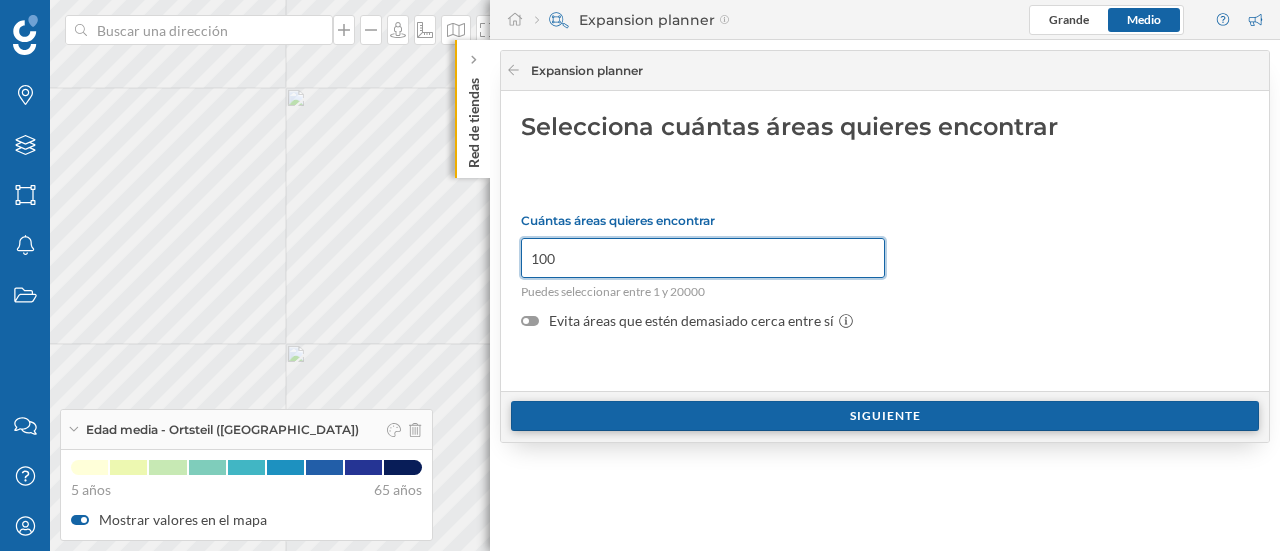 type on "100" 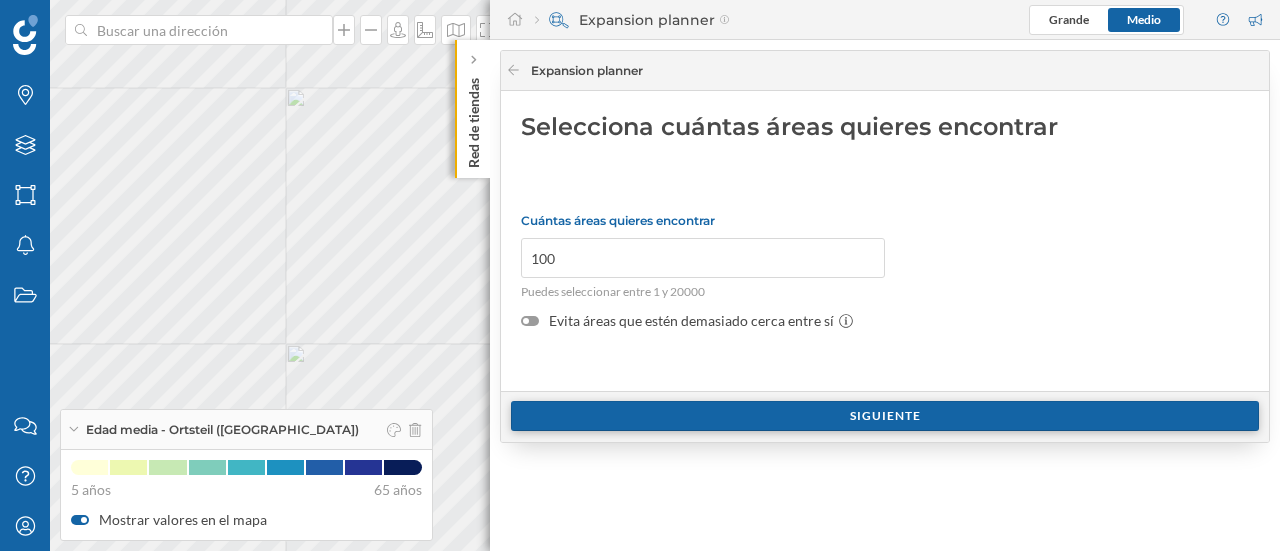 click on "Siguiente" at bounding box center (885, 416) 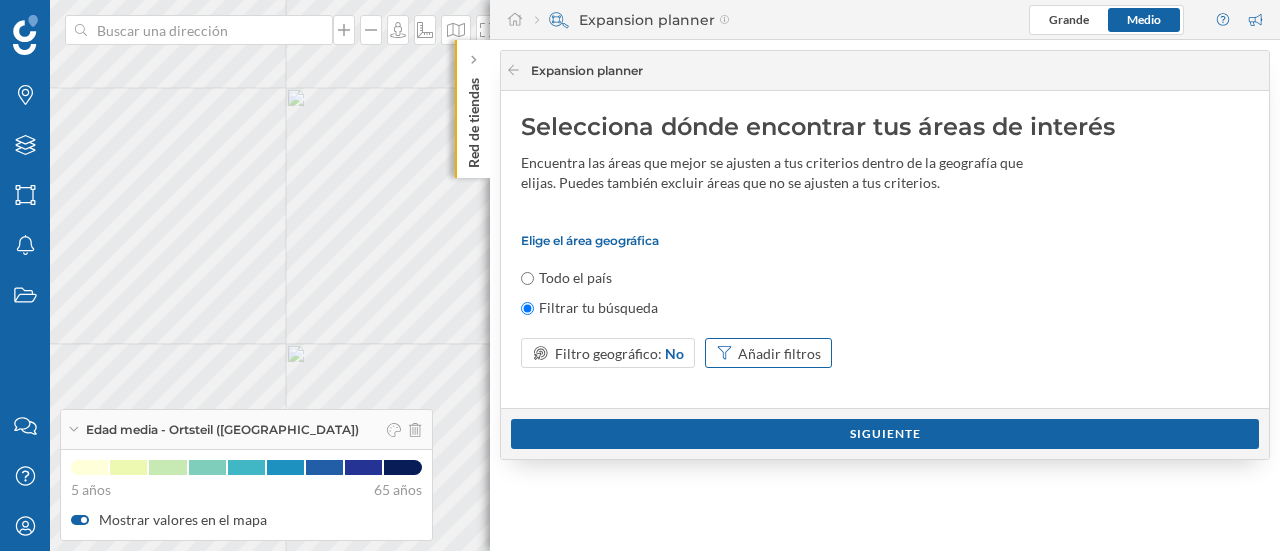 click on "Añadir filtros" at bounding box center [779, 353] 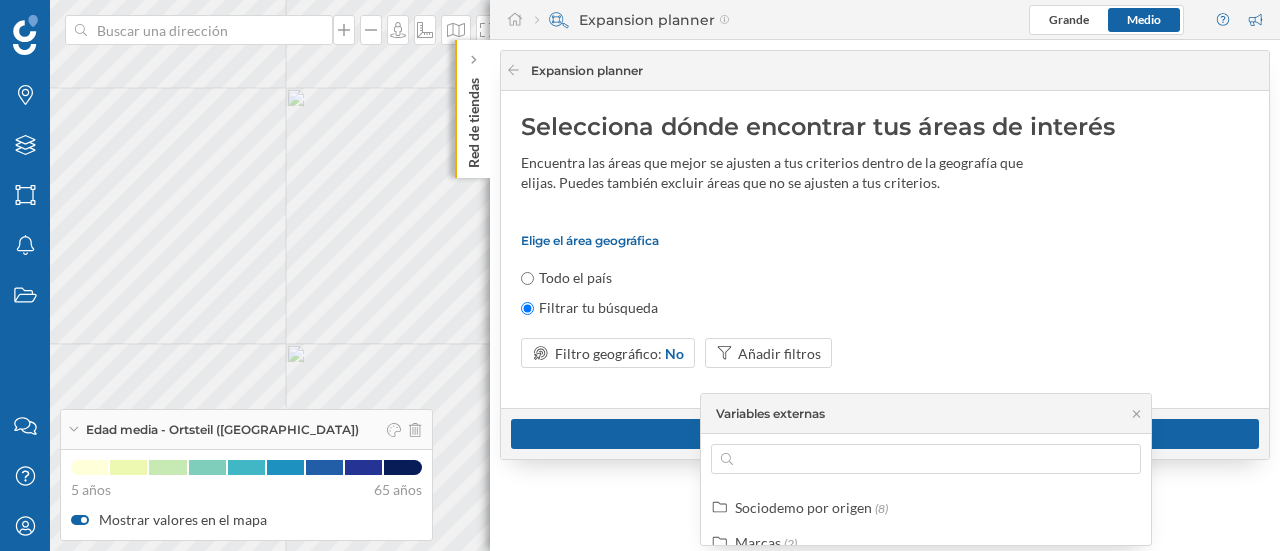 scroll, scrollTop: 66, scrollLeft: 0, axis: vertical 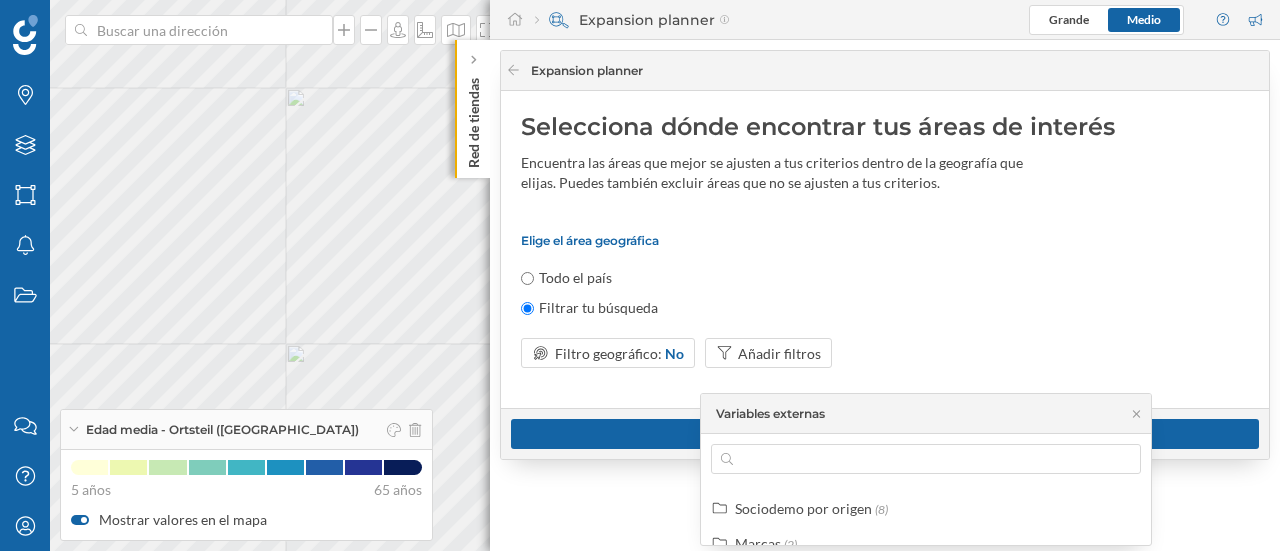 click on "Sociodemo por origen" at bounding box center (803, 508) 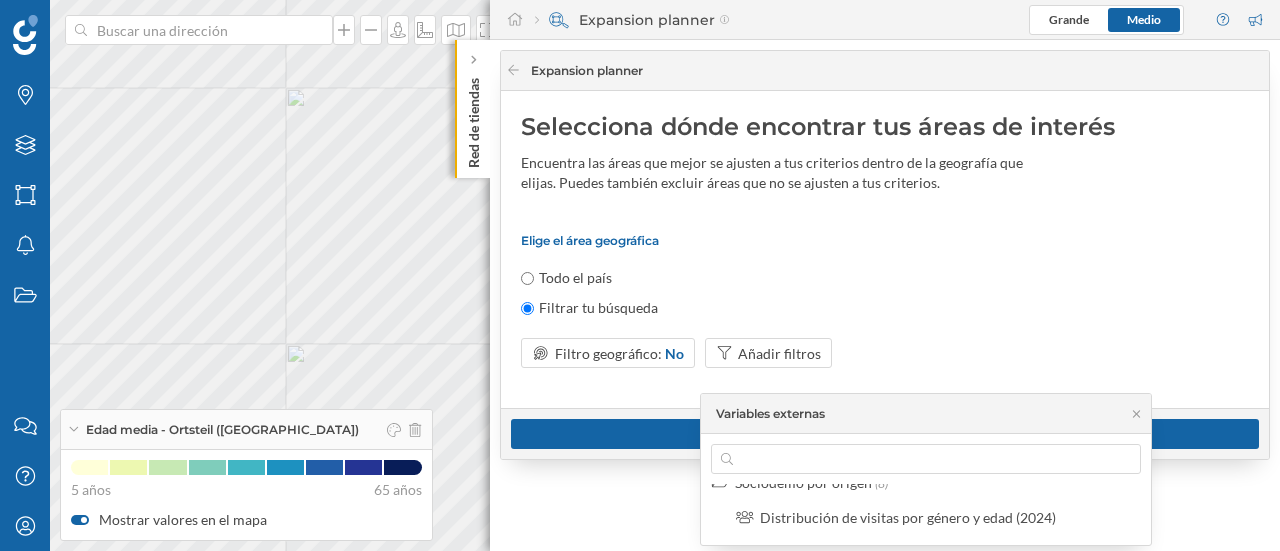 scroll, scrollTop: 93, scrollLeft: 0, axis: vertical 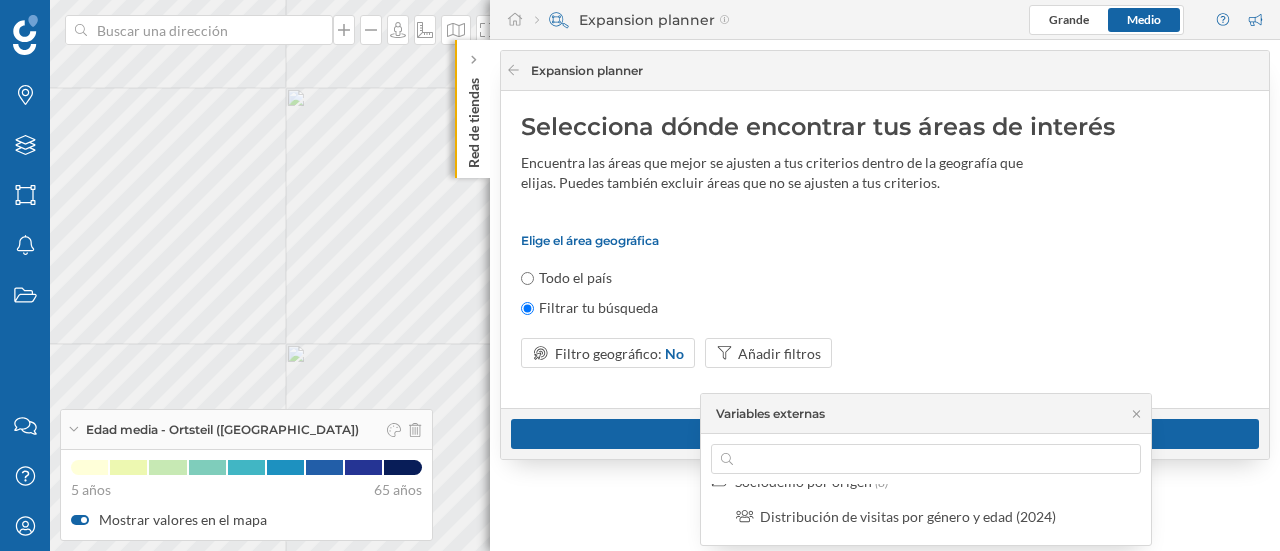 click on "Distribución de visitas por género y edad (2024)" at bounding box center (908, 516) 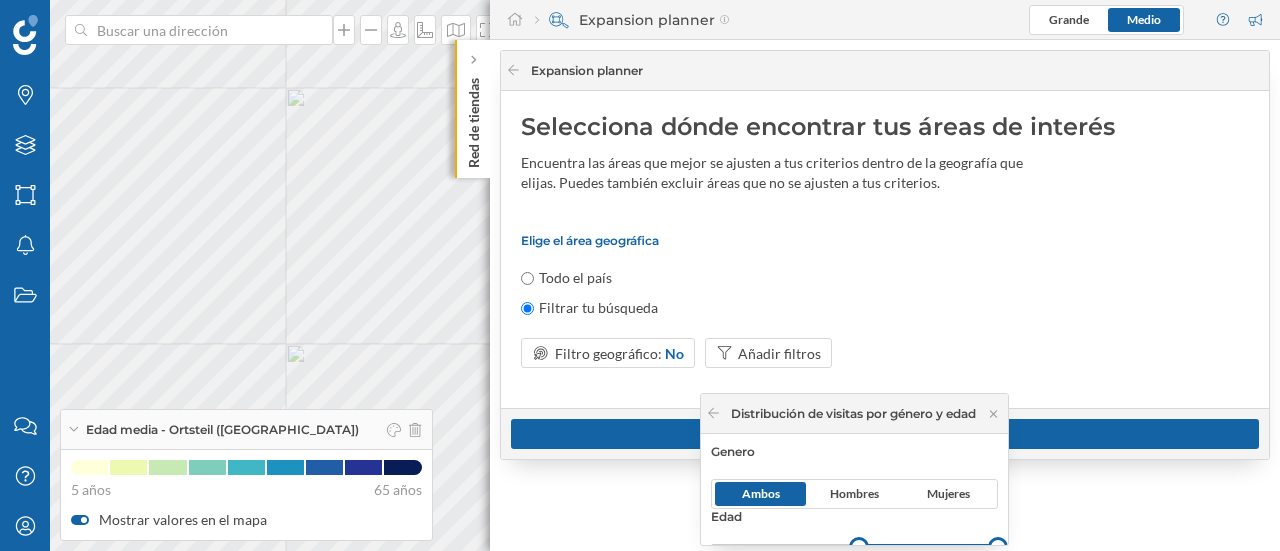 drag, startPoint x: 710, startPoint y: 541, endPoint x: 863, endPoint y: 553, distance: 153.46986 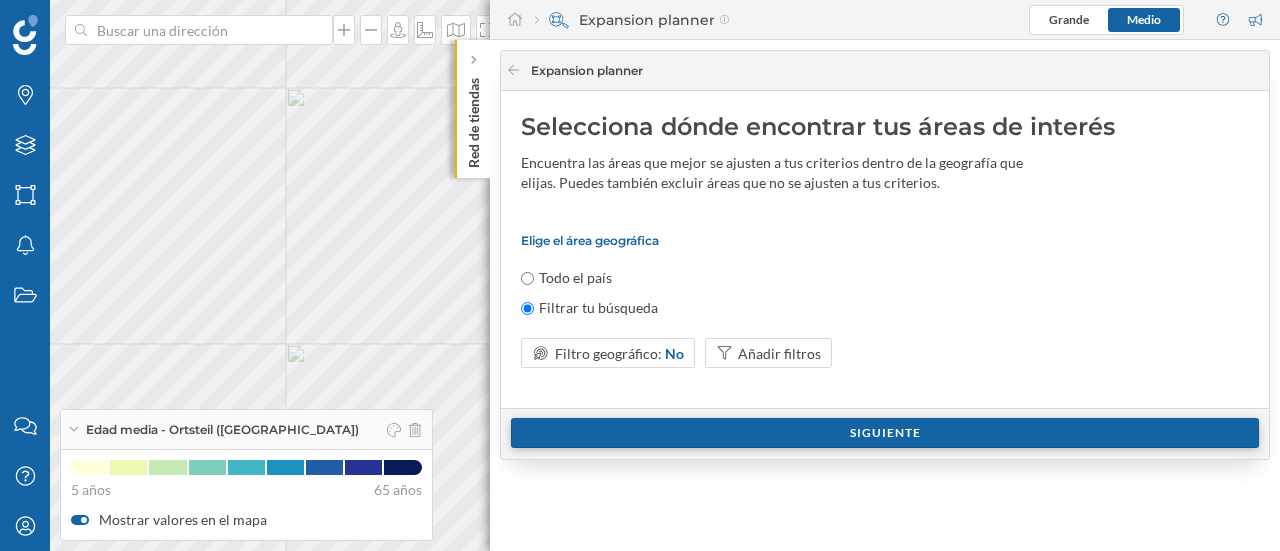 click on "Siguiente" at bounding box center (885, 433) 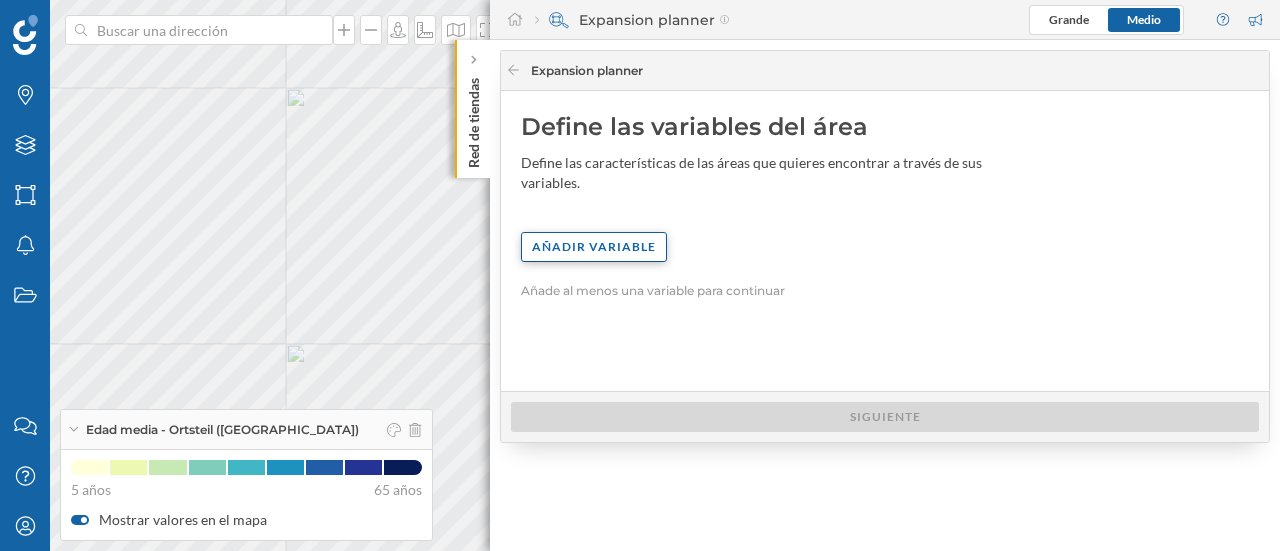 click on "Añadir variable" at bounding box center [594, 247] 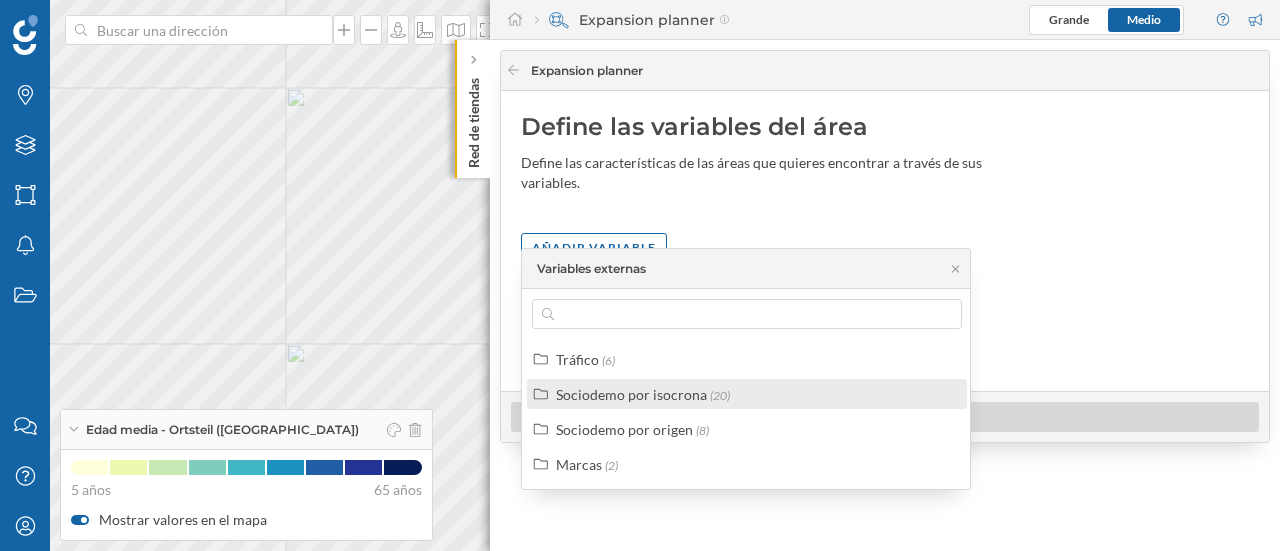 click on "Sociodemo por isocrona" at bounding box center (631, 394) 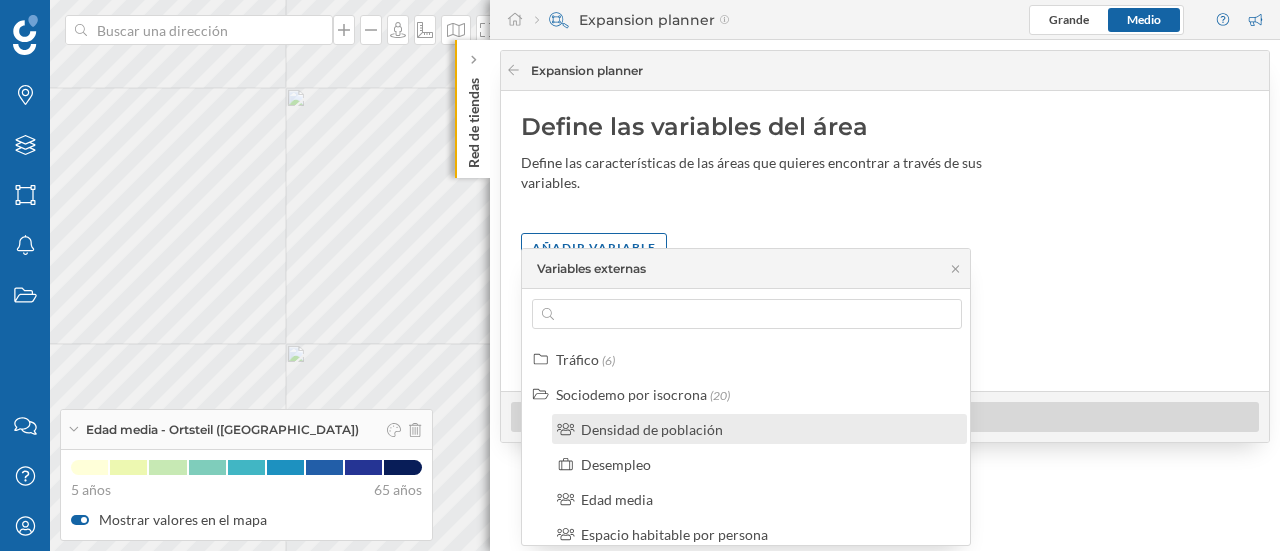 click on "Densidad de población" at bounding box center [756, 429] 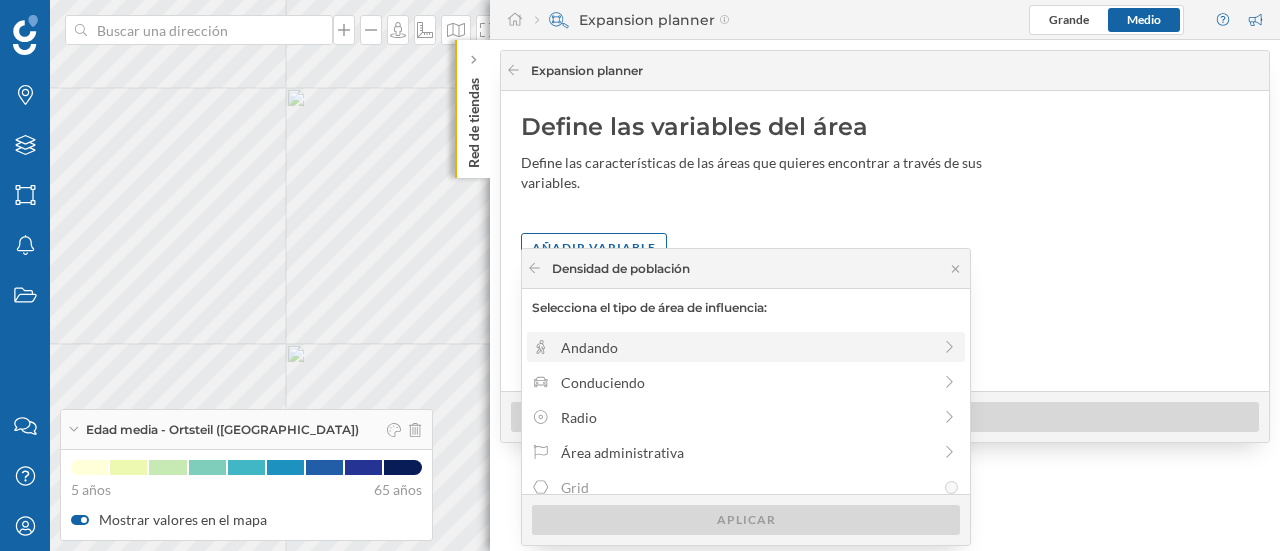 click on "Andando" at bounding box center (746, 347) 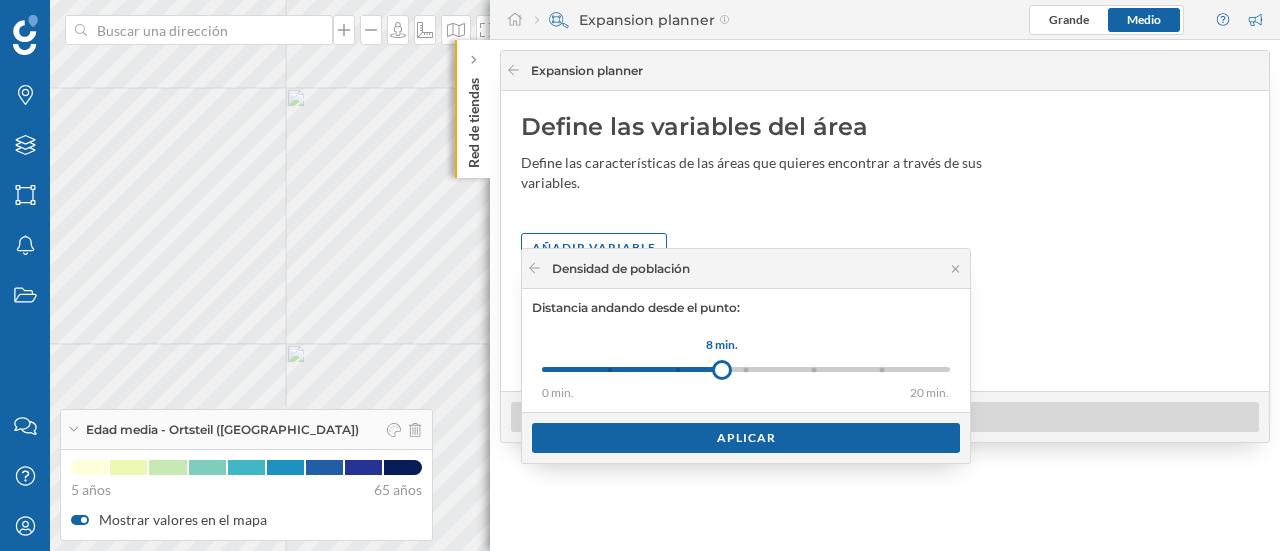 drag, startPoint x: 613, startPoint y: 371, endPoint x: 728, endPoint y: 405, distance: 119.92081 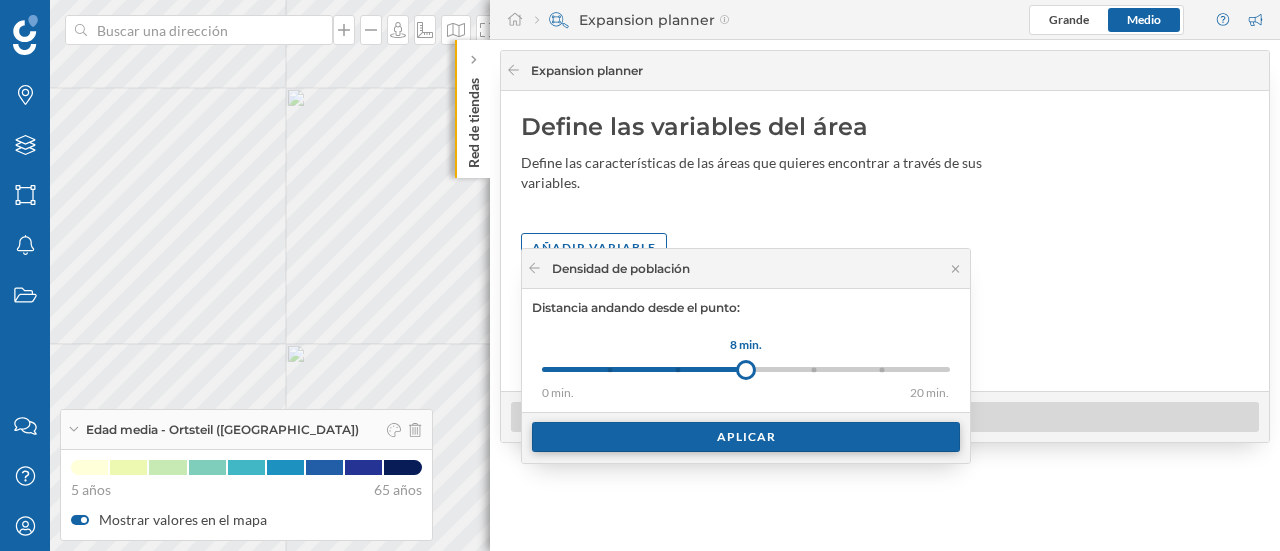 click on "Aplicar" at bounding box center (746, 437) 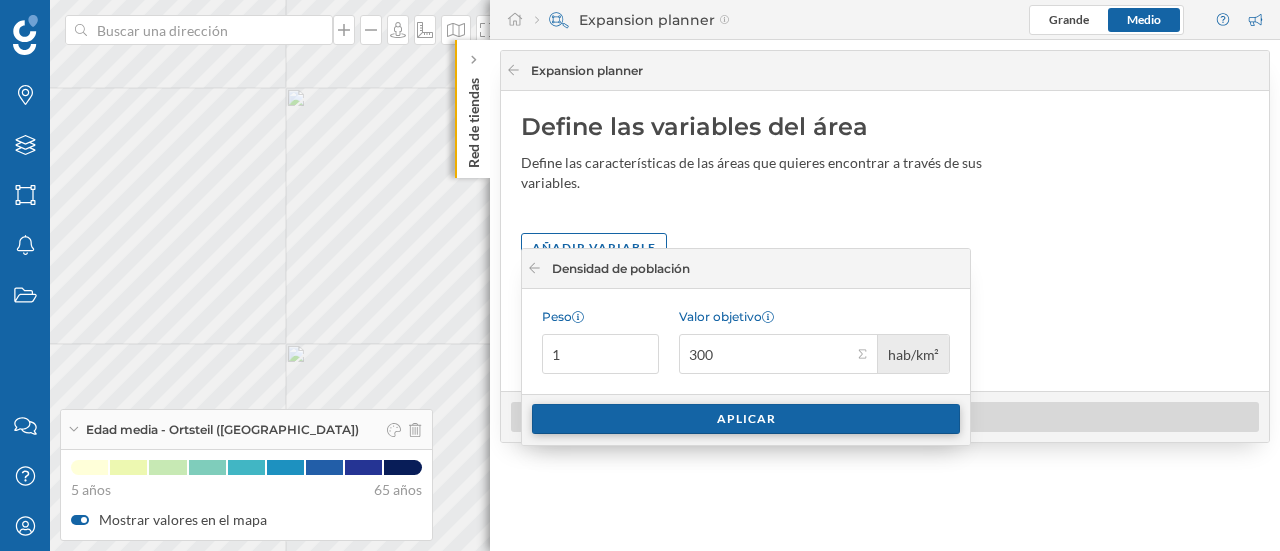 type on "300" 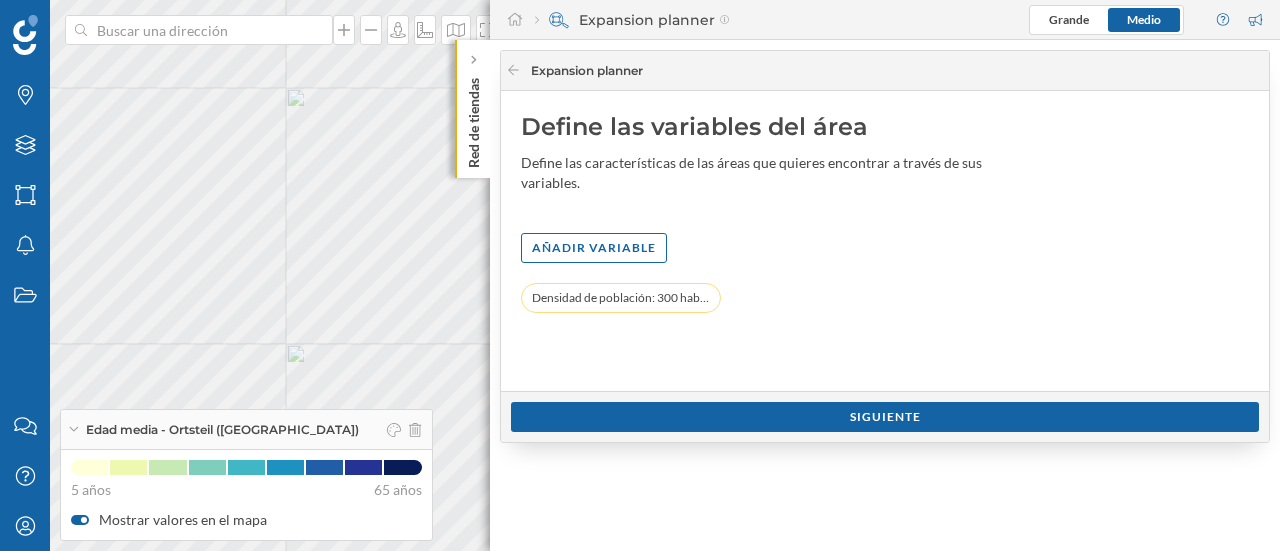 click on "Siguiente" at bounding box center [885, 417] 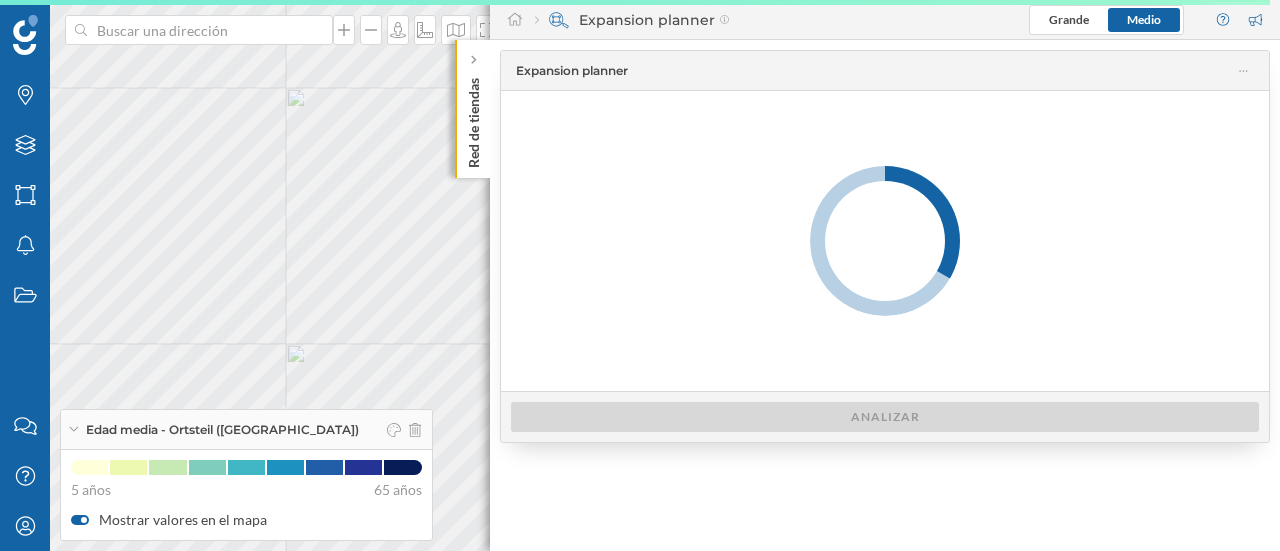 click on "Analizar" at bounding box center (885, 417) 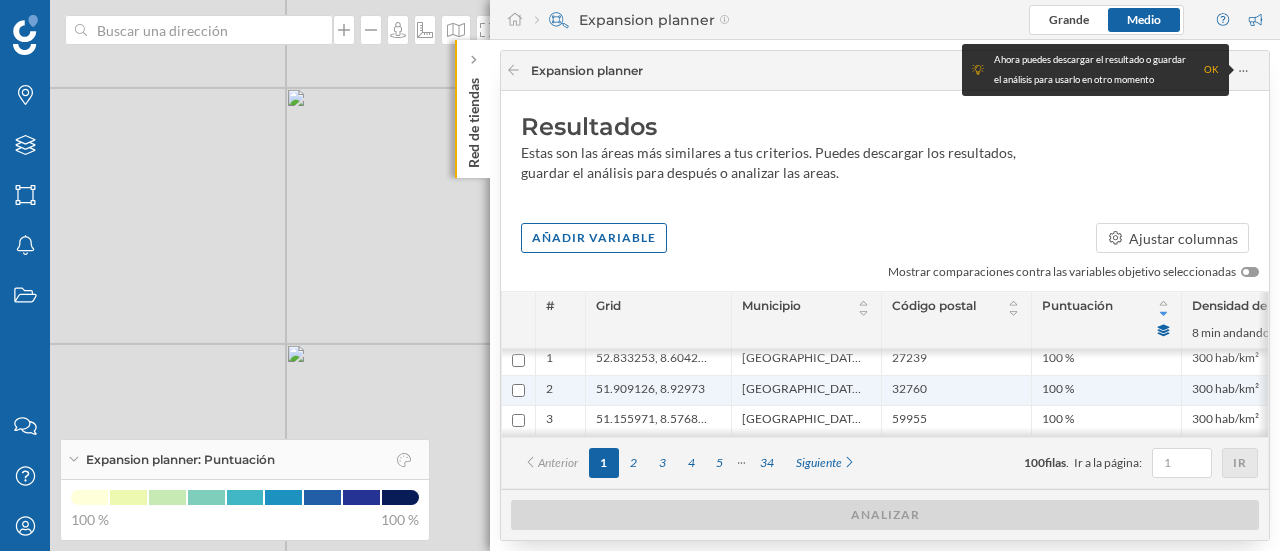 scroll, scrollTop: 0, scrollLeft: 0, axis: both 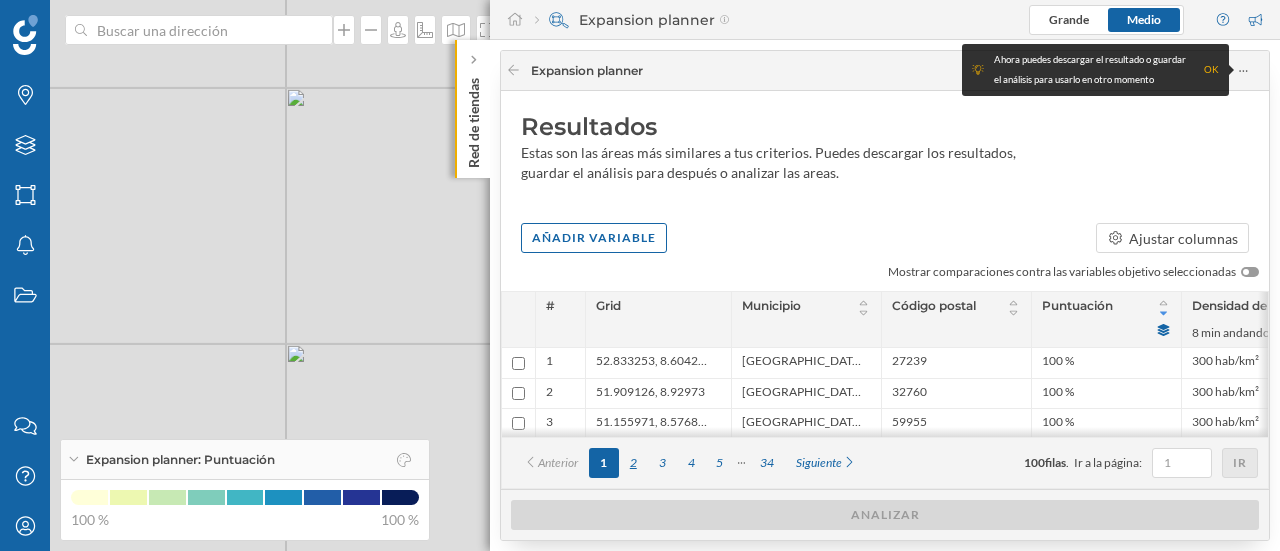 click on "2" at bounding box center [633, 463] 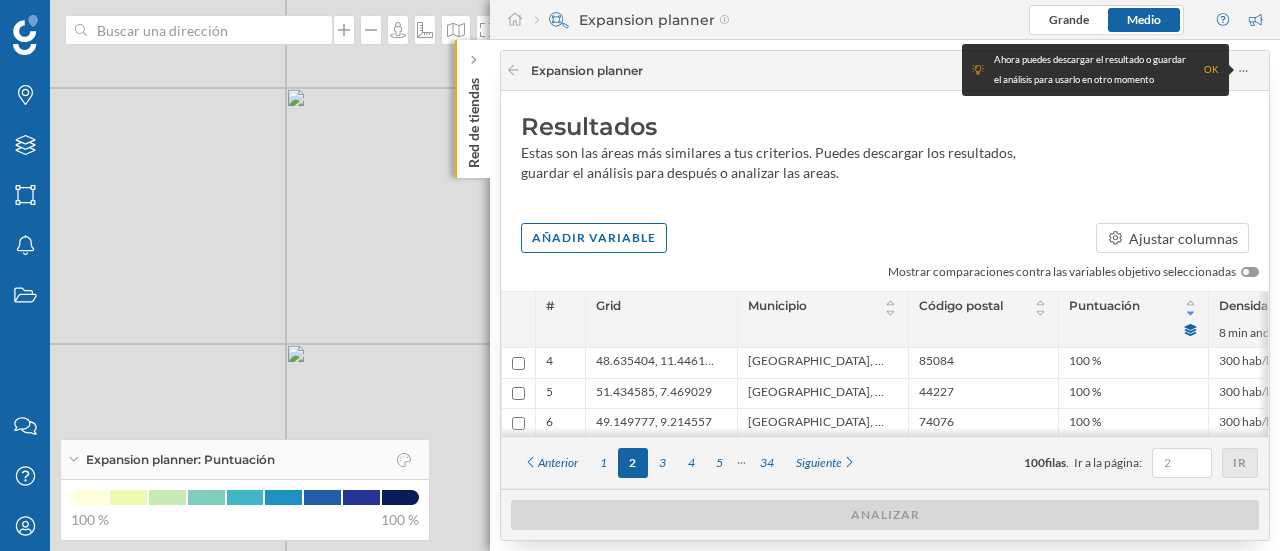 click on "Red de tiendas" 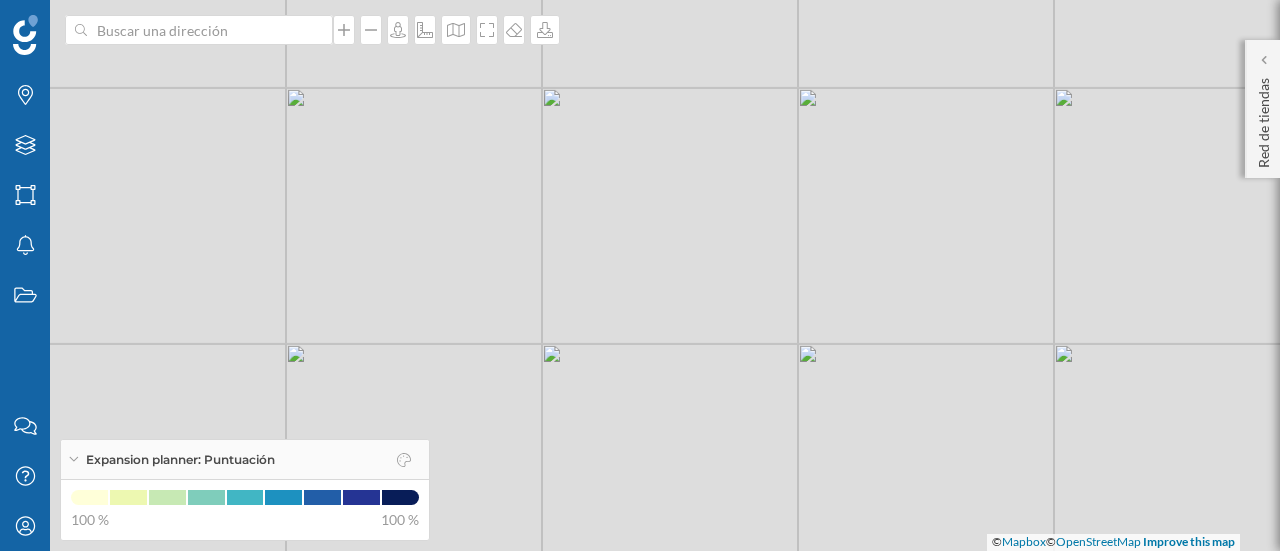 click on "©  Mapbox  ©  OpenStreetMap   Improve this map" at bounding box center [640, 275] 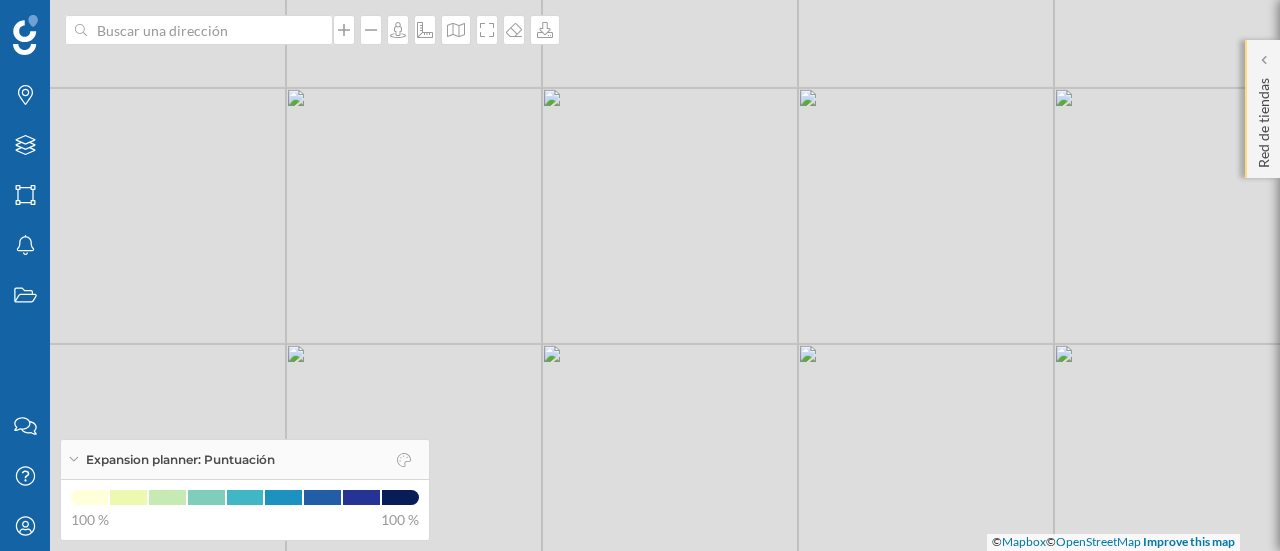 click on "Red de tiendas" 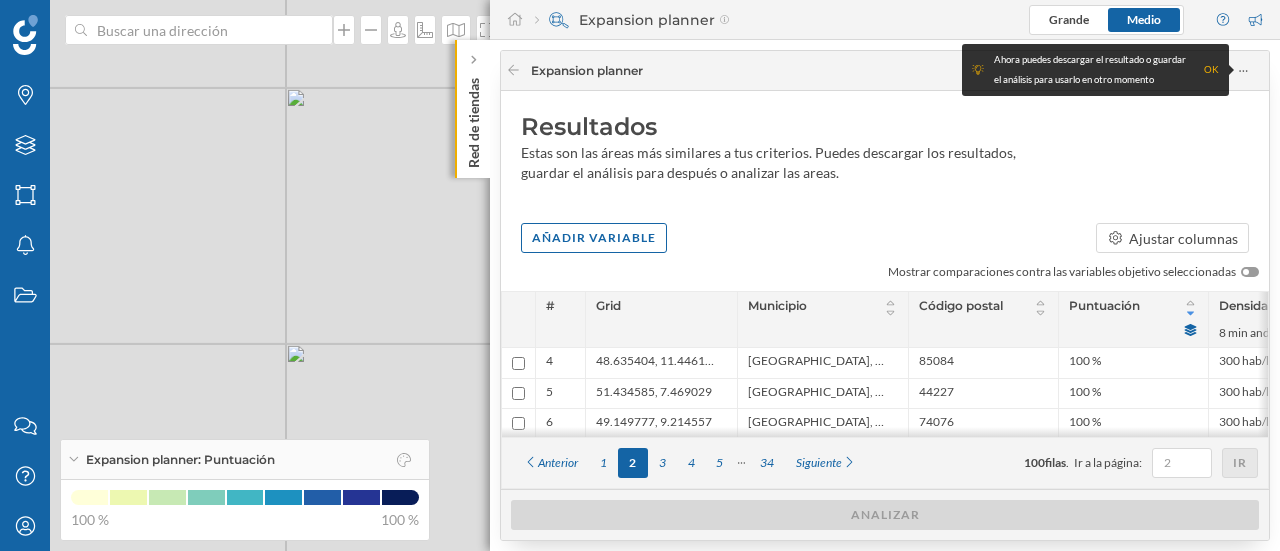 click on "©  Mapbox  ©  OpenStreetMap   Improve this map" at bounding box center (640, 275) 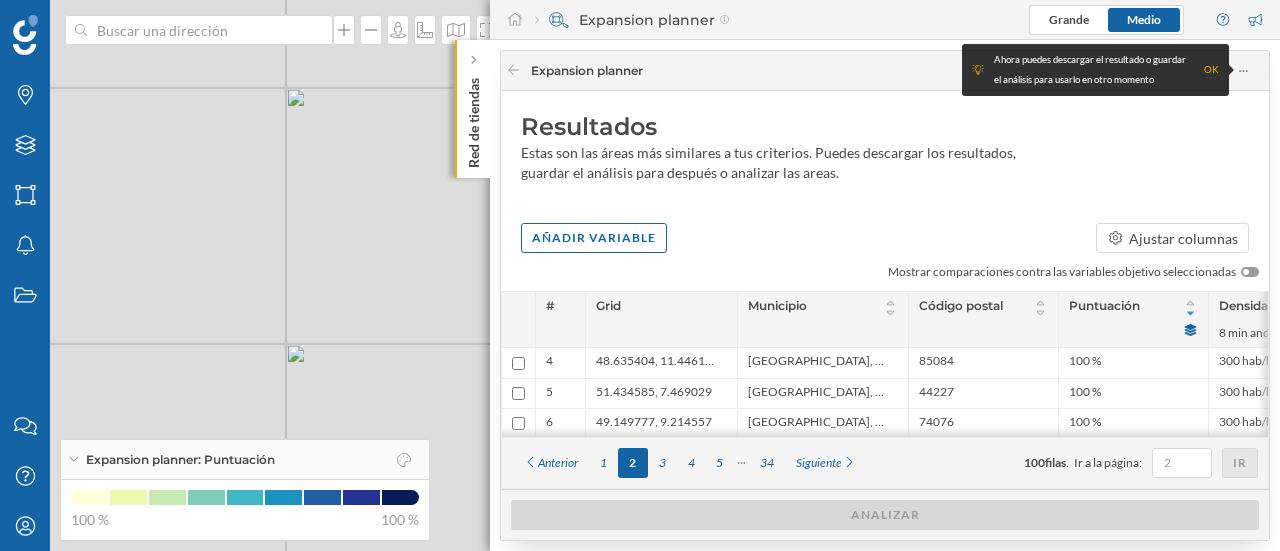 click on "Red de tiendas" 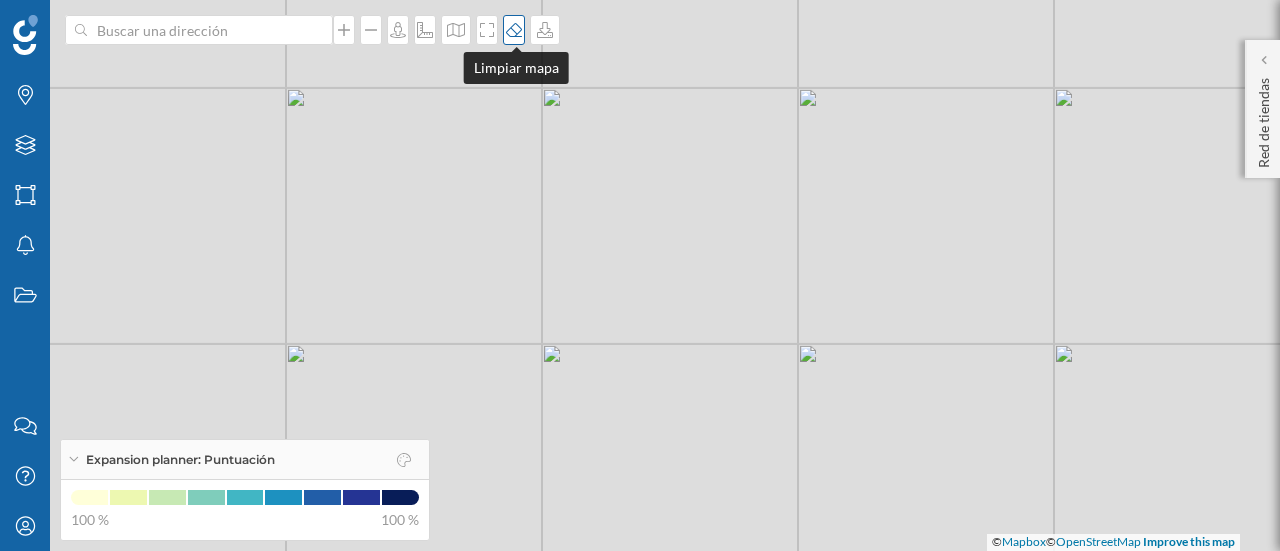 click 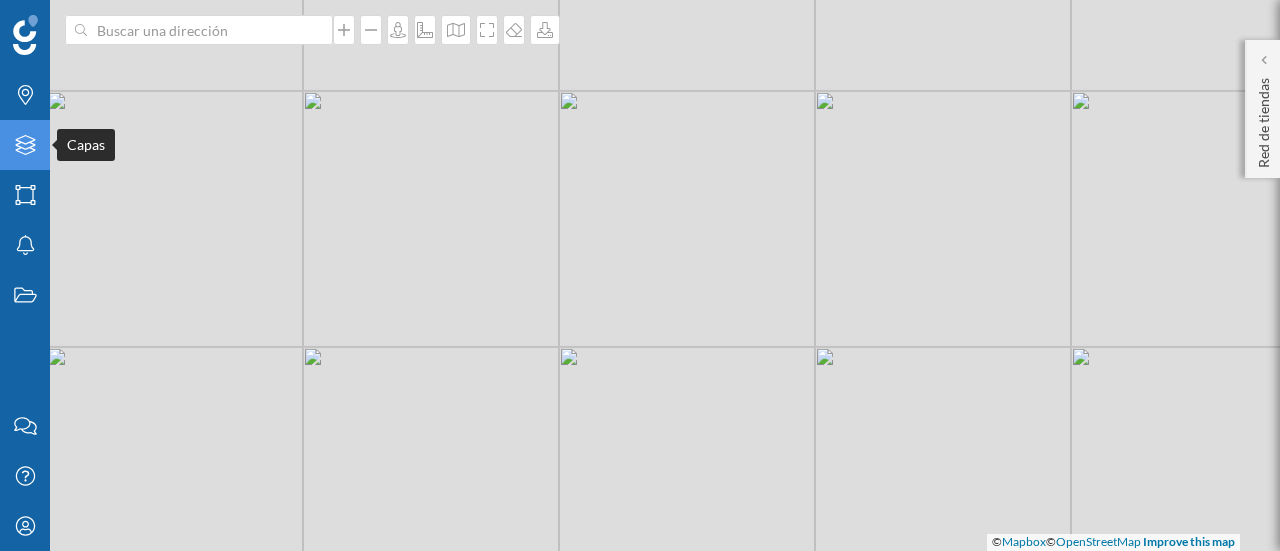 click on "Capas" 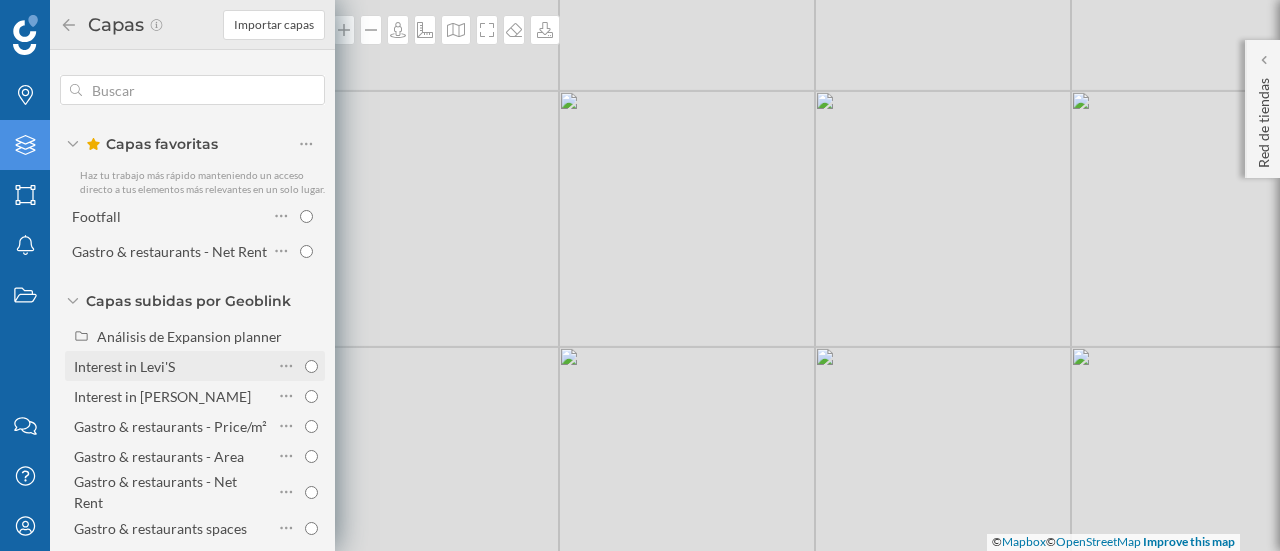 click on "Interest in Levi'S" at bounding box center [311, 366] 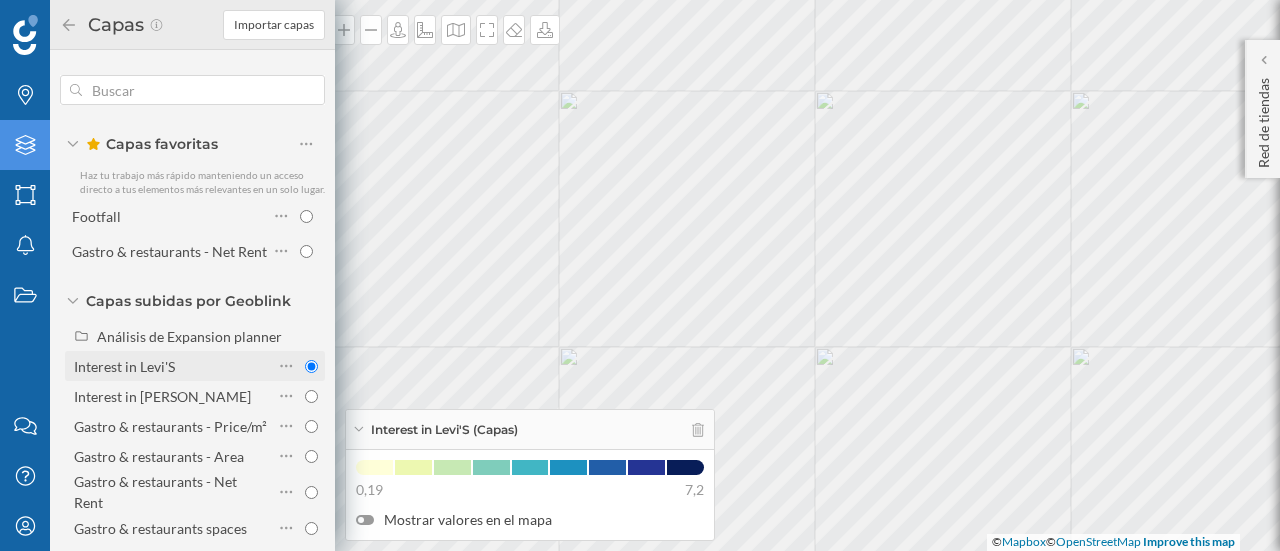 click at bounding box center (298, 366) 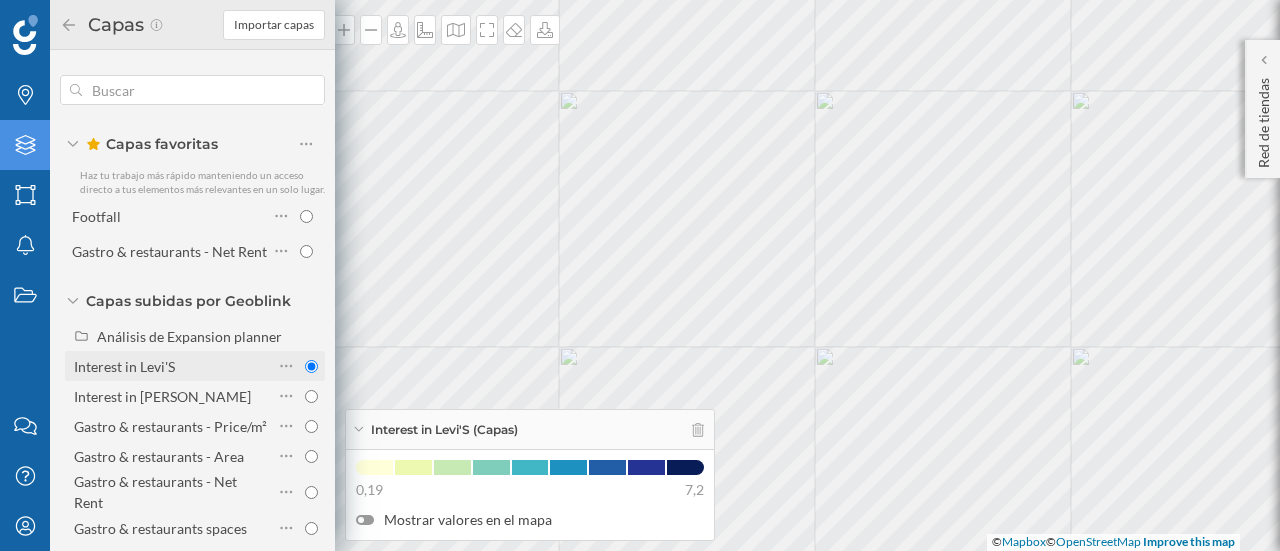 radio on "true" 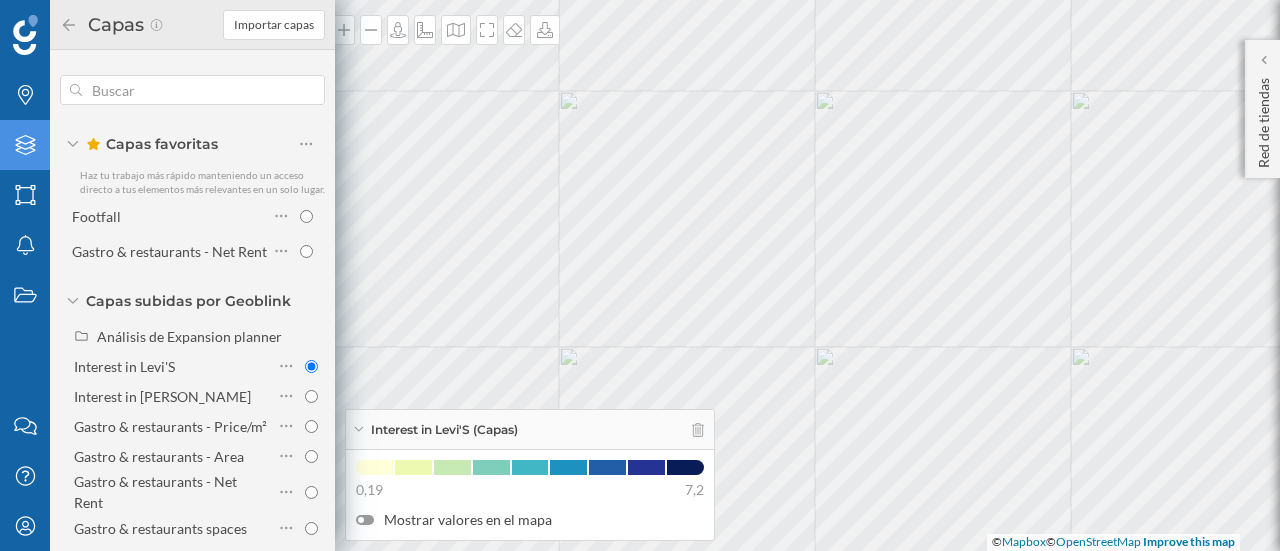 click at bounding box center (365, 520) 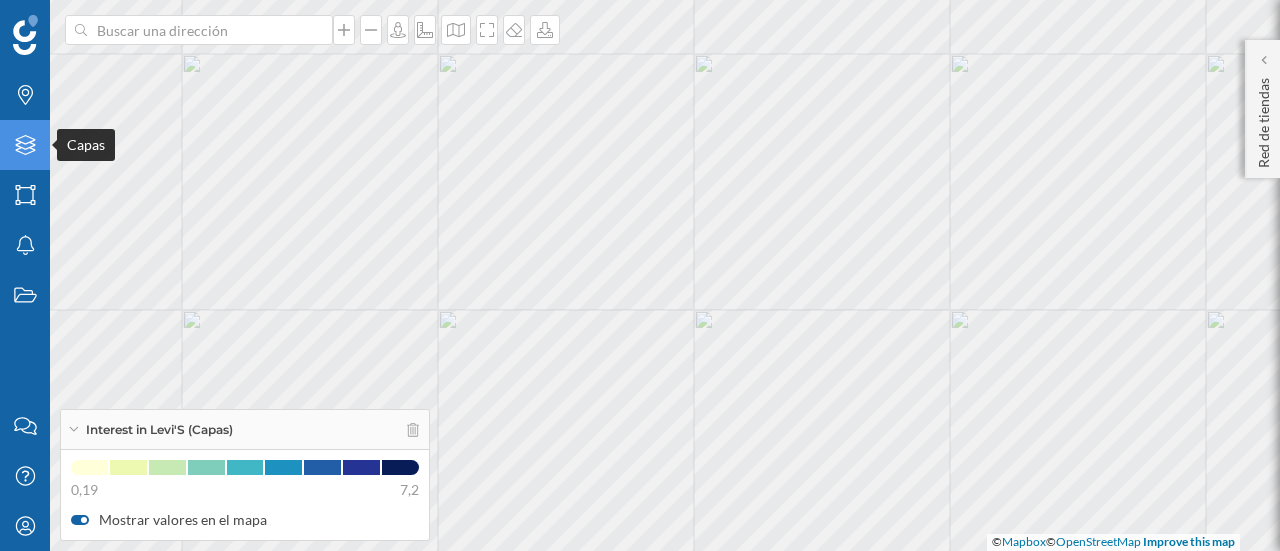 click on "Capas" 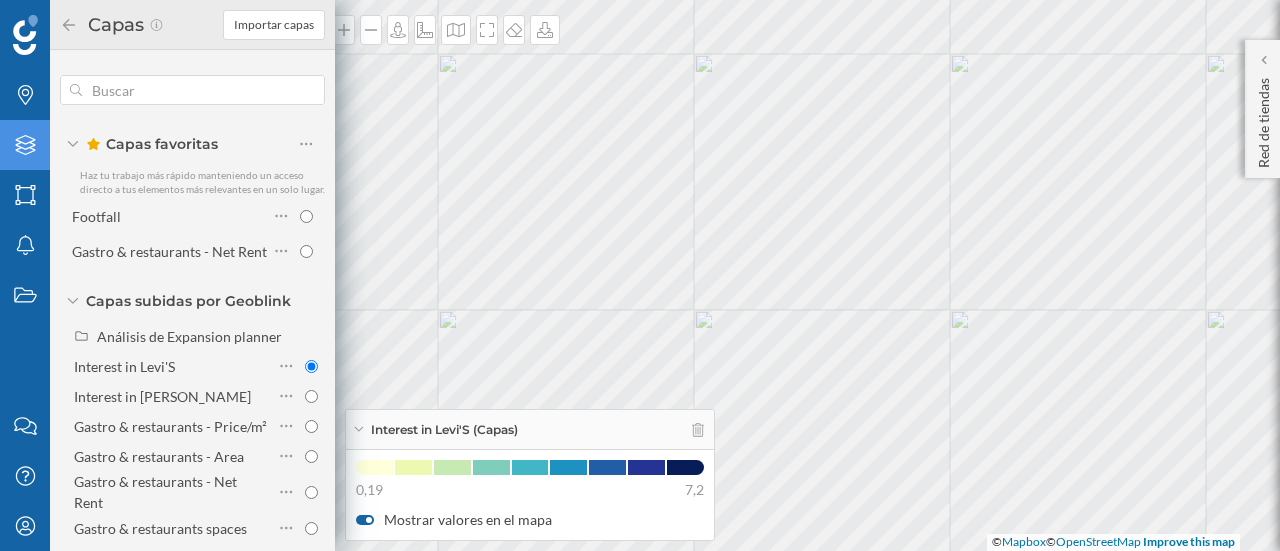 click 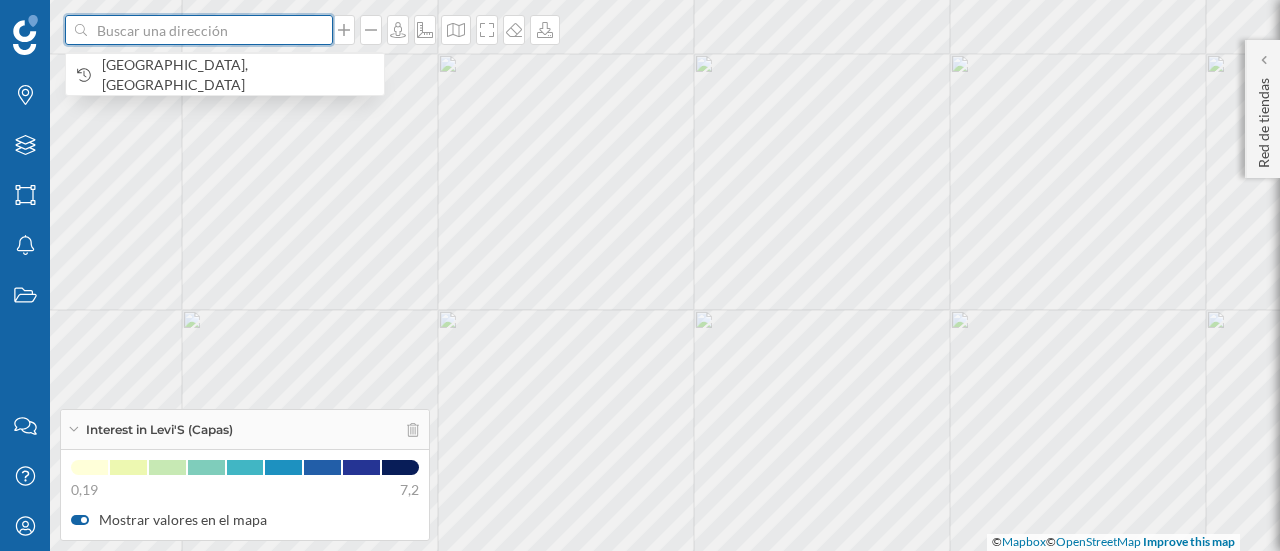 click at bounding box center (199, 30) 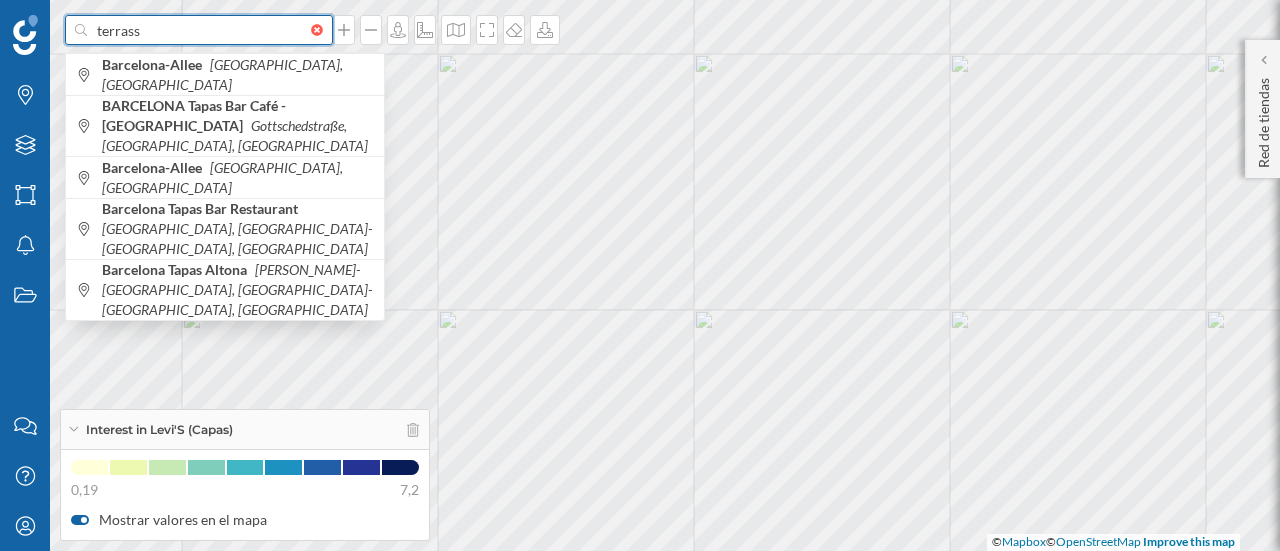 type on "terrassa" 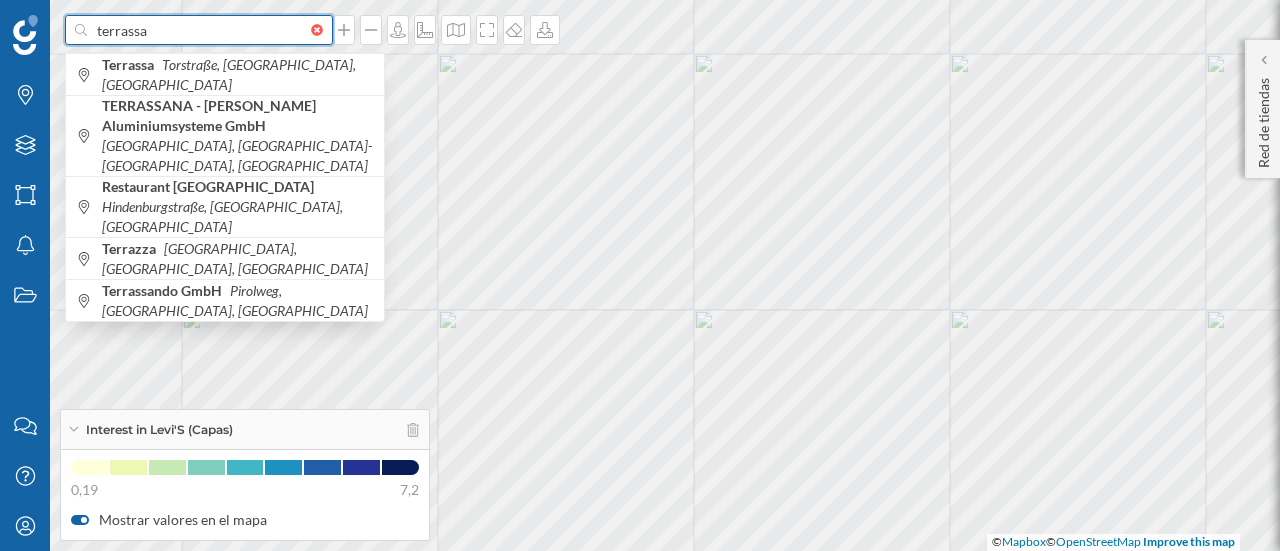 type 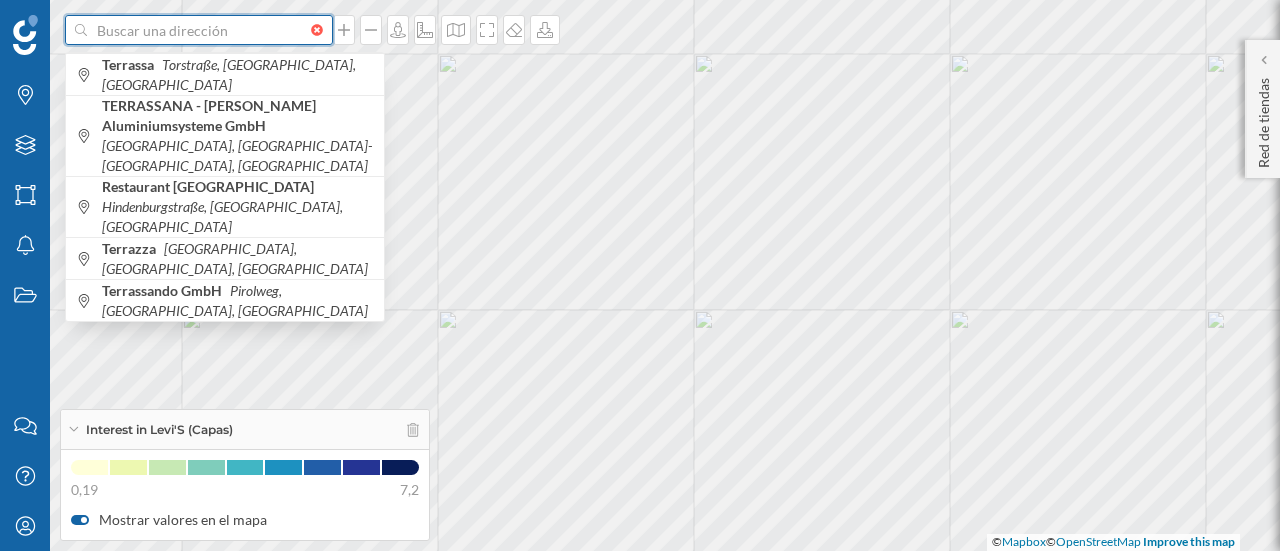 click at bounding box center (322, 30) 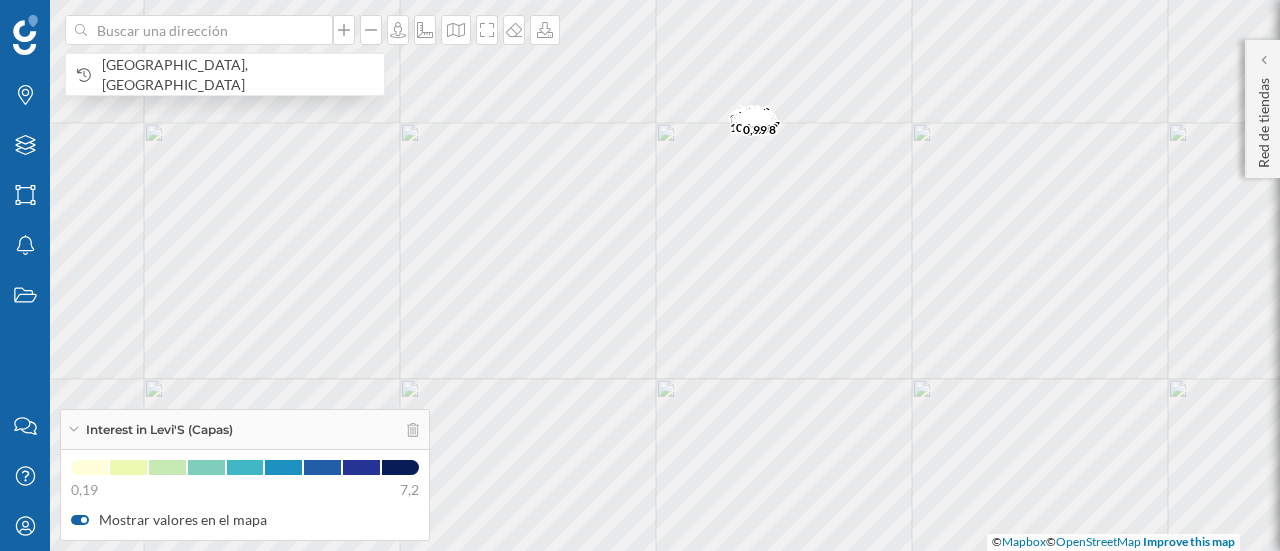 click on "0,94 1,52 0,45 0,98 0,62 0,77 0,5 1,06 0,87 1,51 0,69 0,84 1,44 1,18 1,37 1,44 1,94 1,67 1,7 1,55 1,6 1,89 1,04 1,31 1,19 0,95 1,02 1,25 1,7 0,8 1,18 1,1 1,03 0,62 0,99 0,82 1,25 1,01 0,87 0,91 0,72 0,81 0,83 1,15 1,25 0,82 0,77 1,22 0,99 0,4 0,64 0,78 0,48 0,52 0,38 0,9 1,33 0,85 0,87 0,71 0,57 0,88 1,05 0,63 0,65 0,9 0,6 0,92 0,52 0,64 0,71 1,23 1,17 1,12 1,15 1,17 2,44 7,2 0,46 0,82 0,25 0,64 1,09 0,37 1,71 1,15 2,5 3,37 4,06 5,73 5,25 2,84 2,75 2,23 2,38 1,41 1,56 1,7 1,81 2,48 1,62 2,7 2,61 1,81 2 1,21 1,97 3,22 1,41 1,6 1,02 1,86 3,54 2,83 2,2 2,06 1,91 1,07 1,6 1,36 3,22 2,73 1,77 2,32 2,03 3,61 4,4 2,06 3,01 2,17 2,54 2,19 2,51 2,03 1,08 0,86 0,72 1,17 0,91 1,28 0,76 1,32 1,14 1,3 1,06 0,88 1,47 1,42 1,59 0,46 0,41 0,47 0,19 1,47 1,23 1,72 1 1,11 1,39 1,97 1,9 1,52 0,89 1,5 1,02 1,47 1,22 0,92 0,63 1,52 0,4 1,21 1,05 0,88 0,9 0,65 0,34 0,25 0,96 0,78 0,79 1,22 0,95 0,94 0,95 1,09 1,34 0,97 1,95 1,55 ©  Mapbox  ©  OpenStreetMap   Improve this map" at bounding box center [640, 275] 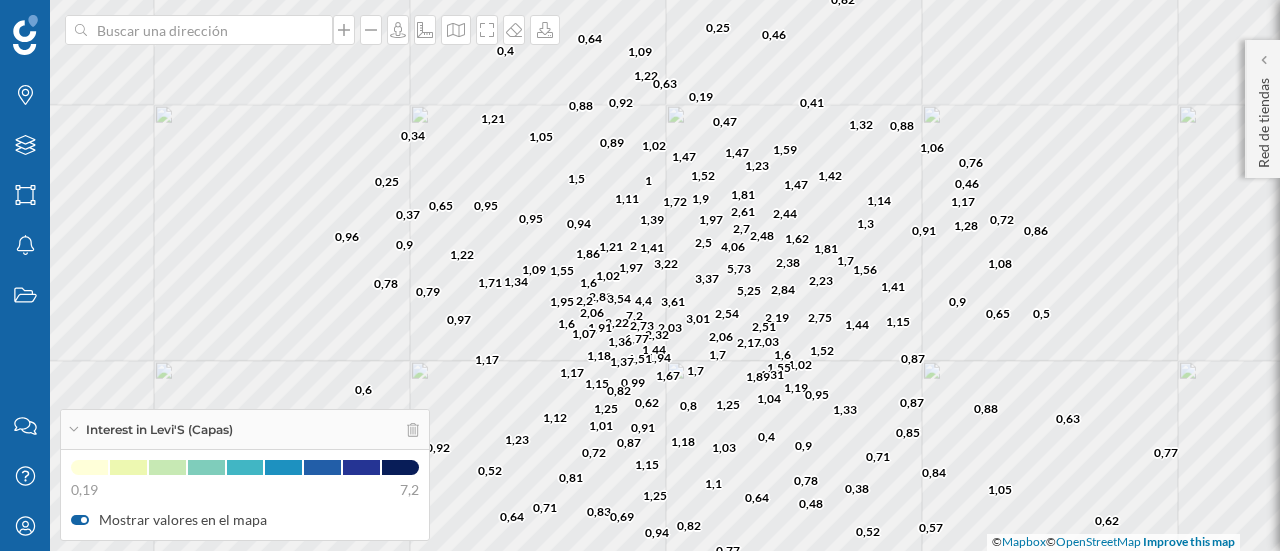 click at bounding box center [80, 520] 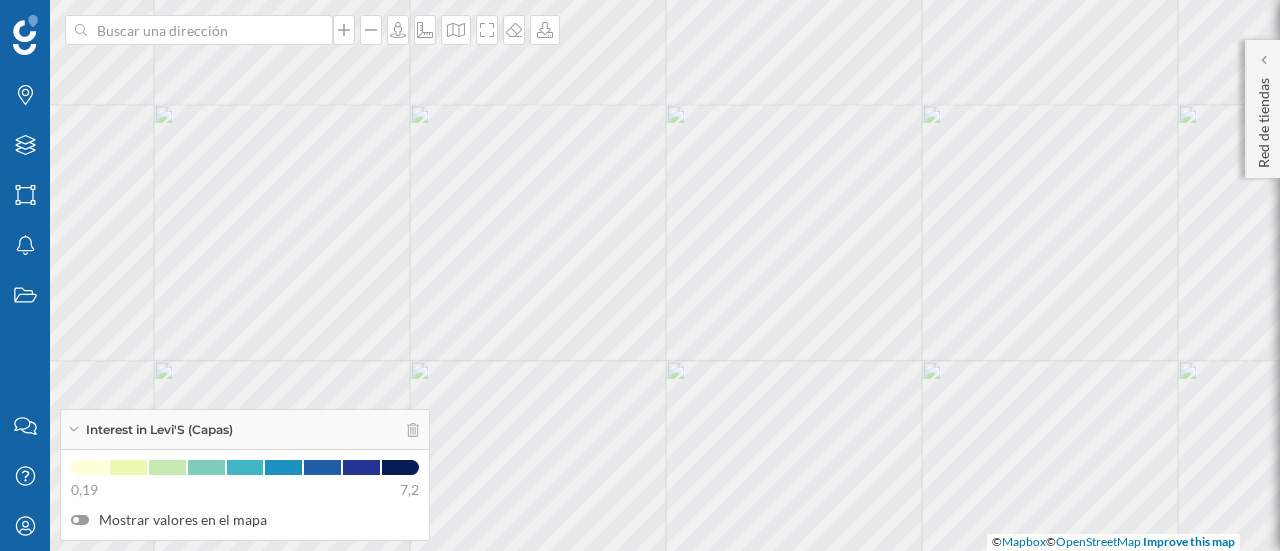 click 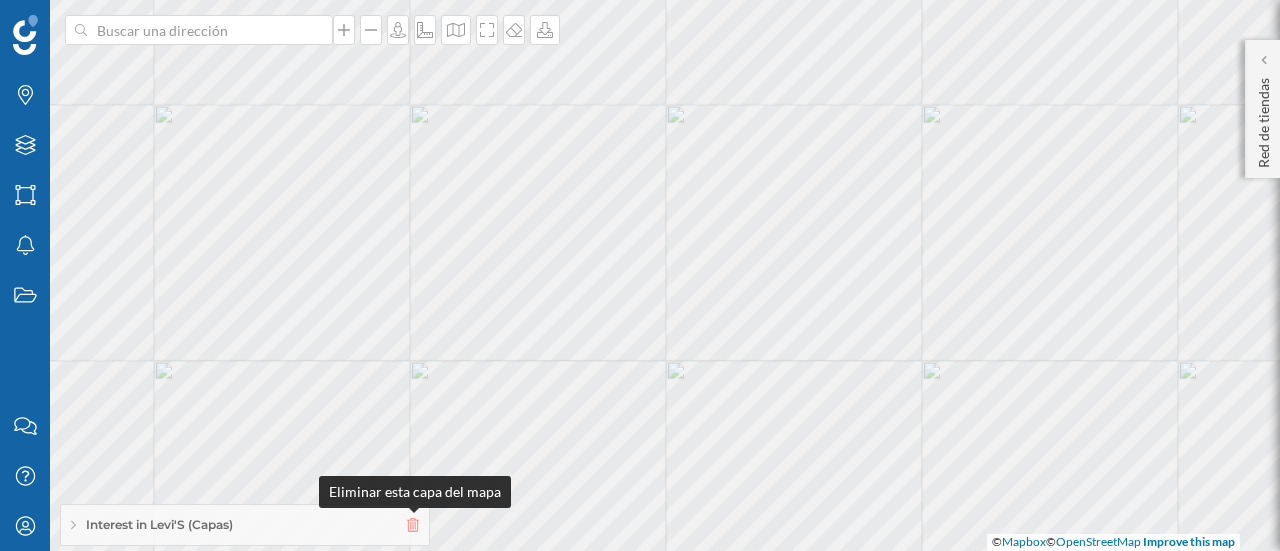 click 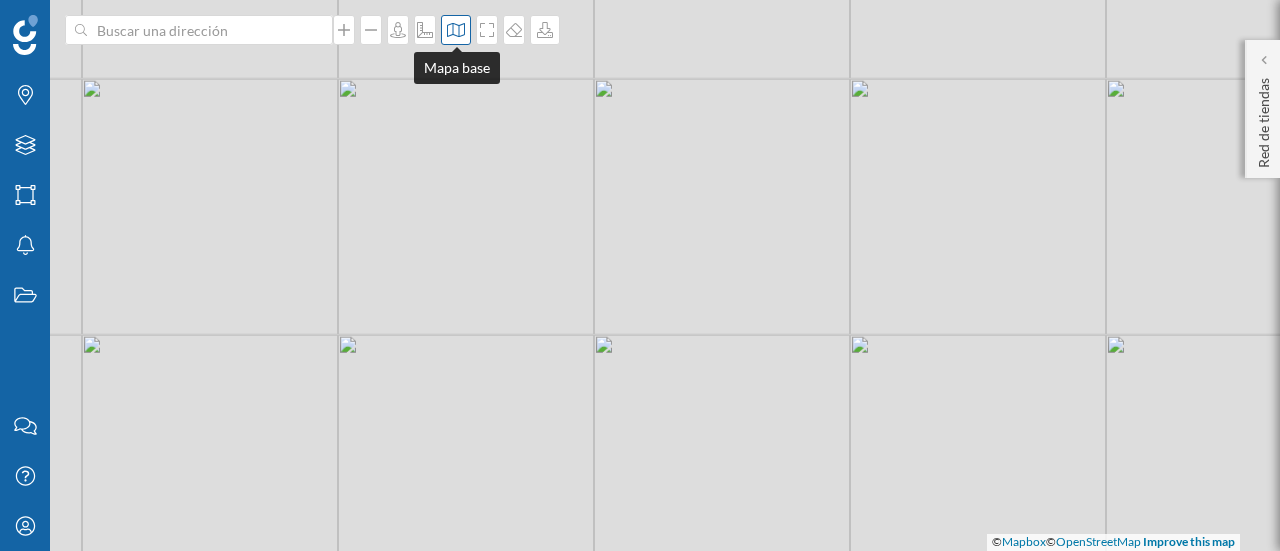 click at bounding box center [456, 30] 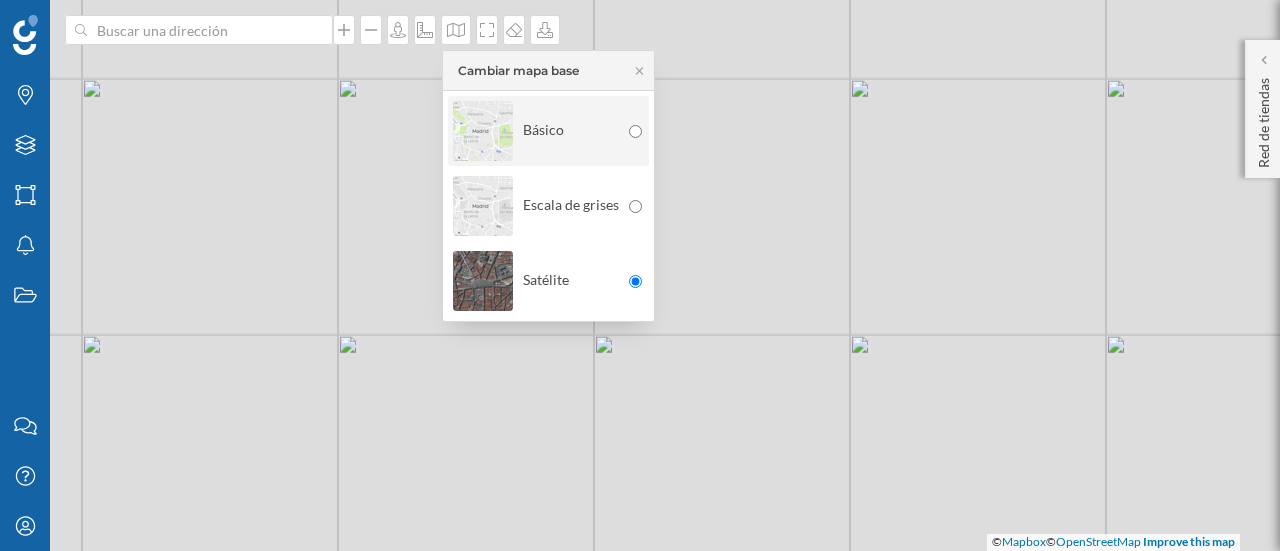 click on "Básico" at bounding box center (536, 131) 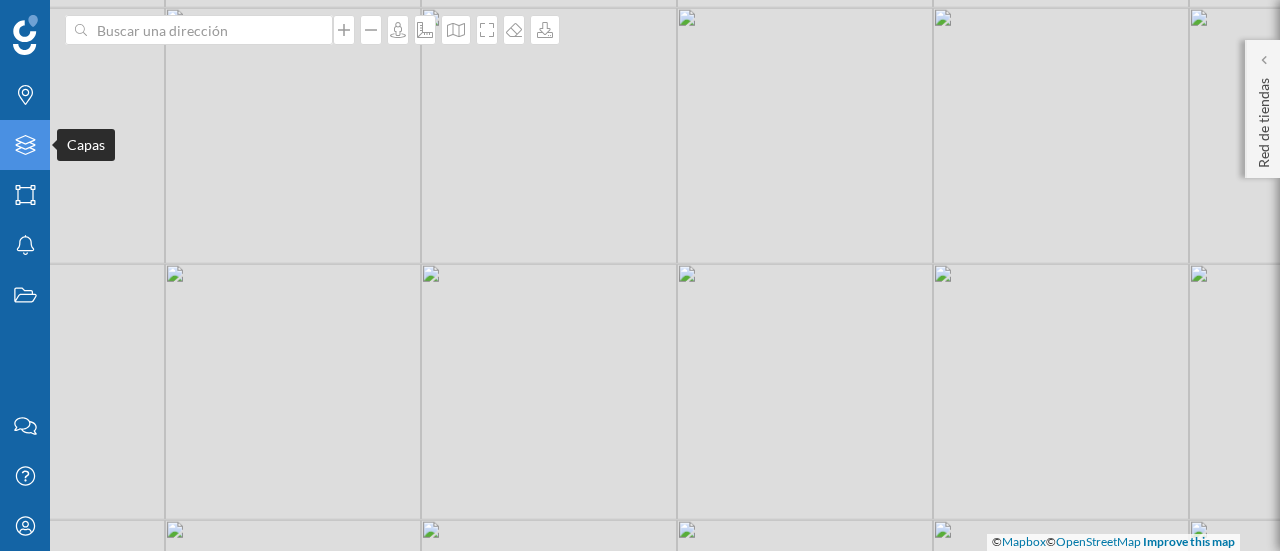 click on "Capas" 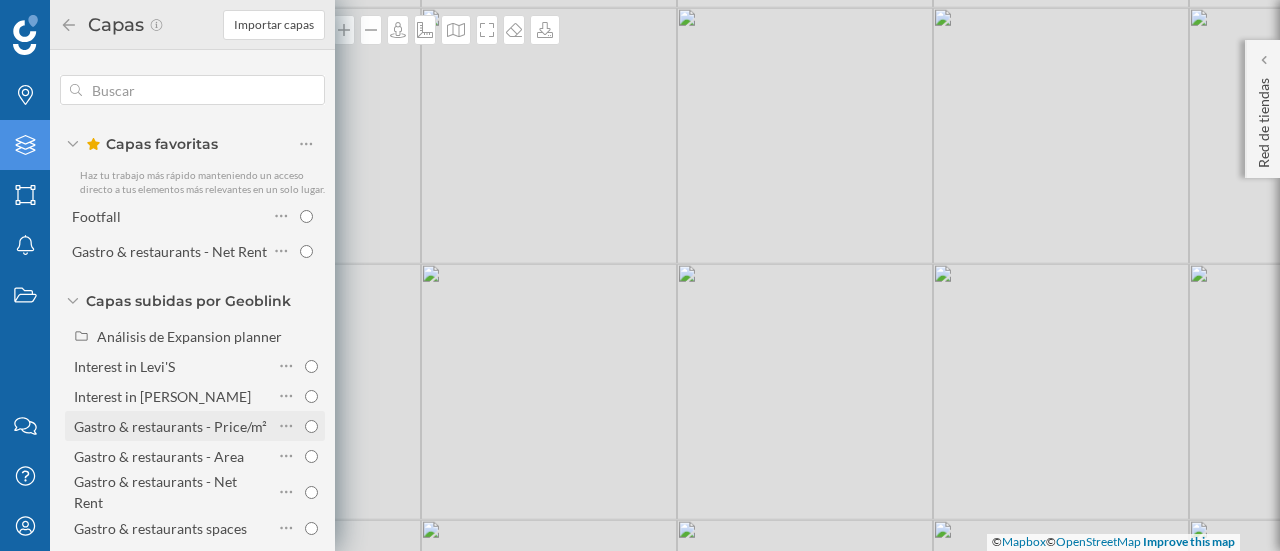 scroll, scrollTop: 370, scrollLeft: 0, axis: vertical 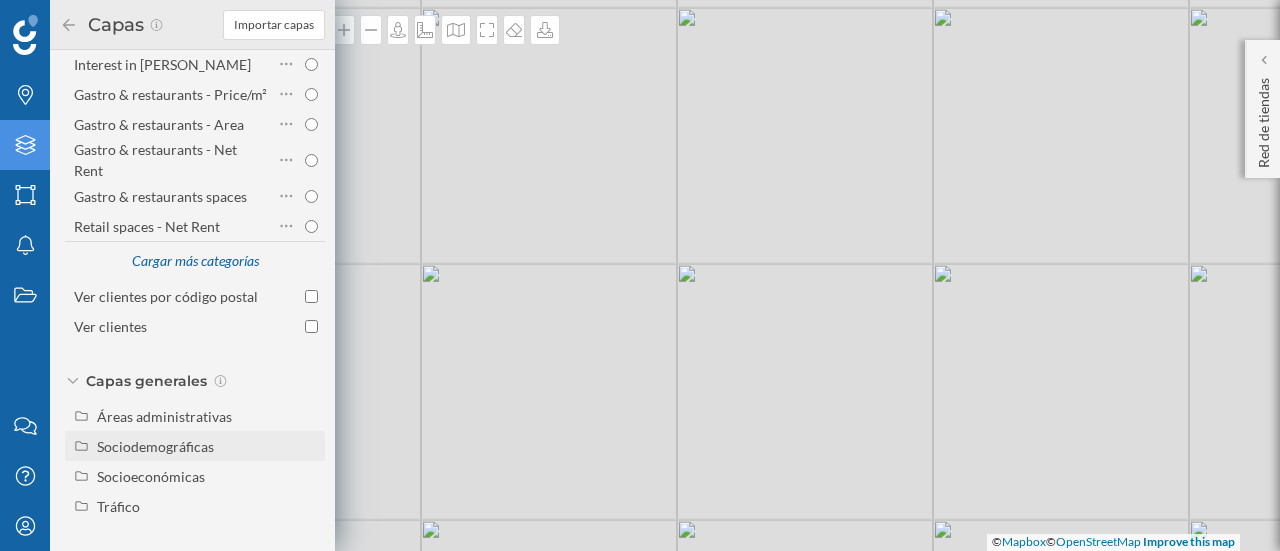 click on "Sociodemográficas" at bounding box center (155, 446) 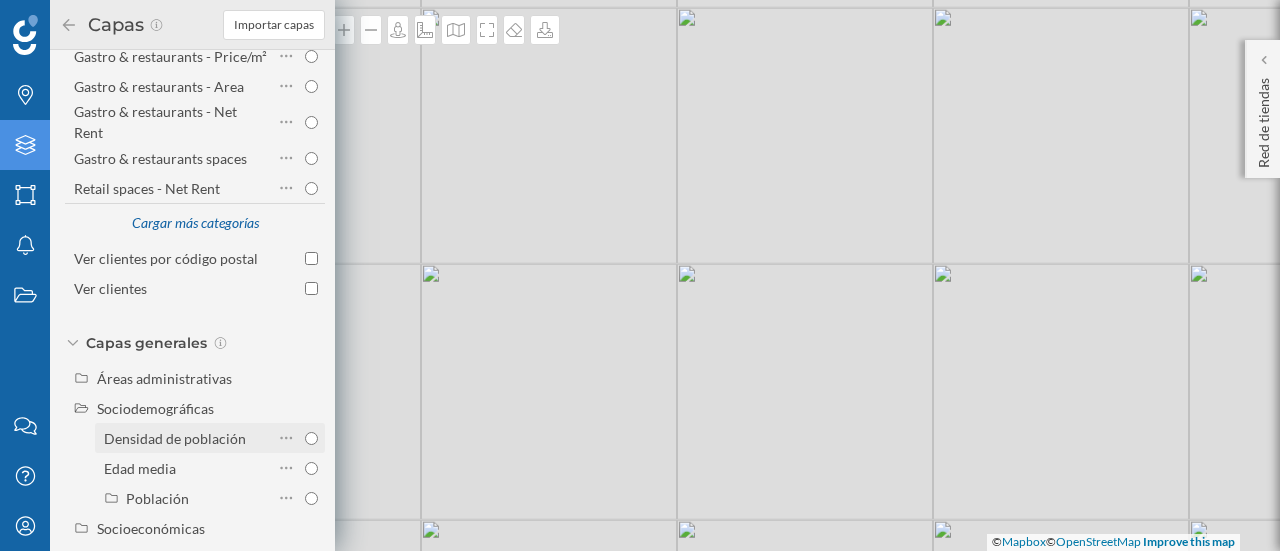 click on "Densidad de población" at bounding box center [311, 438] 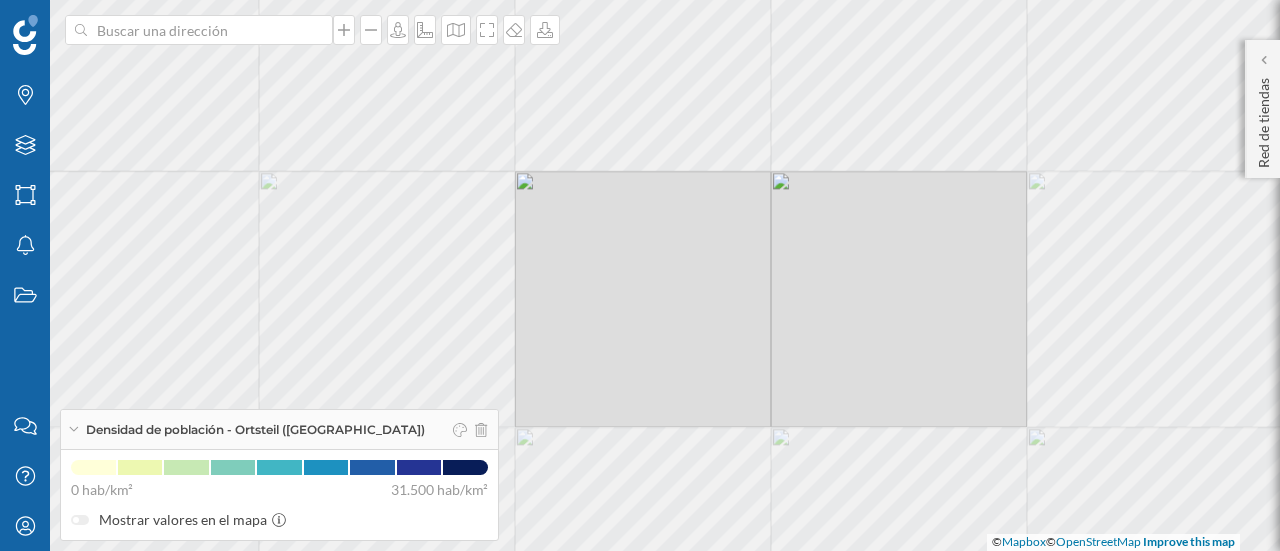 click on "©  Mapbox  ©  OpenStreetMap   Improve this map" at bounding box center [640, 275] 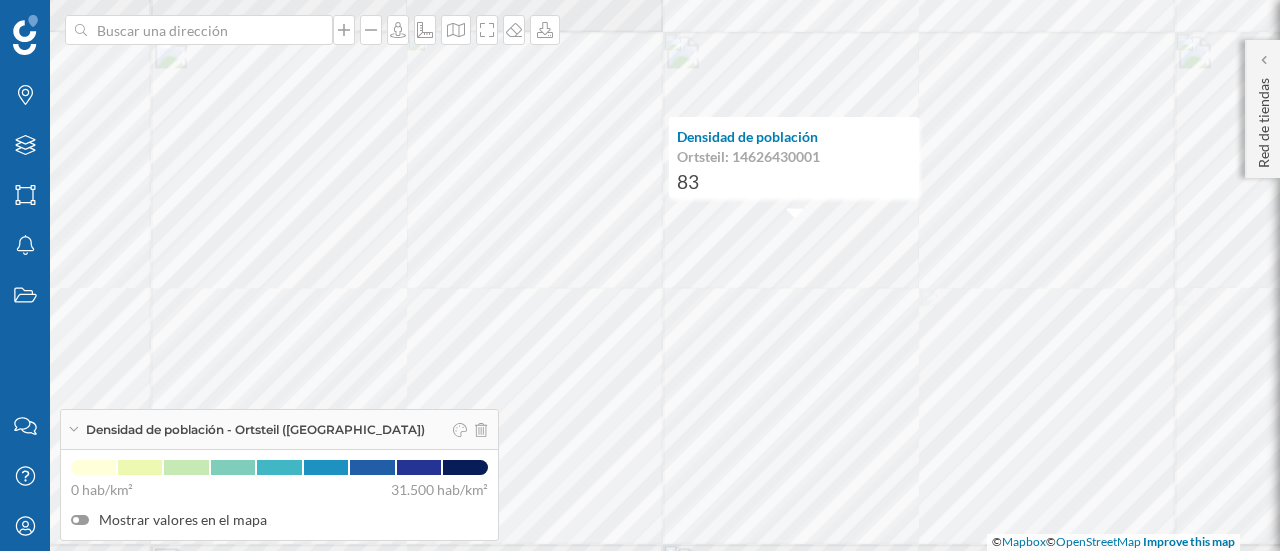 click at bounding box center (542, 998) 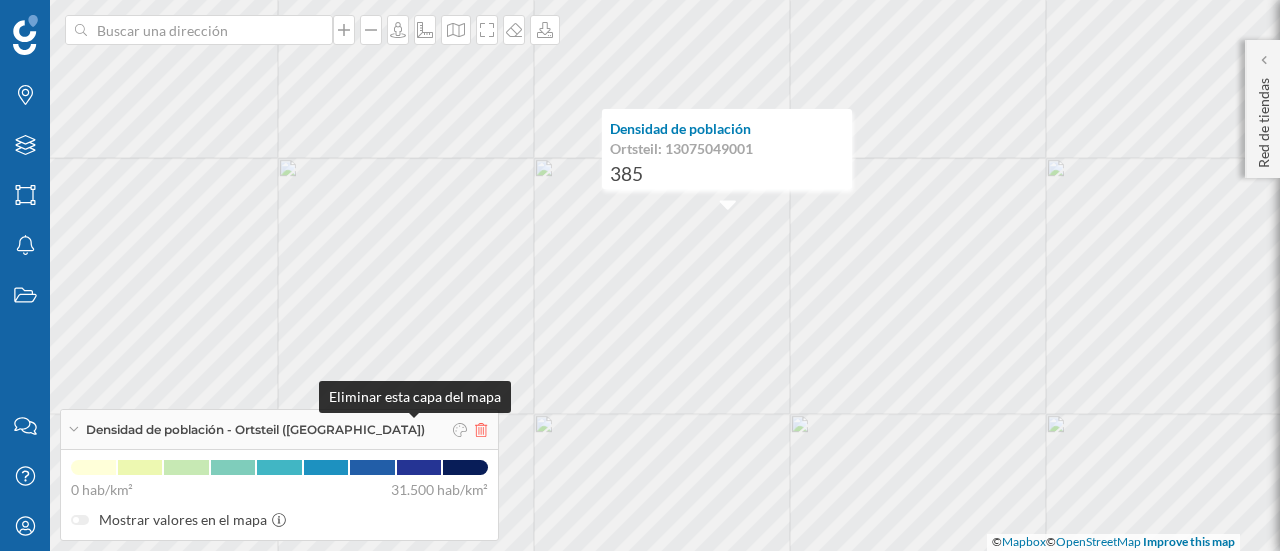 click 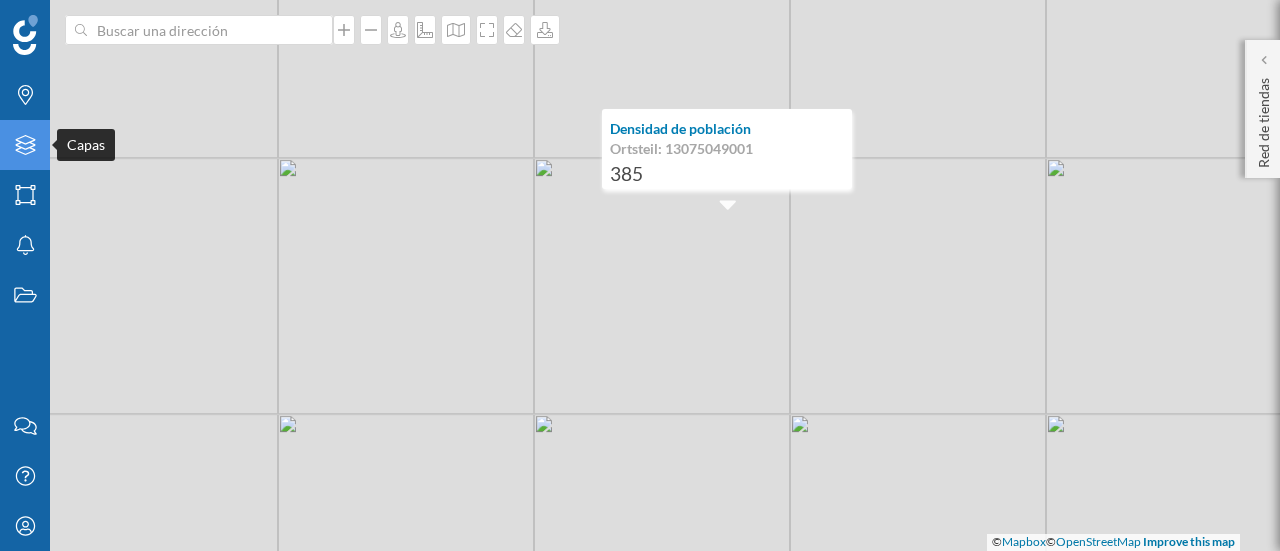 click on "Capas" 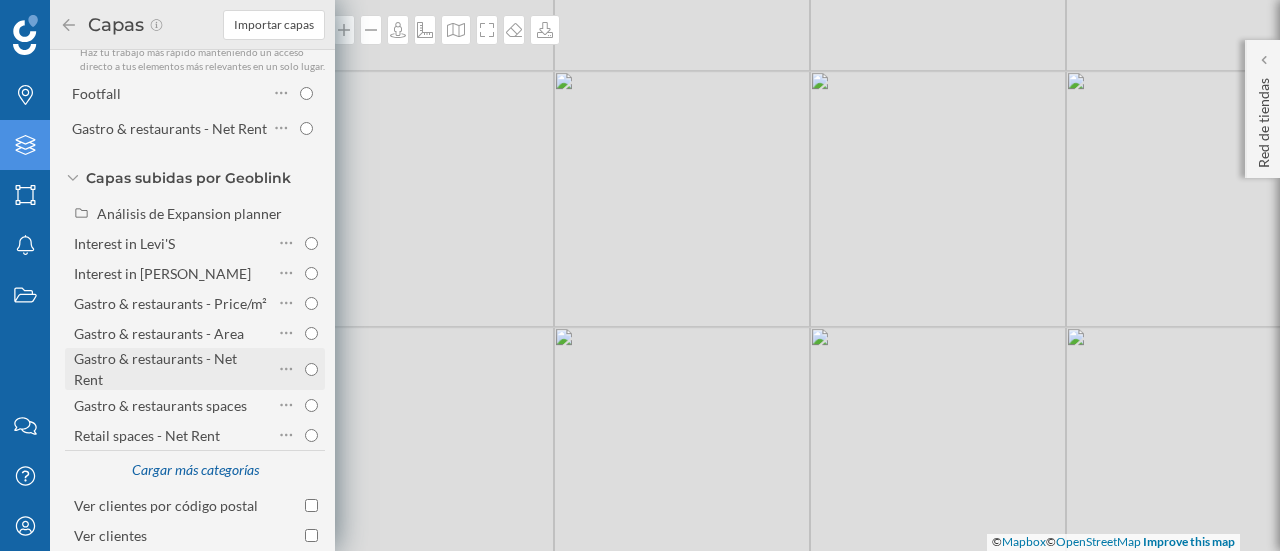 scroll, scrollTop: 370, scrollLeft: 0, axis: vertical 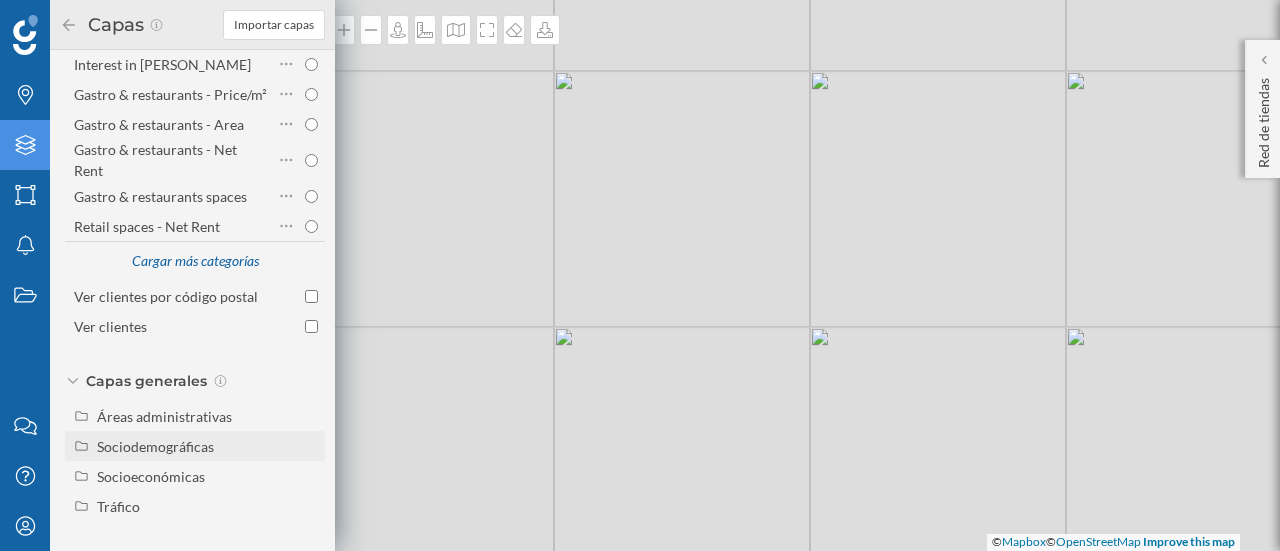 click on "Sociodemográficas" at bounding box center (155, 446) 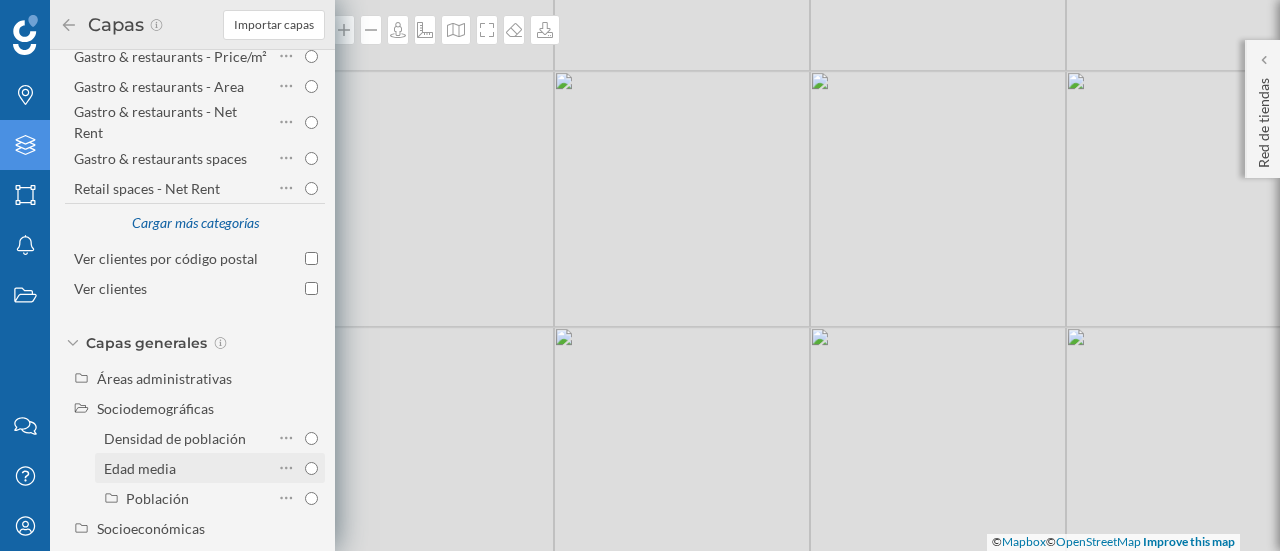 scroll, scrollTop: 460, scrollLeft: 0, axis: vertical 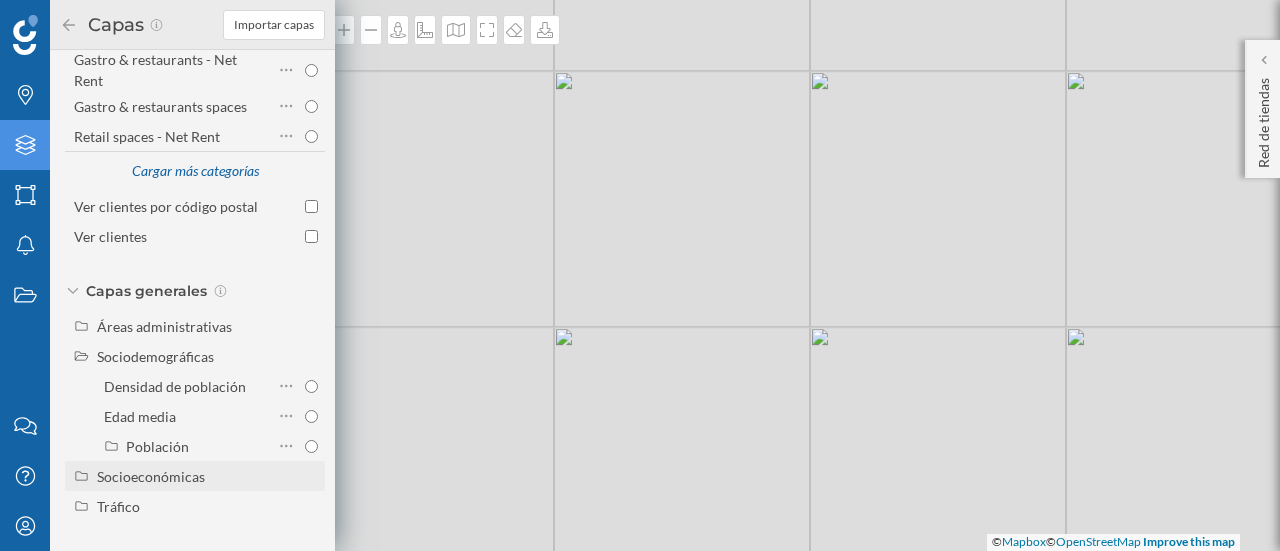click on "Socioeconómicas" at bounding box center [151, 476] 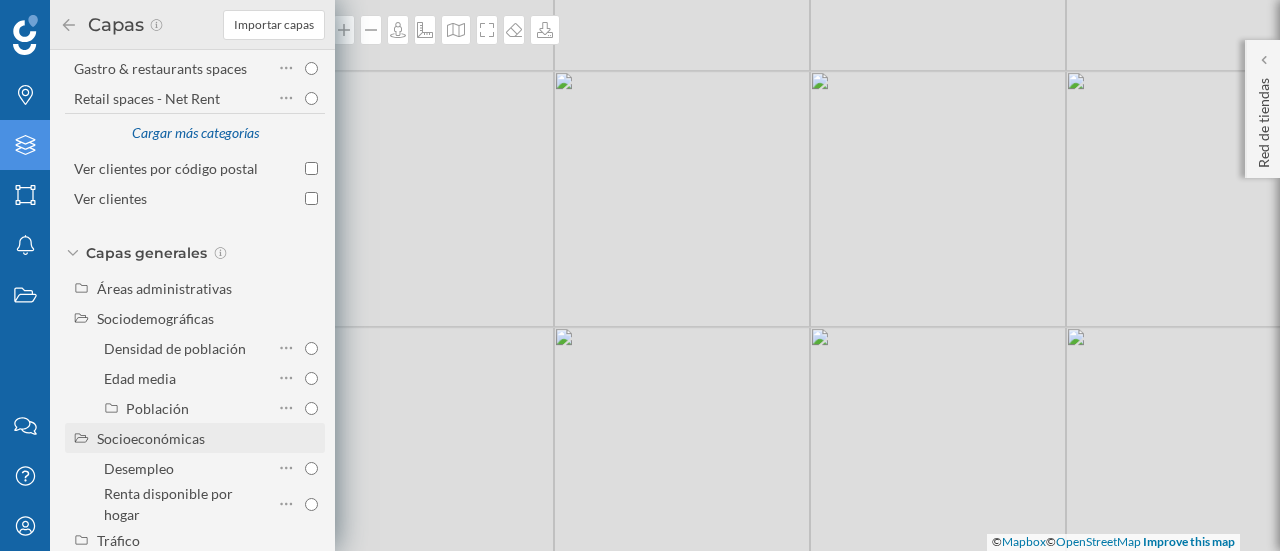 scroll, scrollTop: 532, scrollLeft: 0, axis: vertical 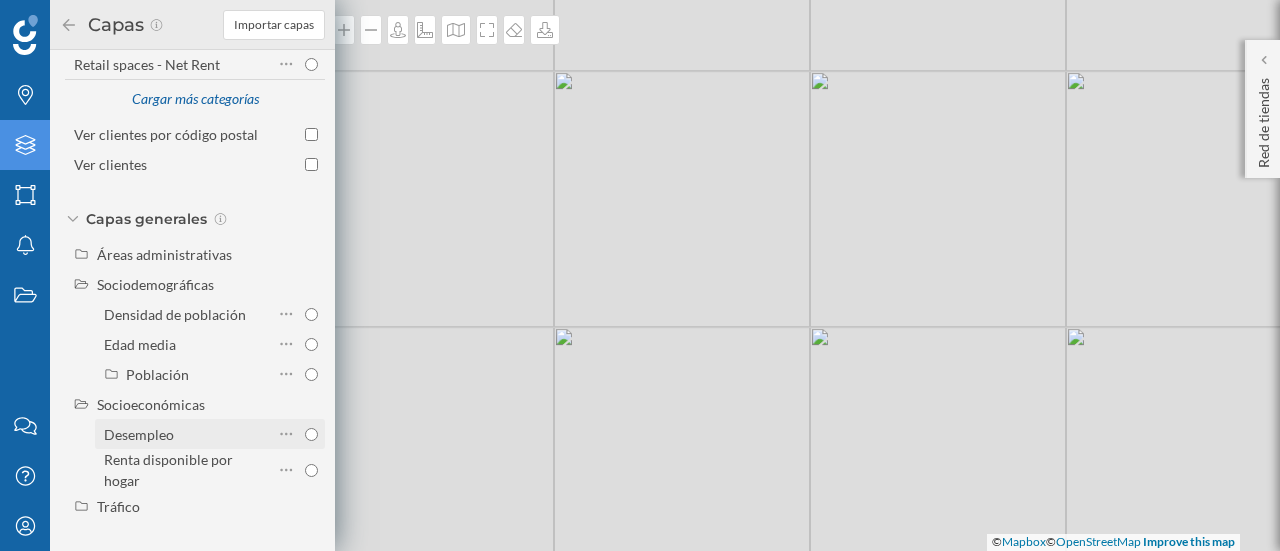 click on "Desempleo" at bounding box center [311, 434] 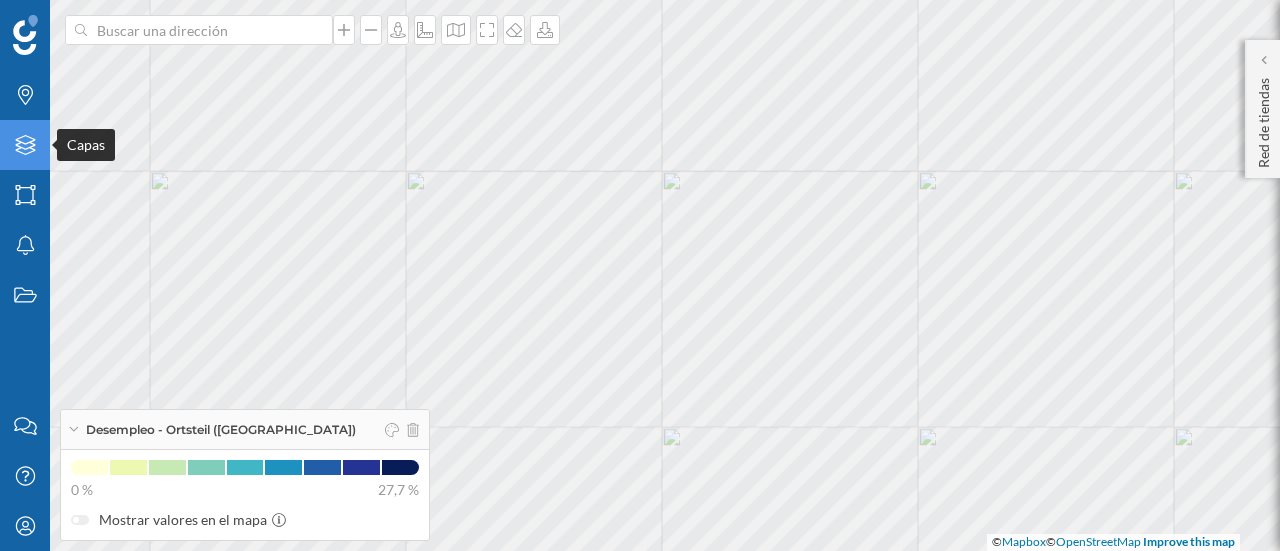 click on "Capas" 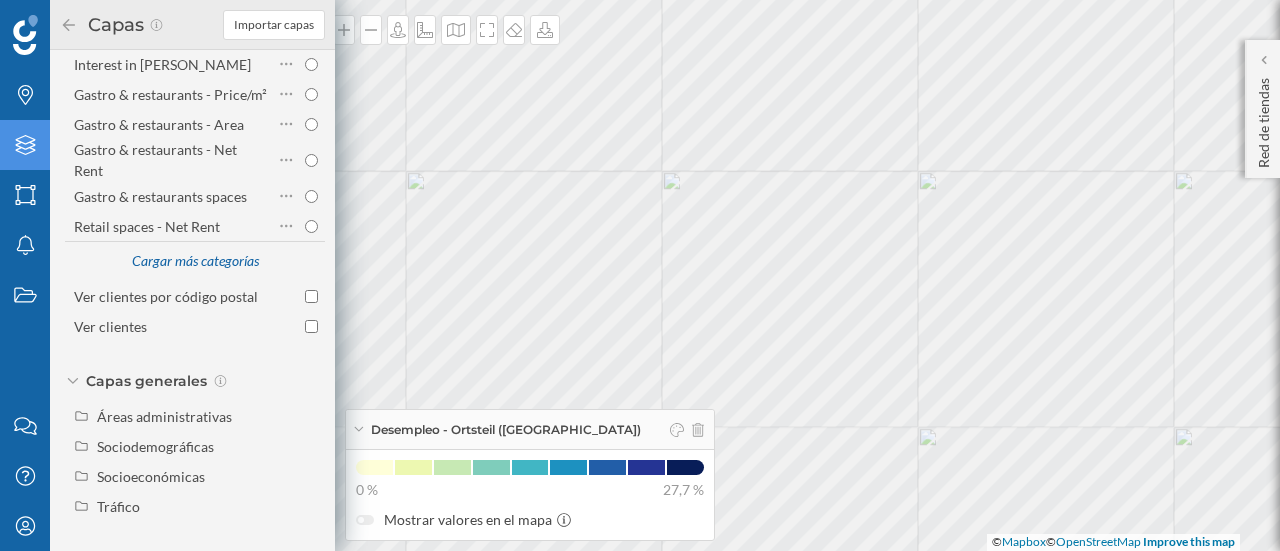 scroll, scrollTop: 370, scrollLeft: 0, axis: vertical 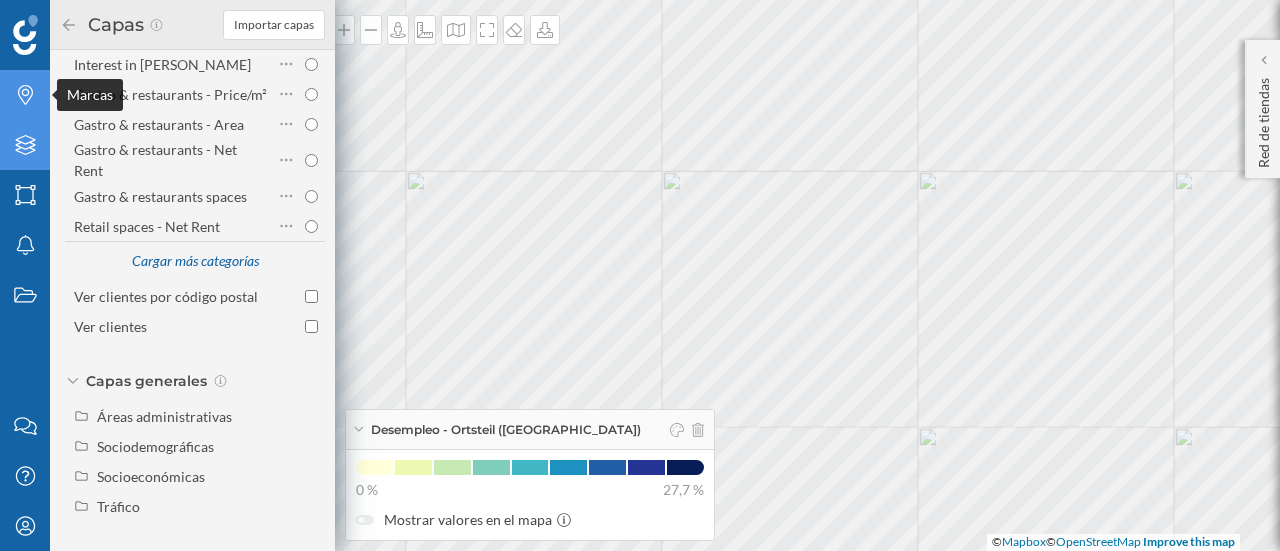 click 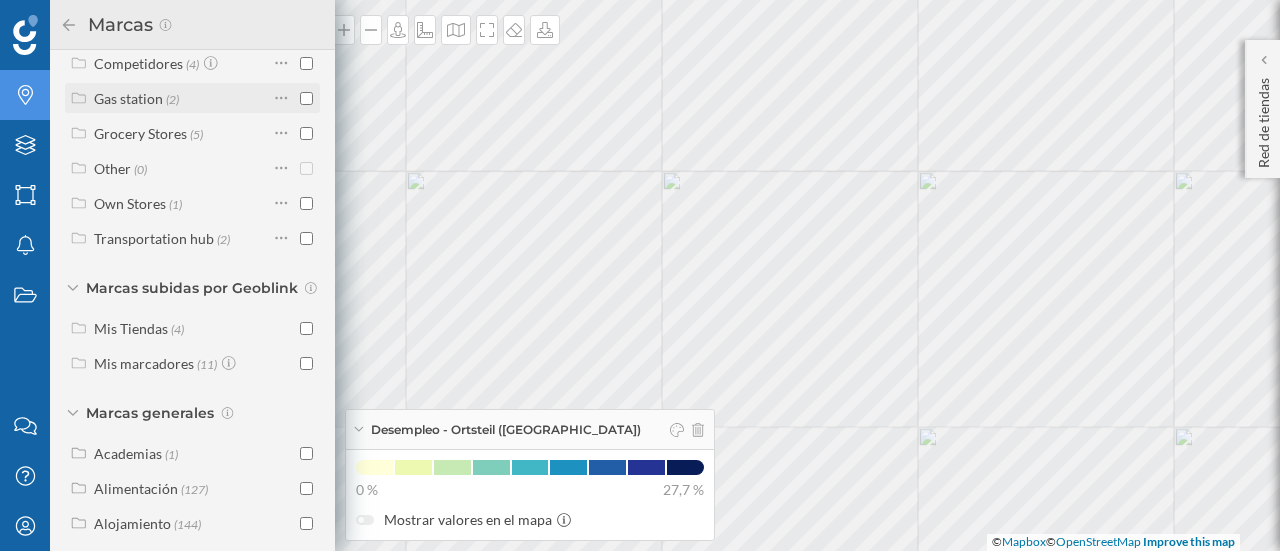 scroll, scrollTop: 0, scrollLeft: 0, axis: both 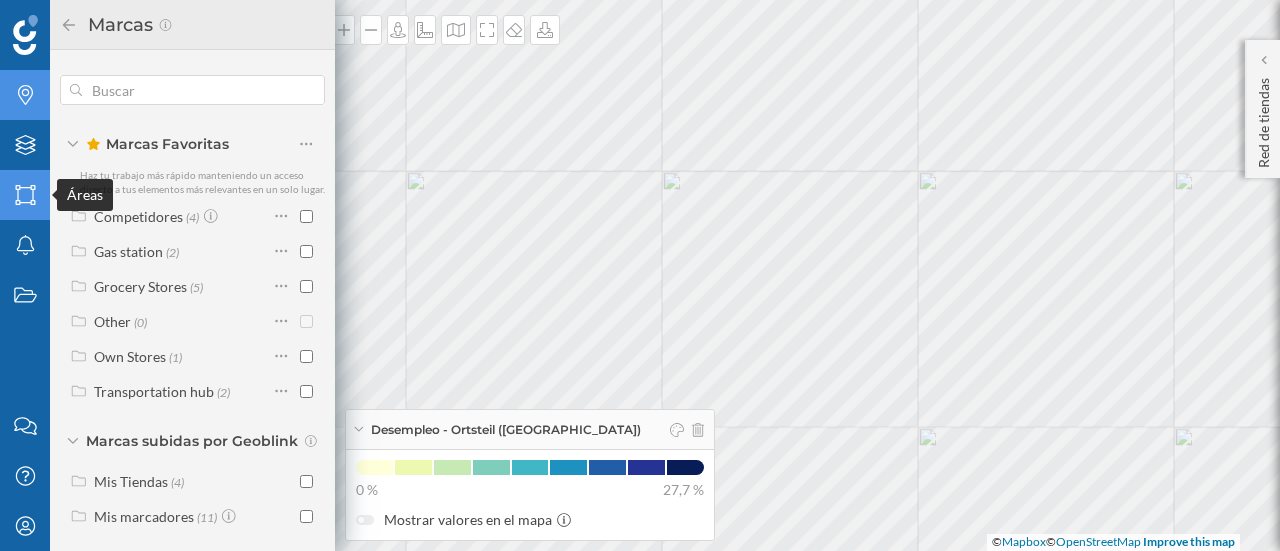 click on "Áreas" 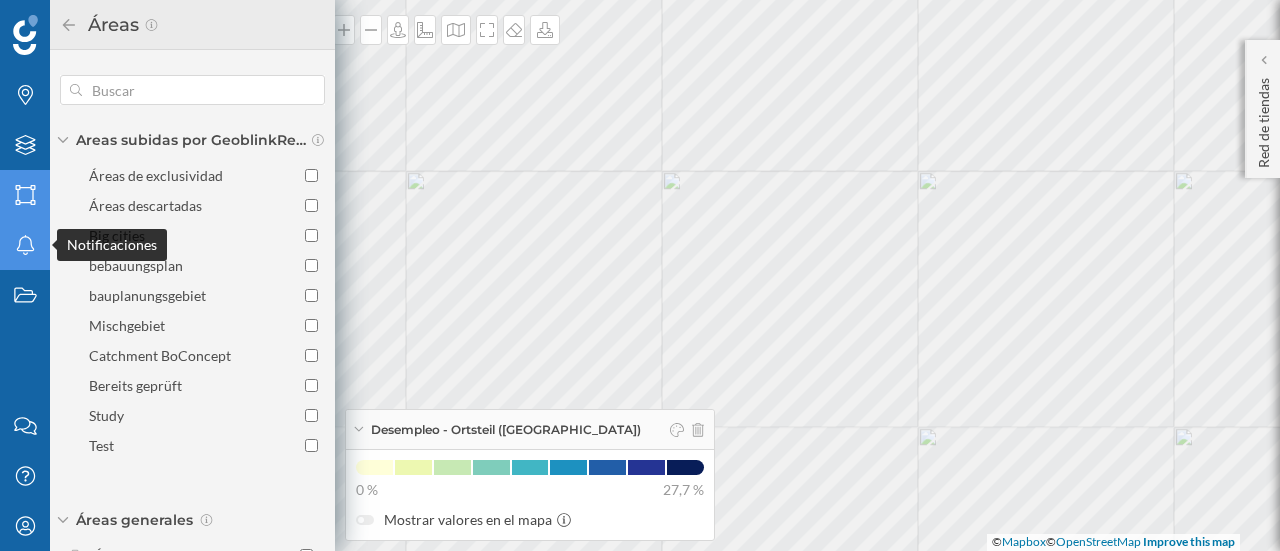 click on "Notificaciones" 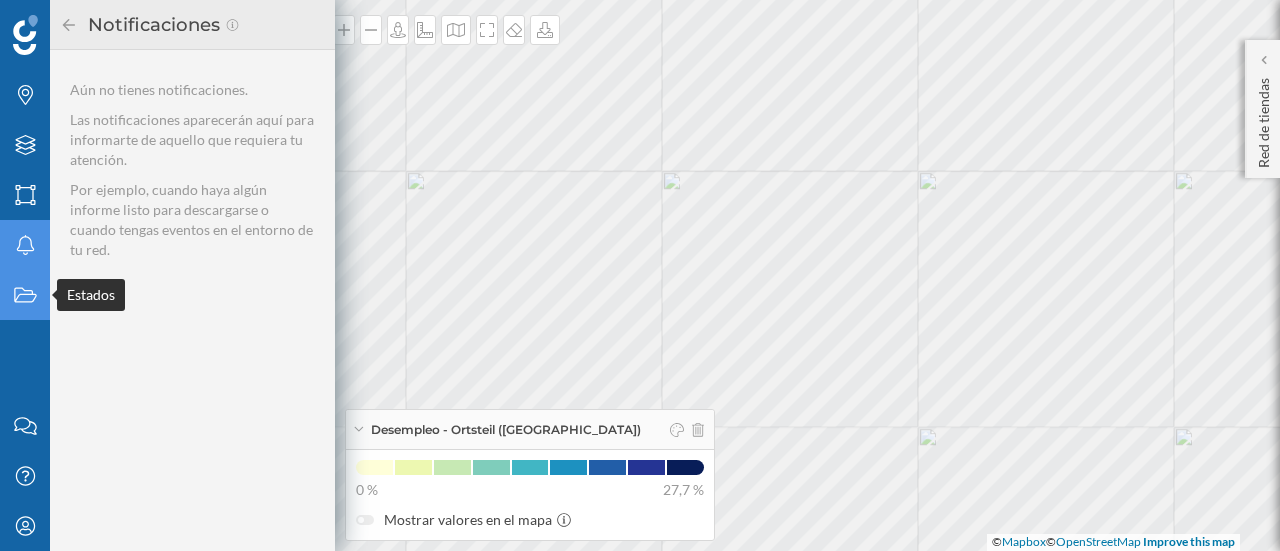 click 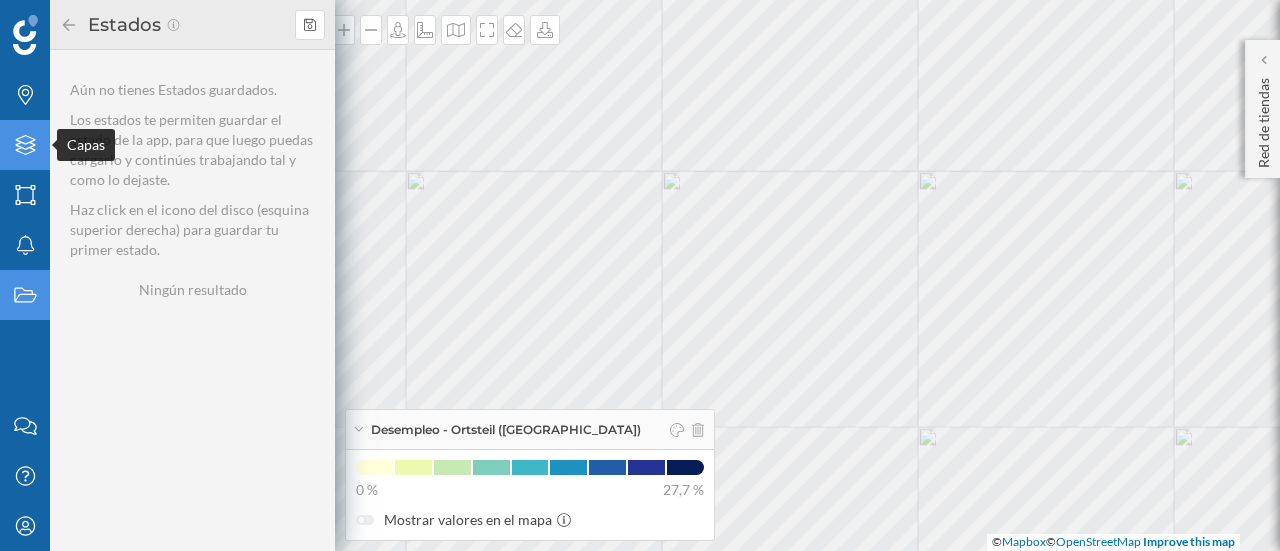 click 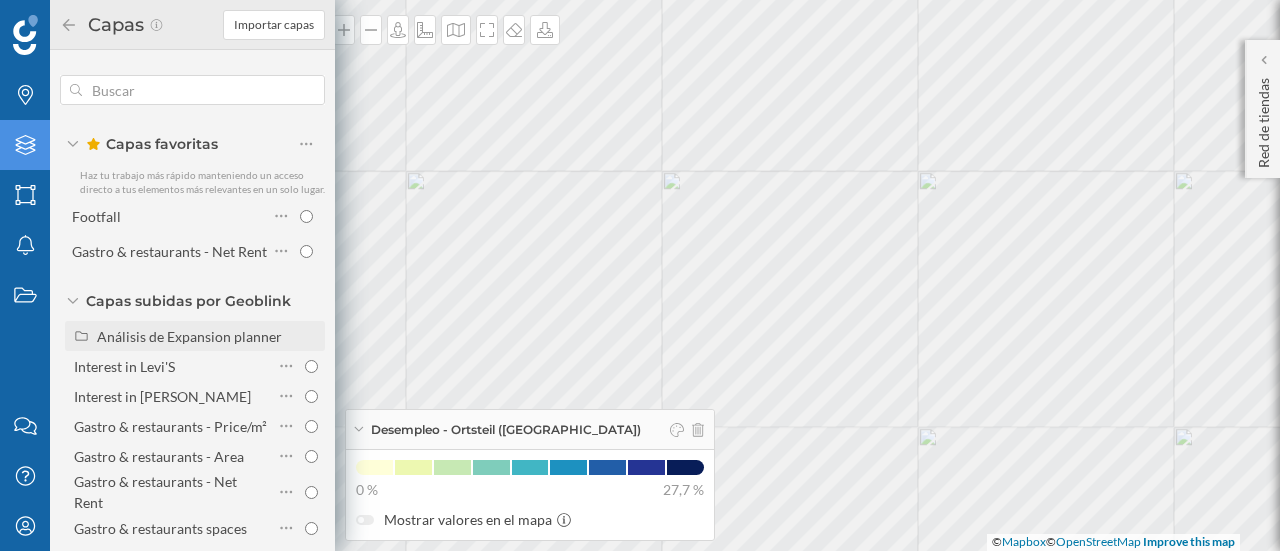 scroll, scrollTop: 34, scrollLeft: 0, axis: vertical 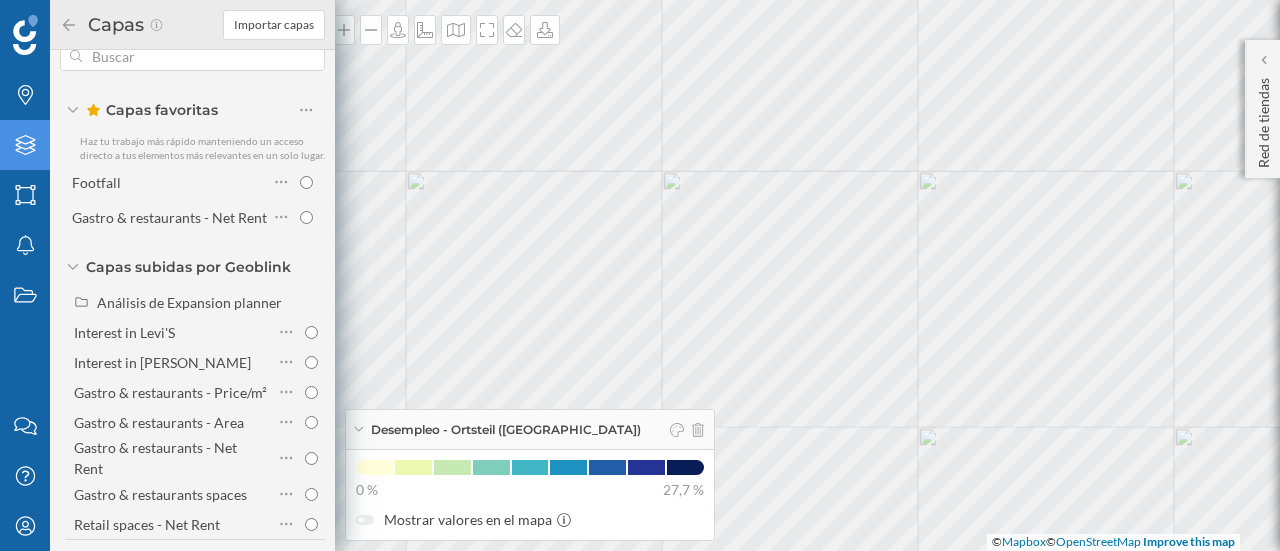 click on "Capas" 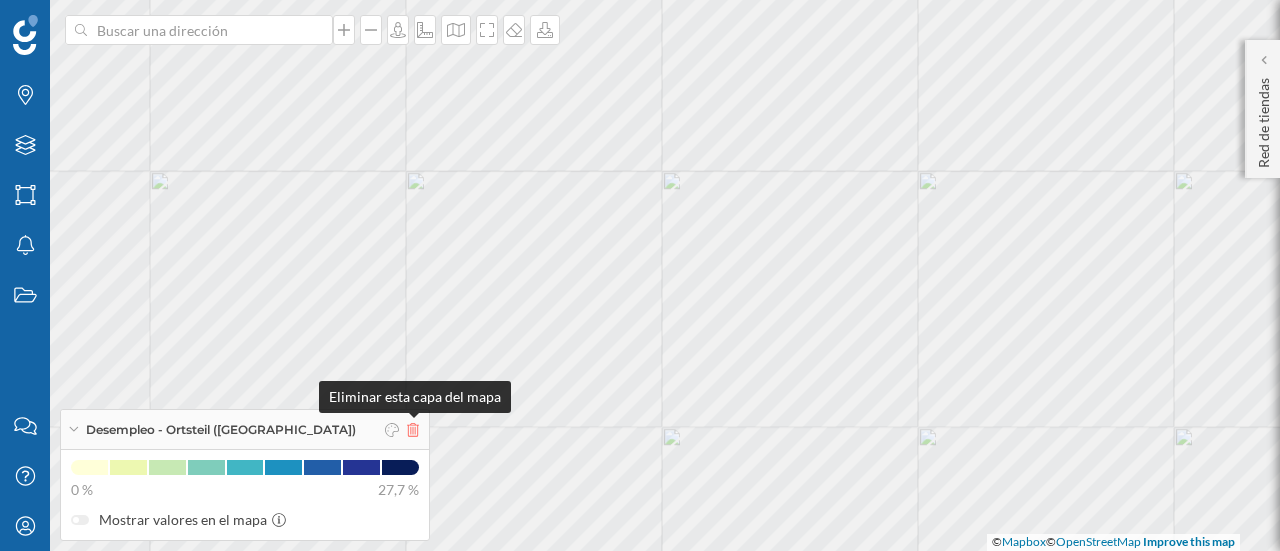 click 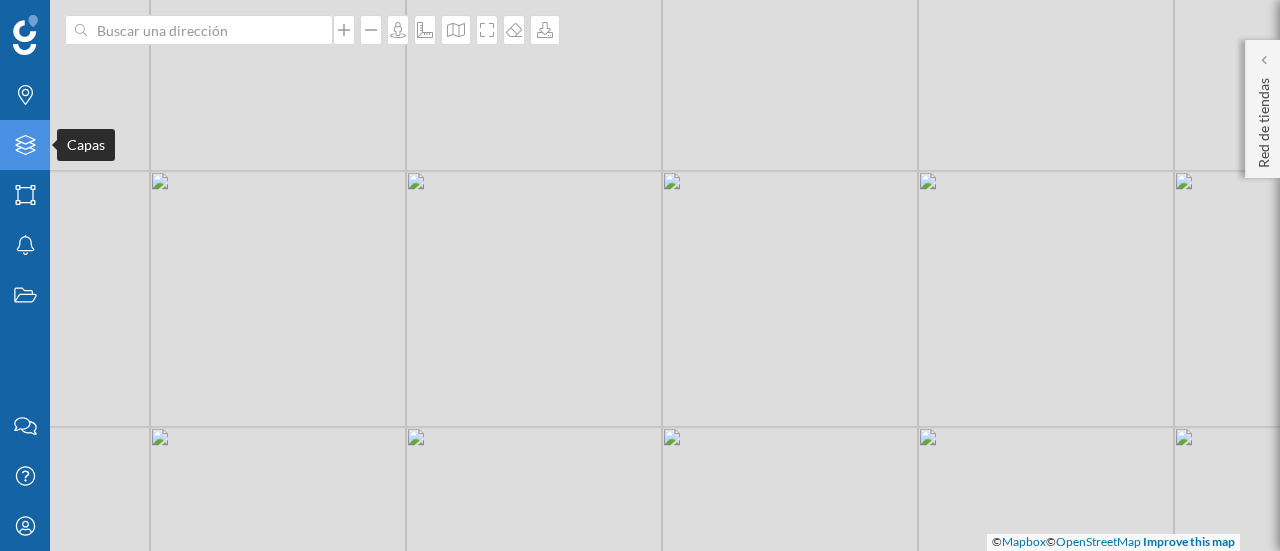 click on "Capas" 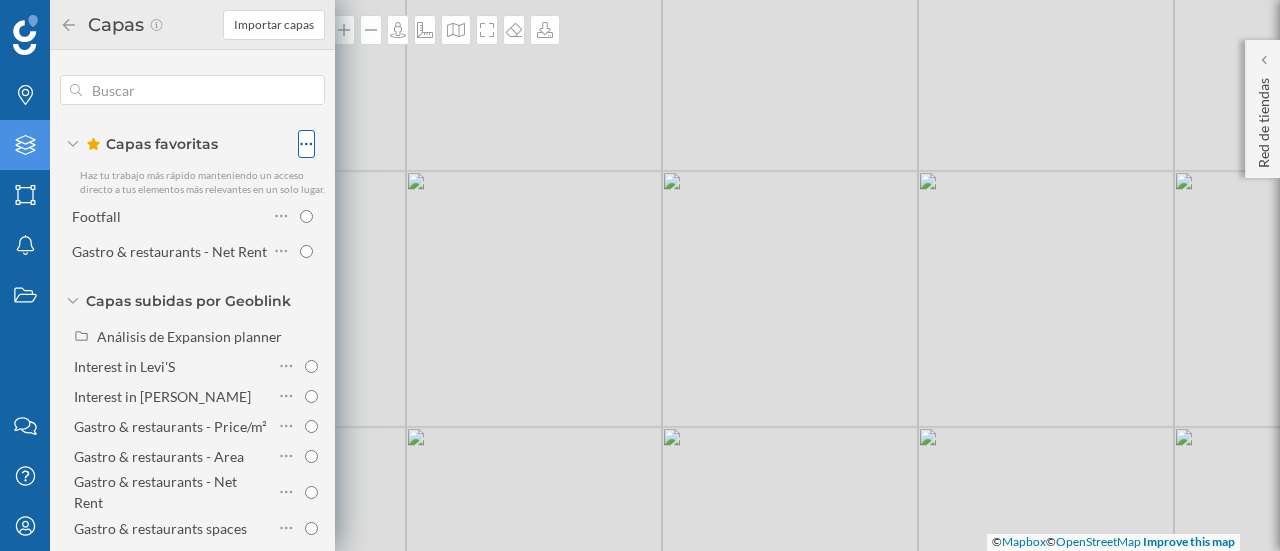 click 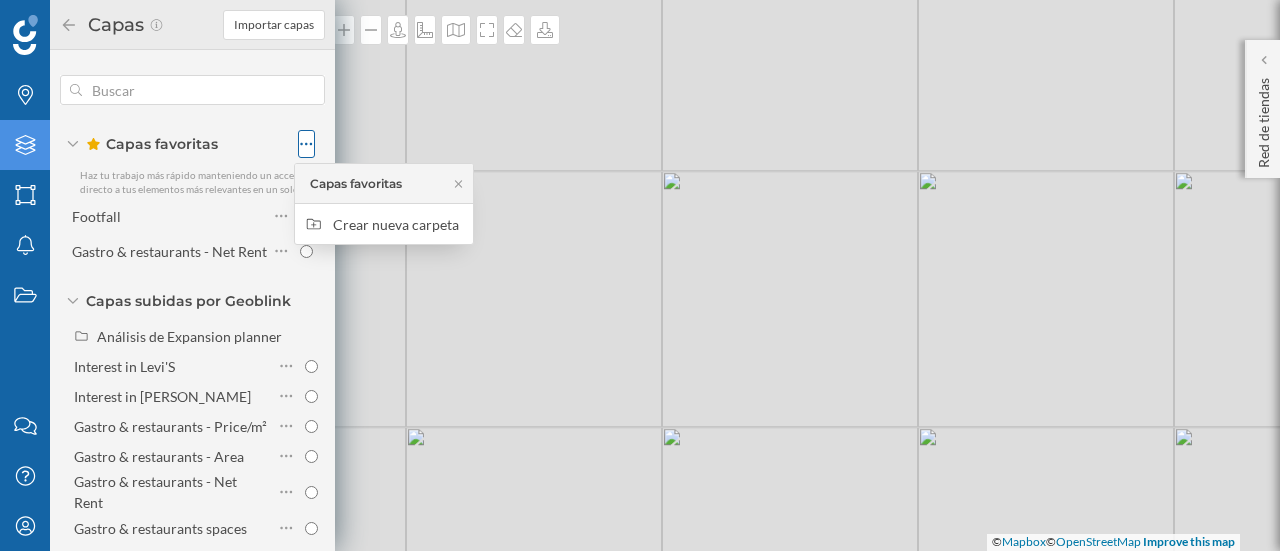 click 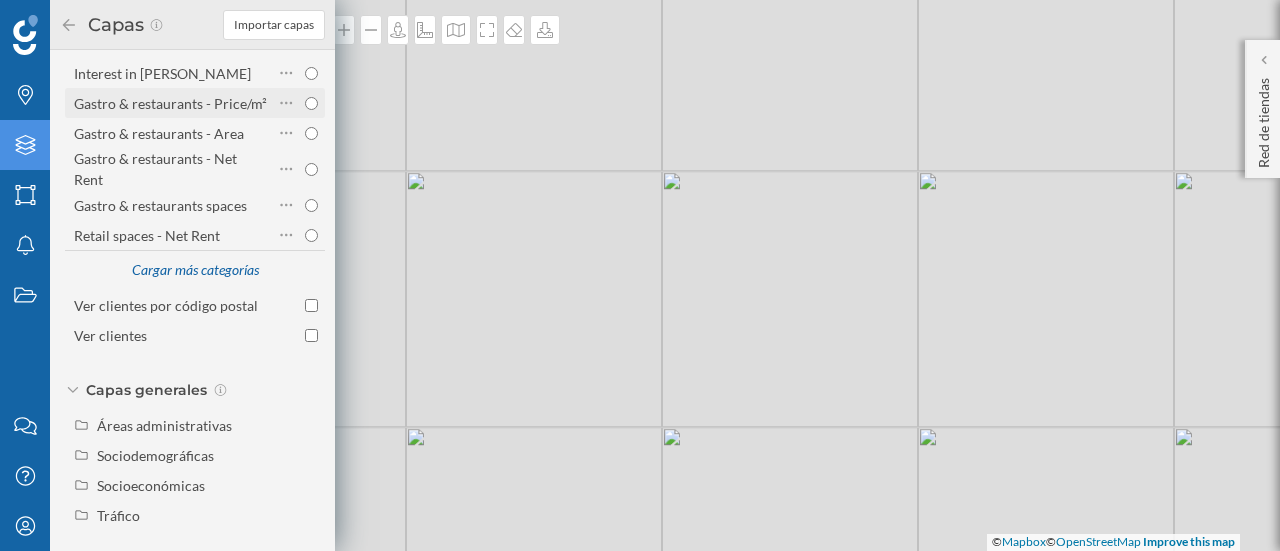 scroll, scrollTop: 324, scrollLeft: 0, axis: vertical 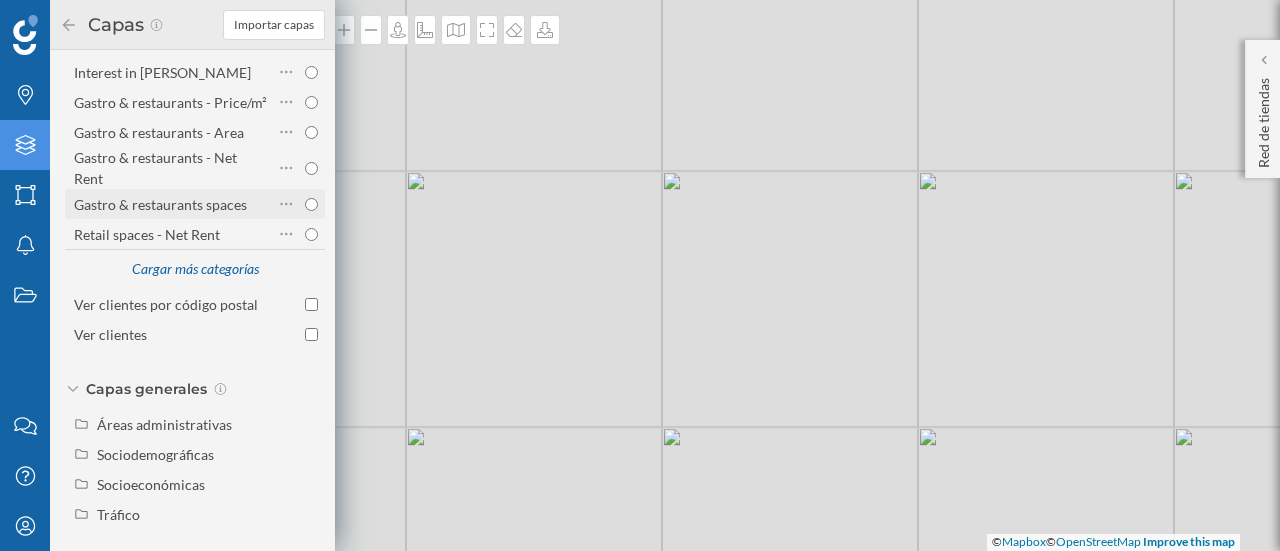 click on "Gastro & restaurants spaces" at bounding box center (311, 204) 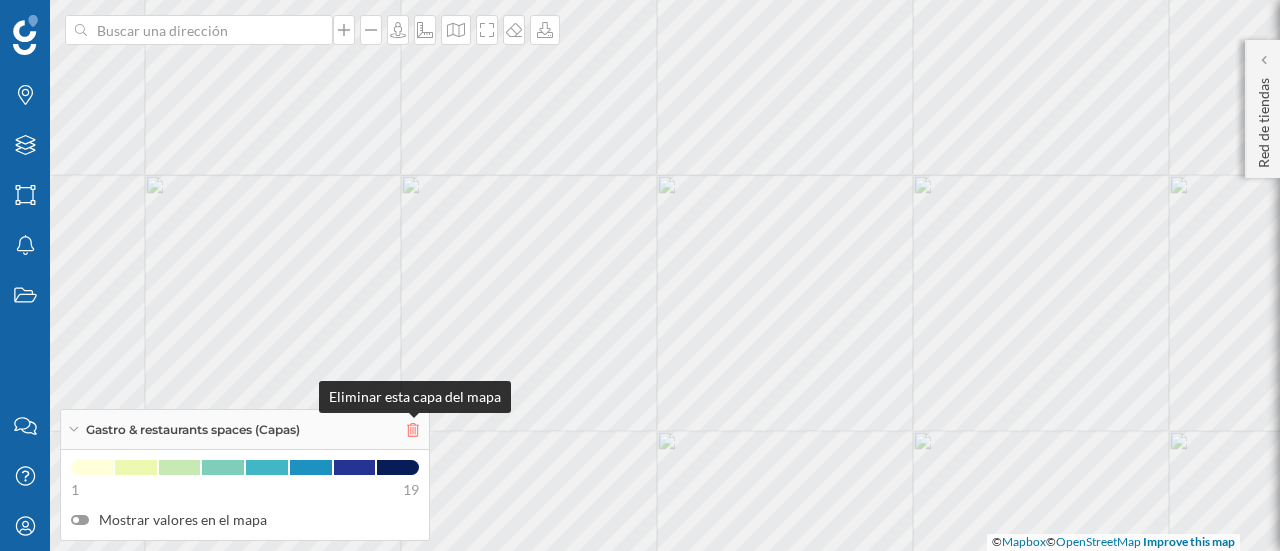 click 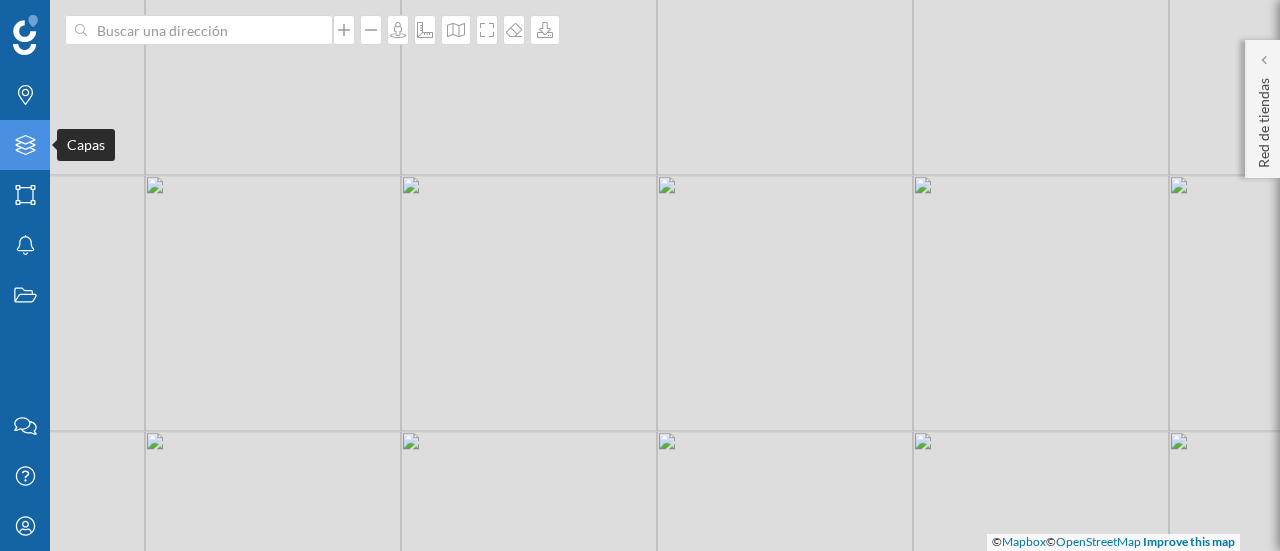 click on "Capas" 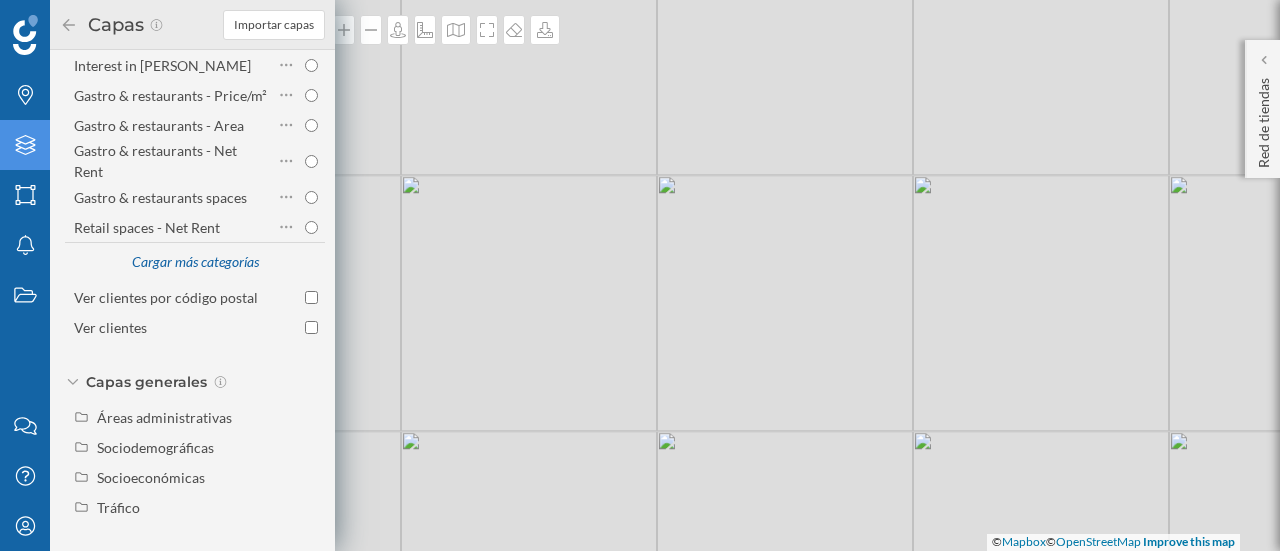 scroll, scrollTop: 332, scrollLeft: 0, axis: vertical 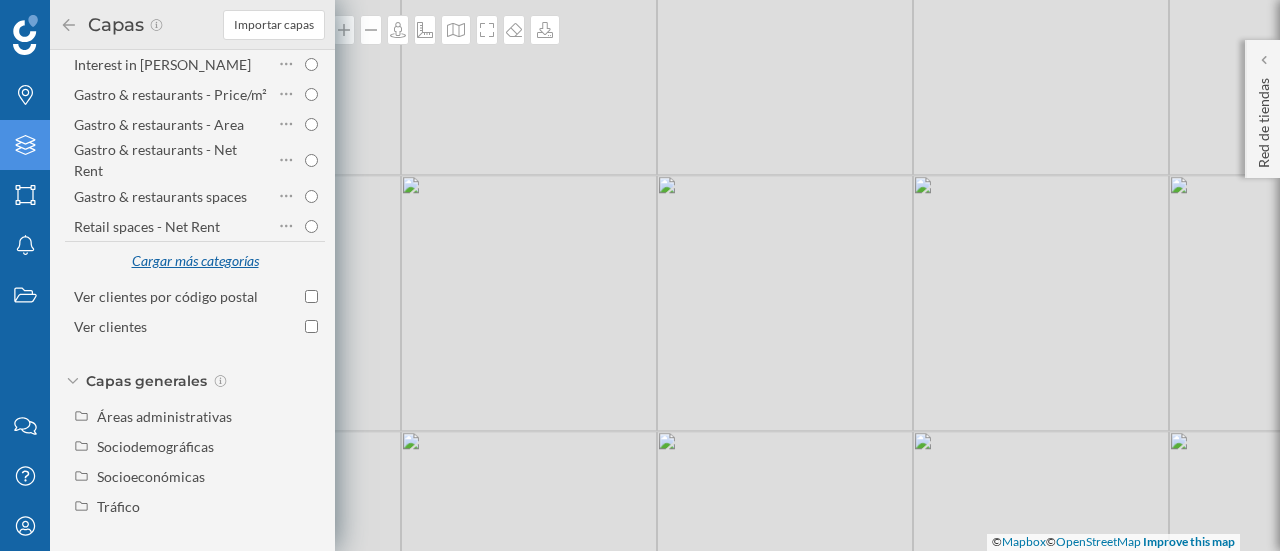click on "Cargar más categorías" at bounding box center [195, 262] 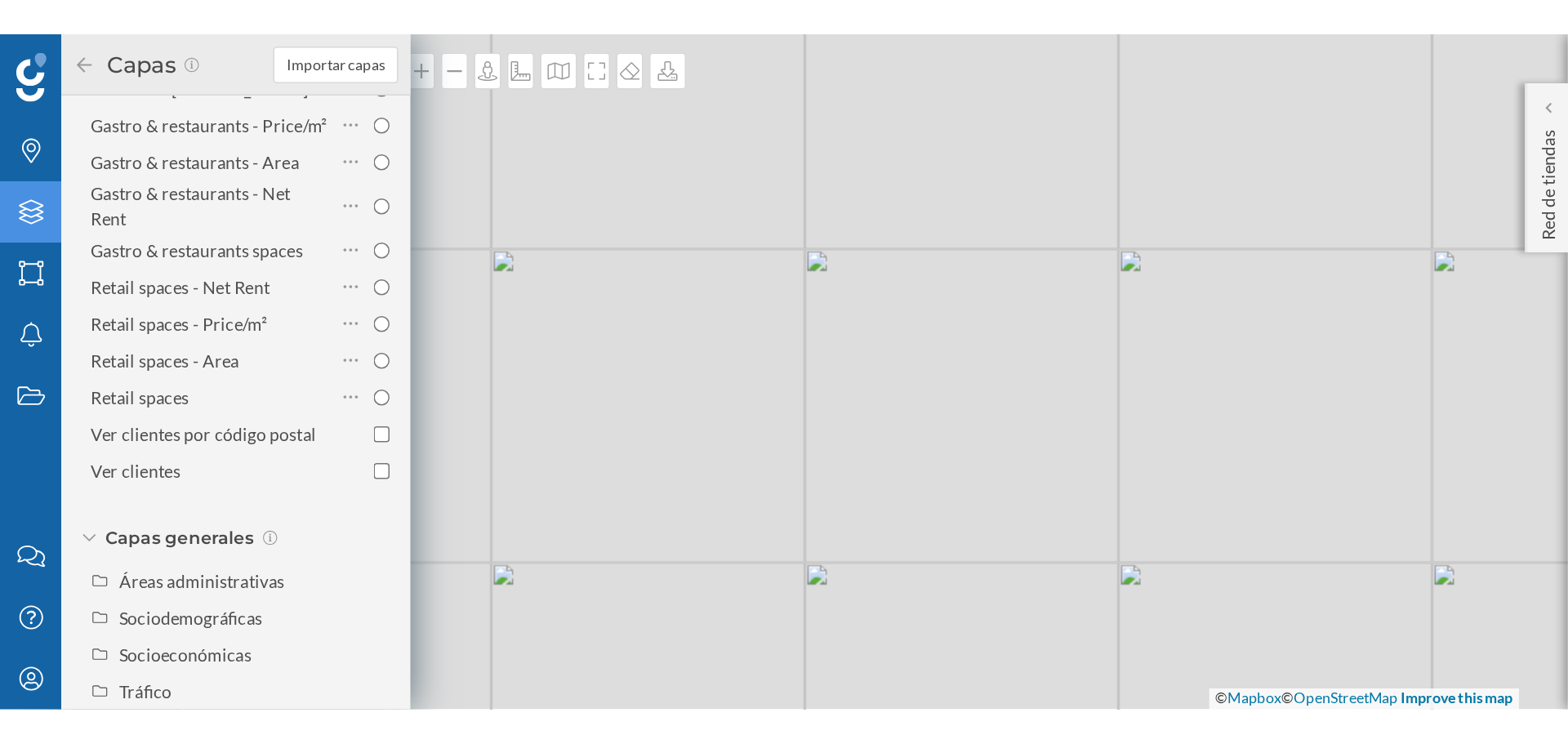 scroll, scrollTop: 288, scrollLeft: 0, axis: vertical 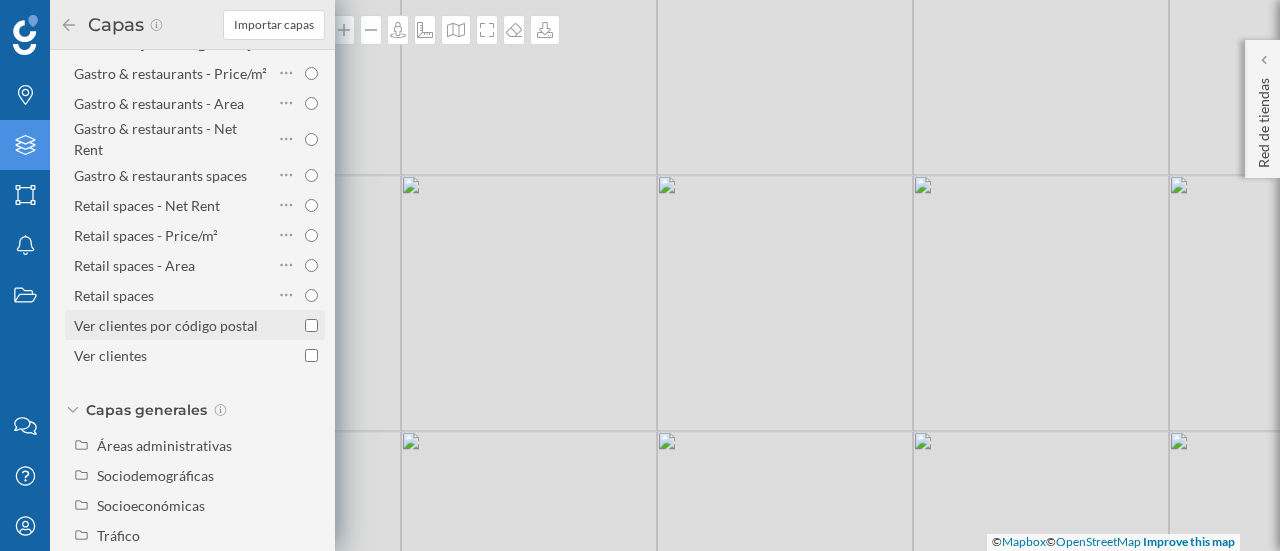 click on "Ver clientes por código postal" at bounding box center (311, 325) 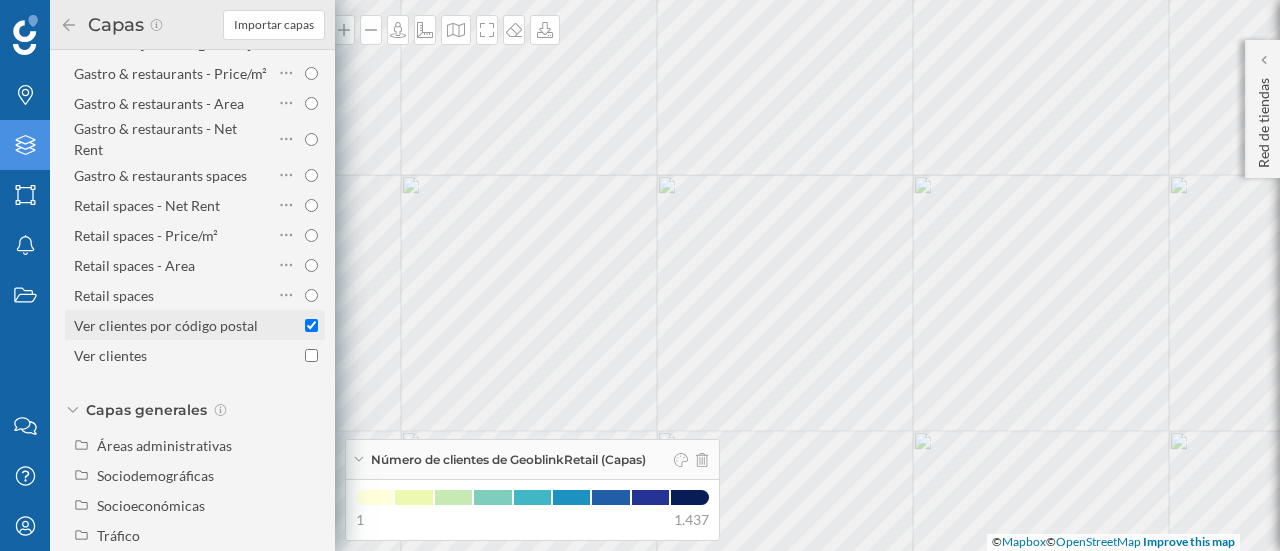 click on "Ver clientes por código postal" at bounding box center [311, 325] 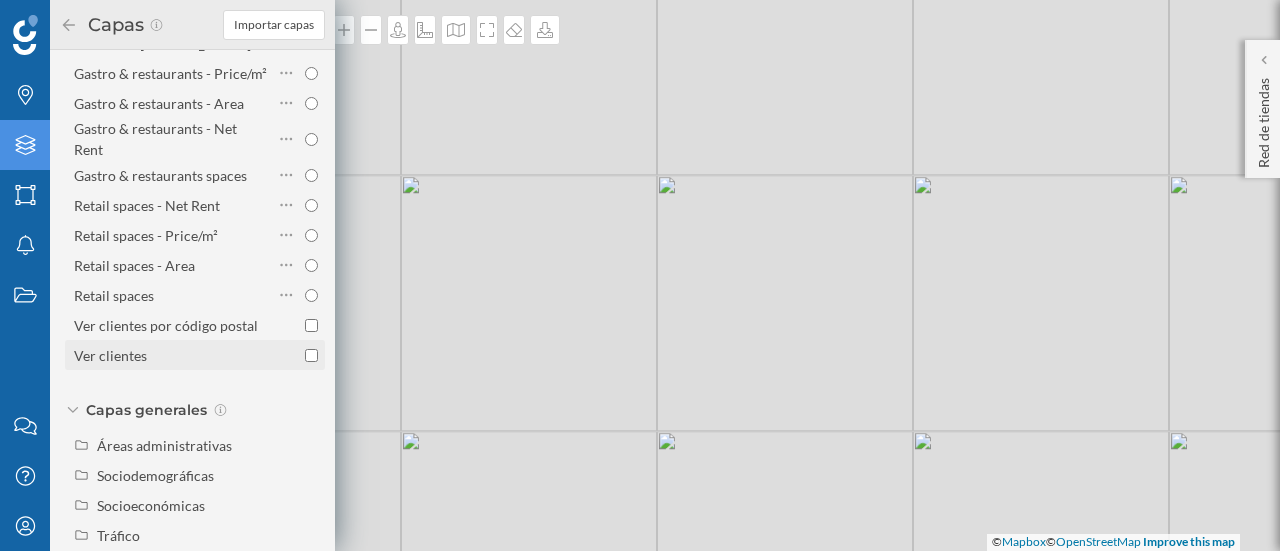 click on "Ver clientes" at bounding box center [311, 355] 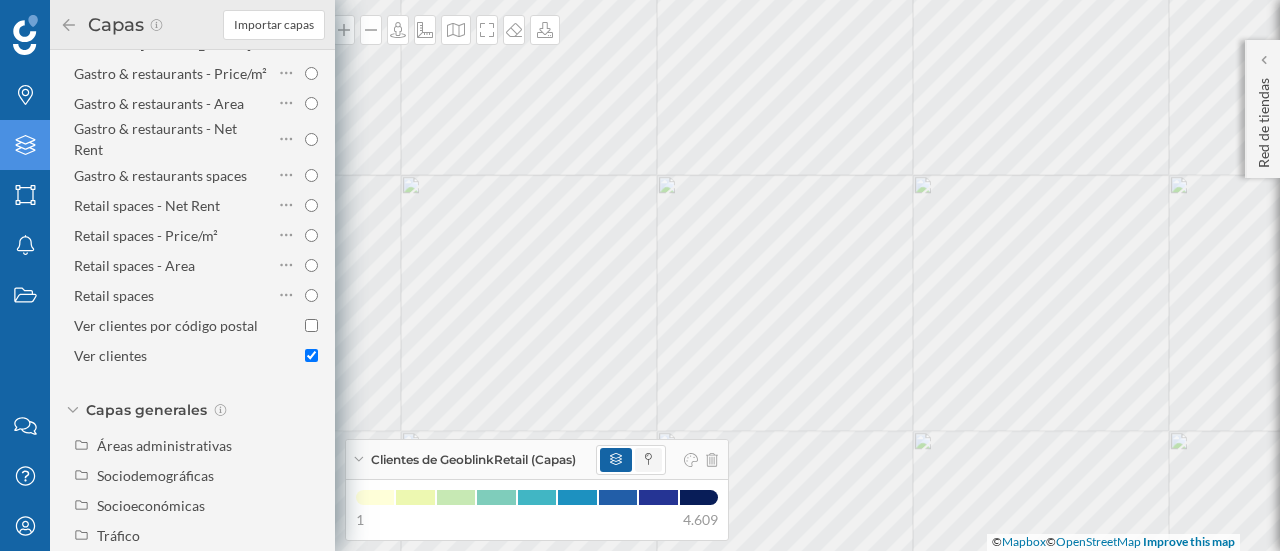 click at bounding box center (648, 460) 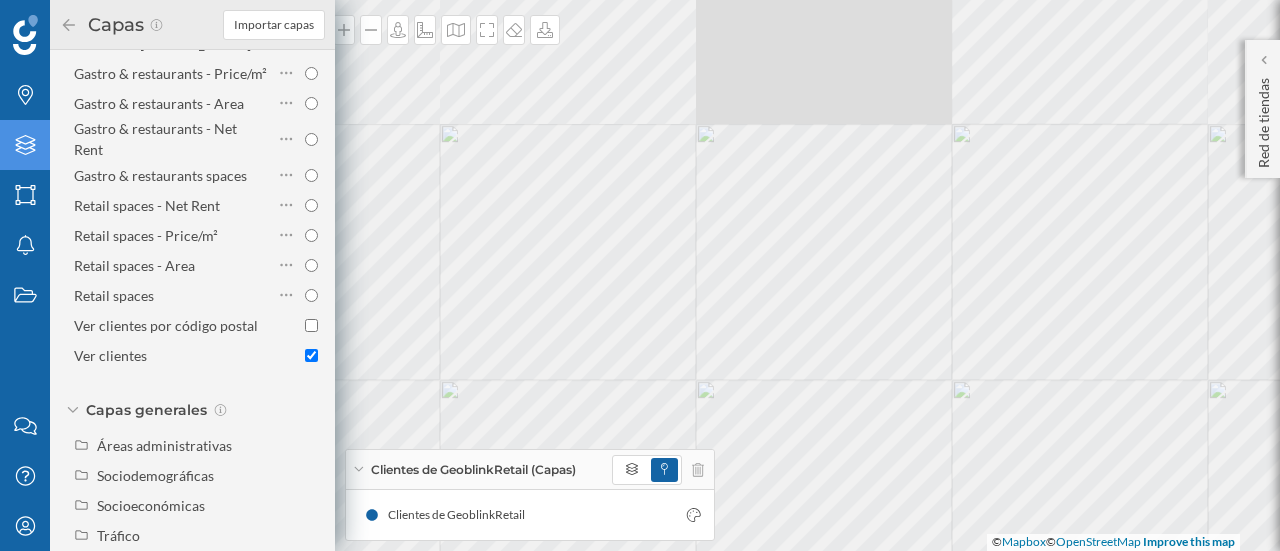 drag, startPoint x: 743, startPoint y: 141, endPoint x: 824, endPoint y: 331, distance: 206.5454 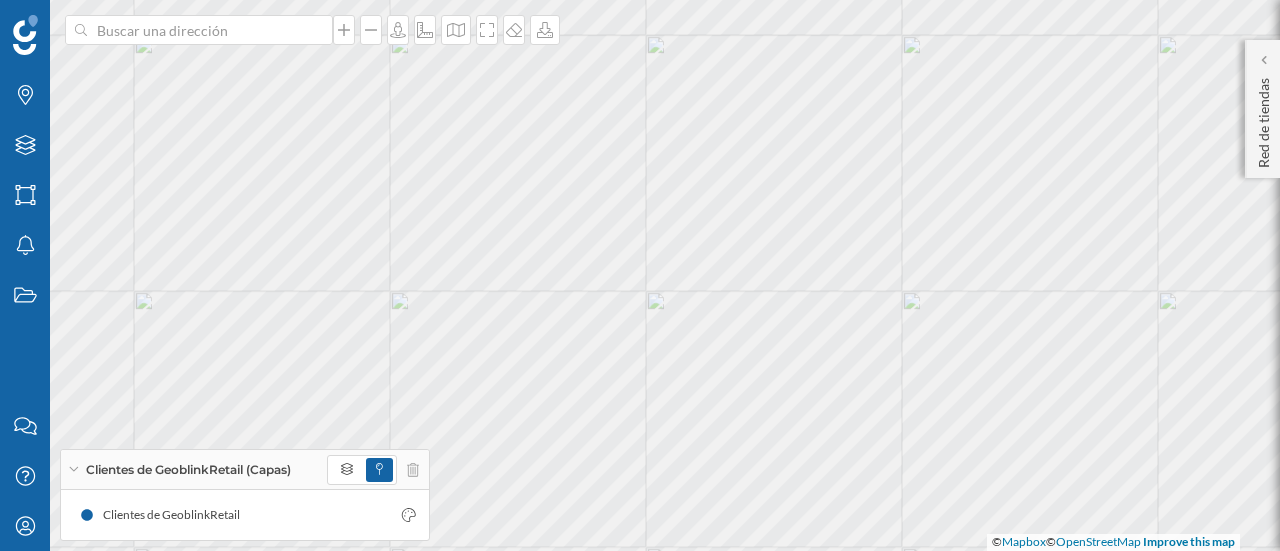 click on "©  Mapbox  ©  OpenStreetMap   Improve this map" at bounding box center (640, 275) 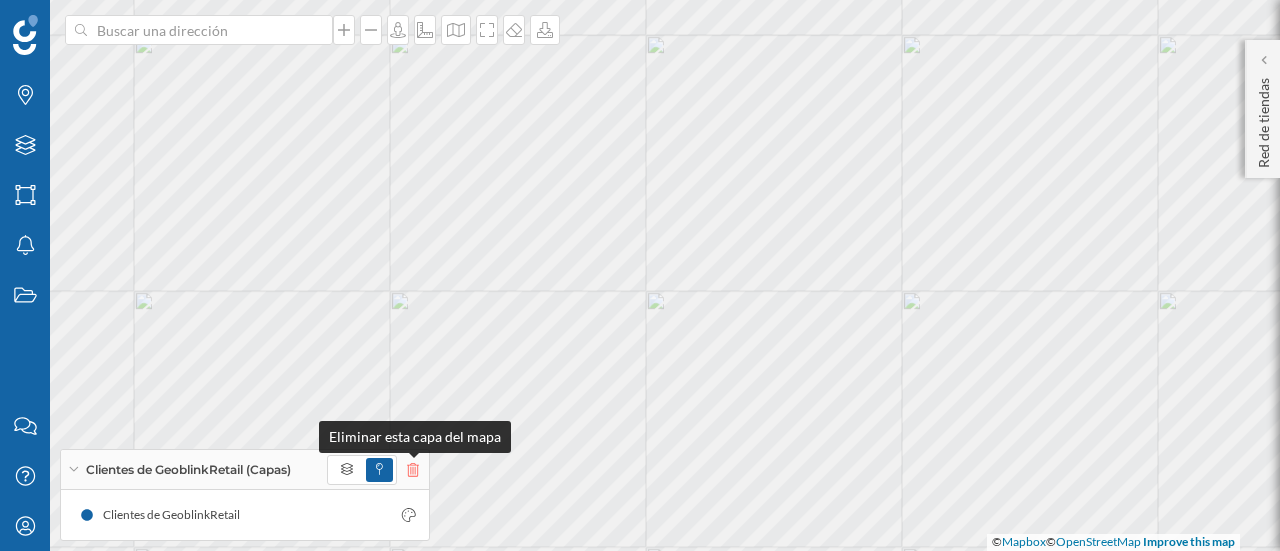 click 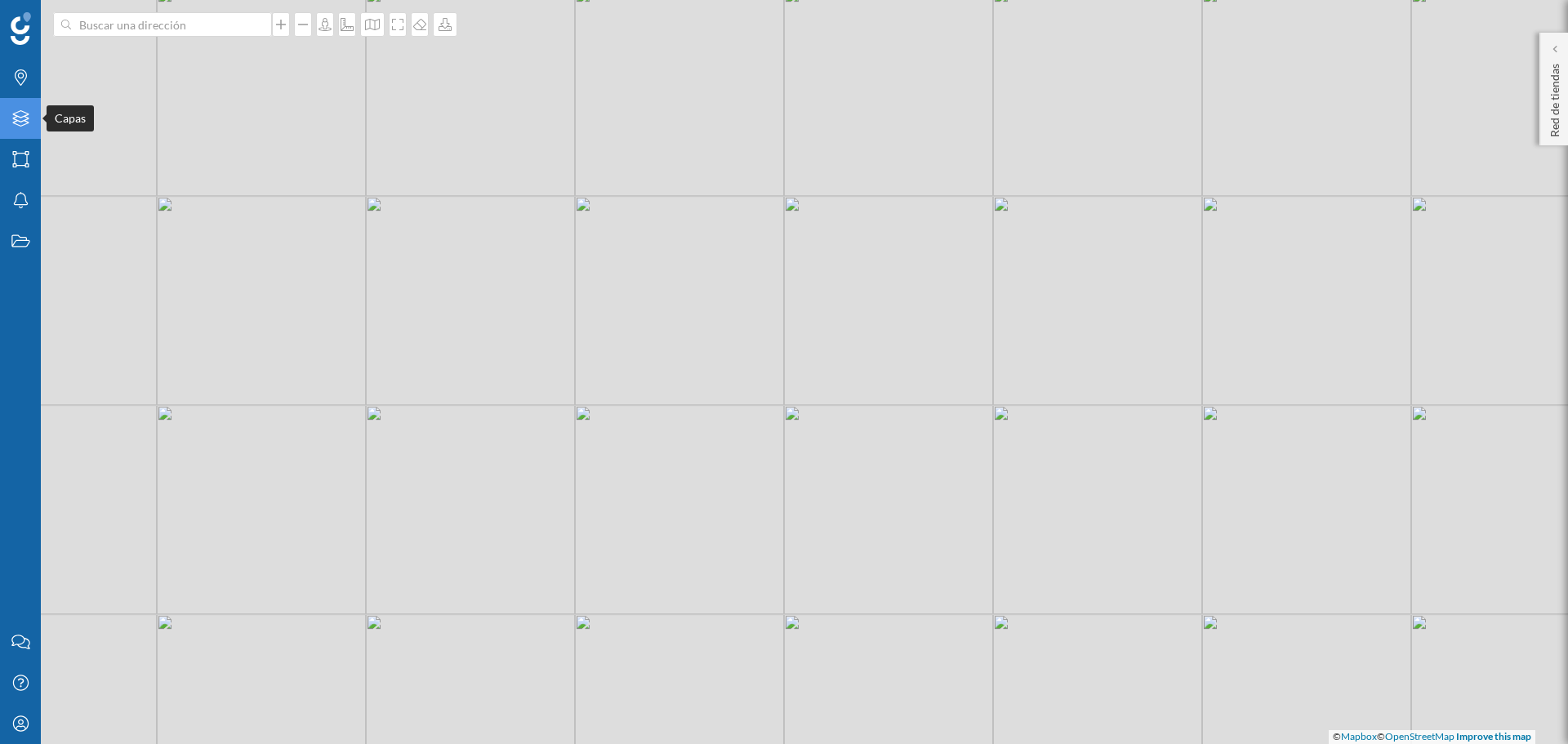 click 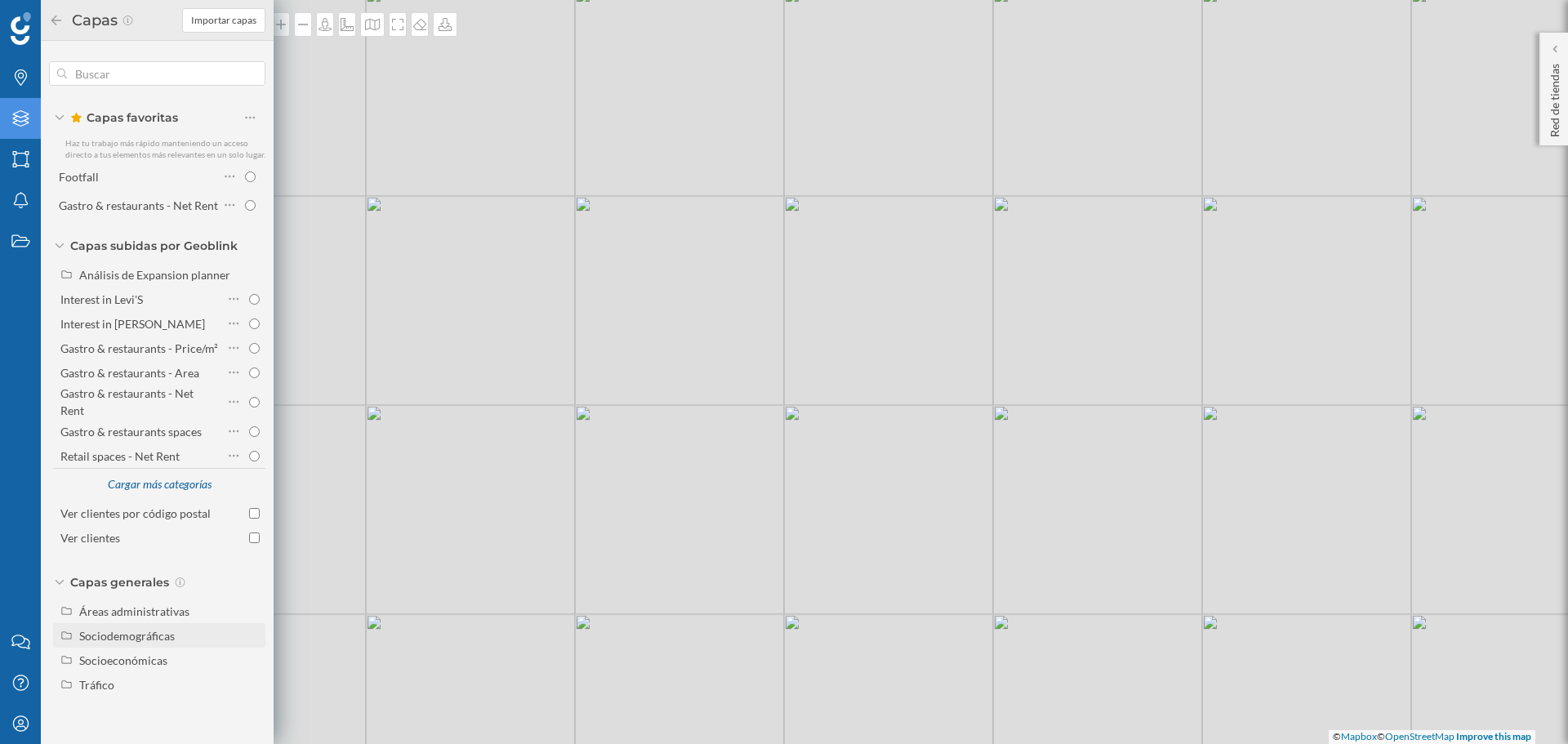 click on "Sociodemográficas" at bounding box center (169, 635) 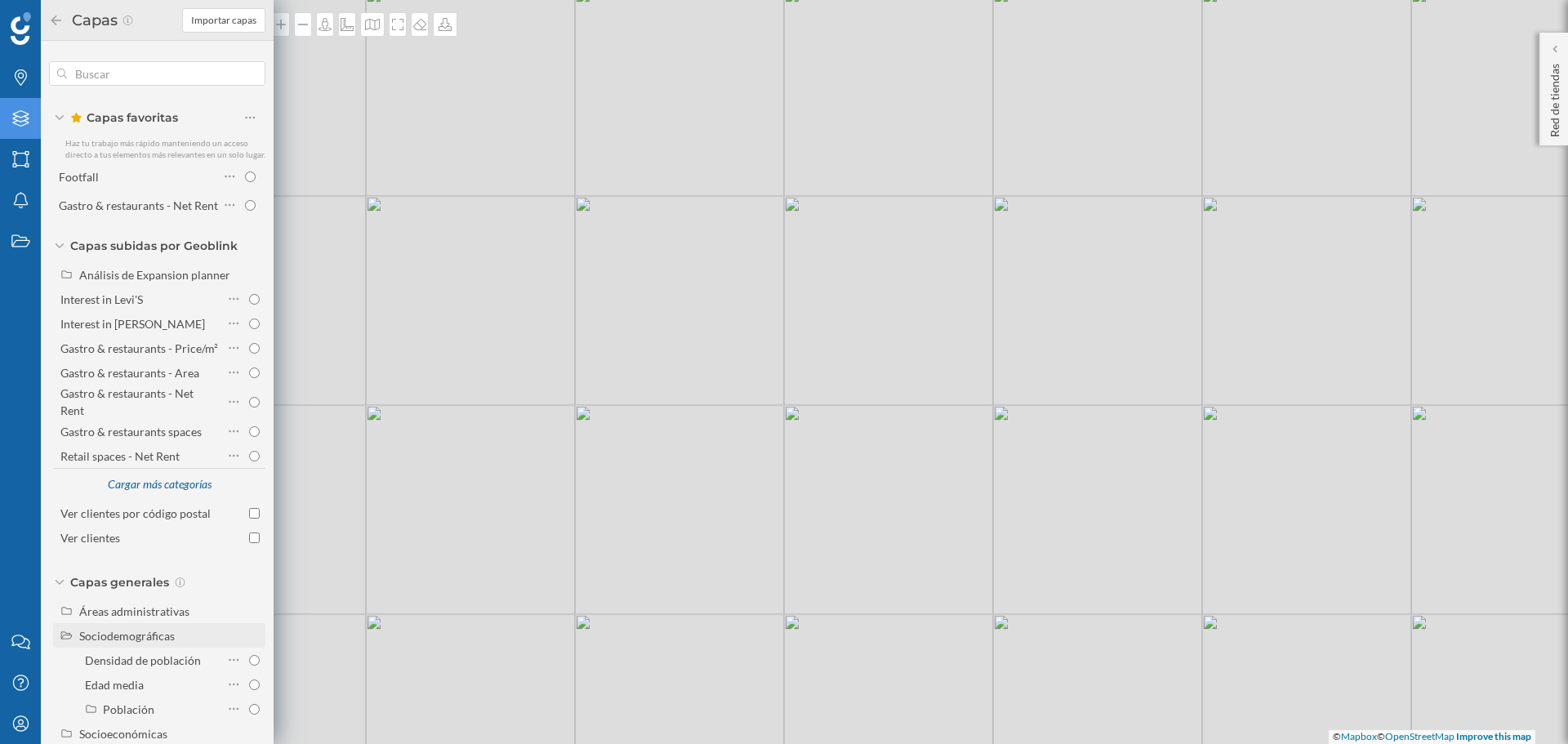 scroll, scrollTop: 82, scrollLeft: 0, axis: vertical 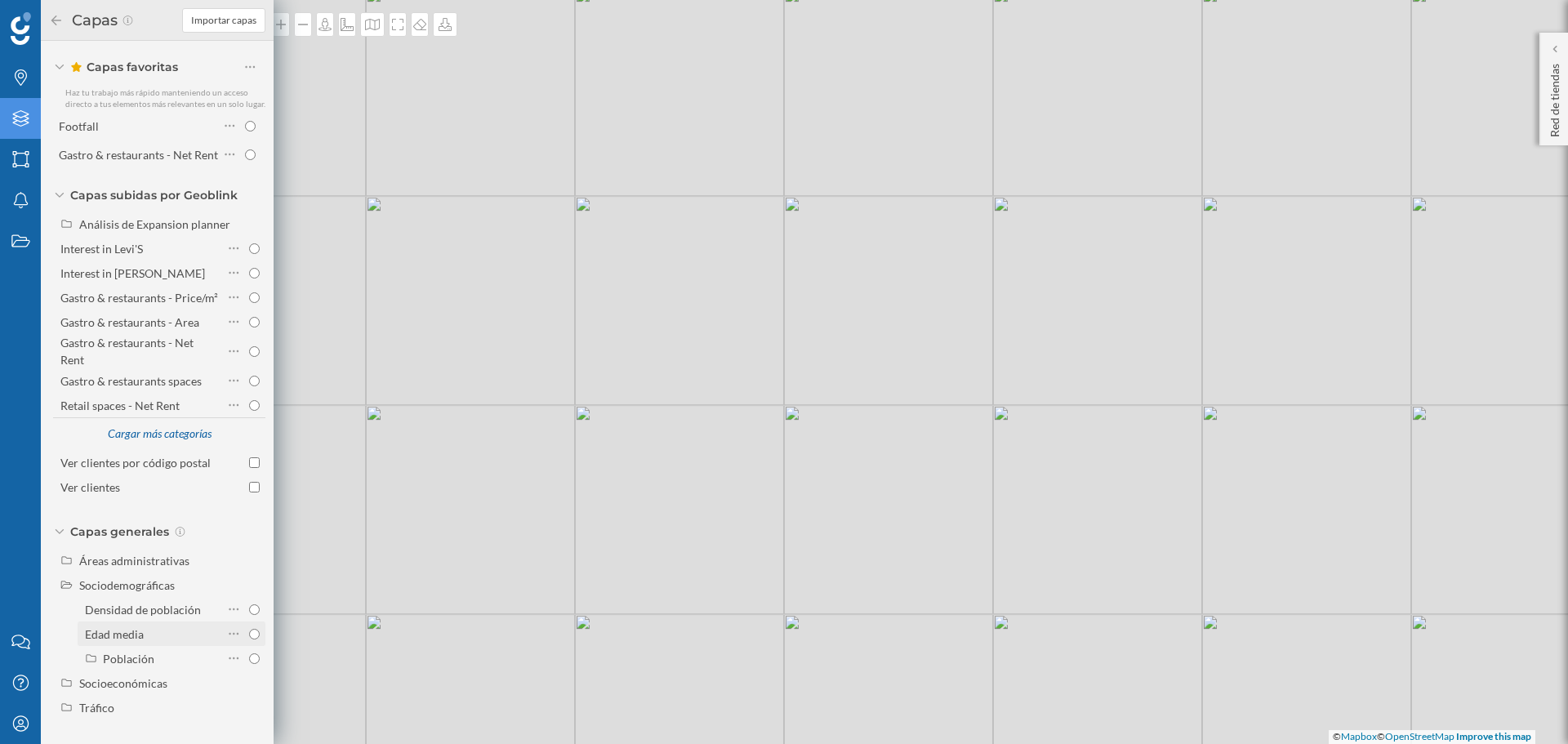 click on "Edad media" at bounding box center (254, 634) 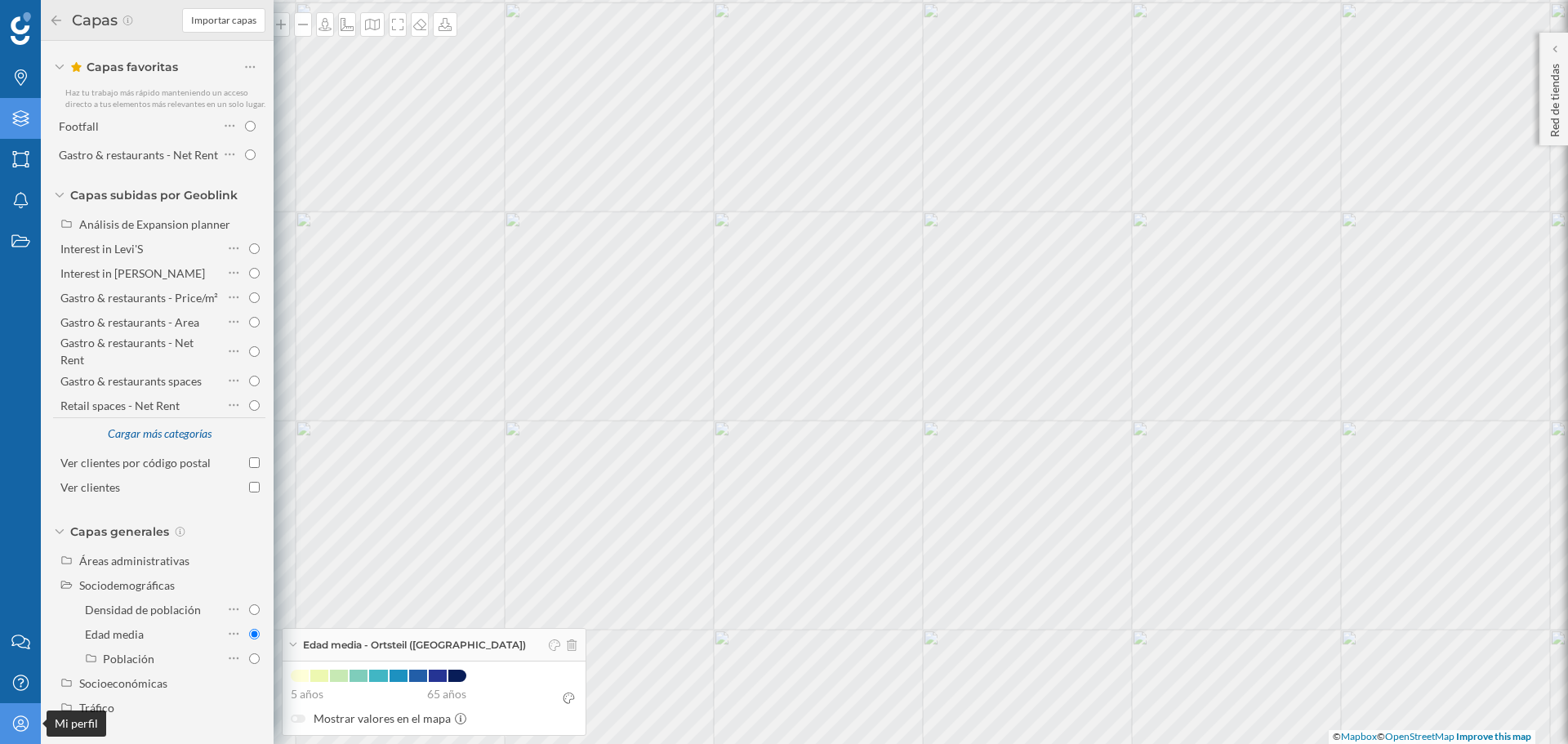 click 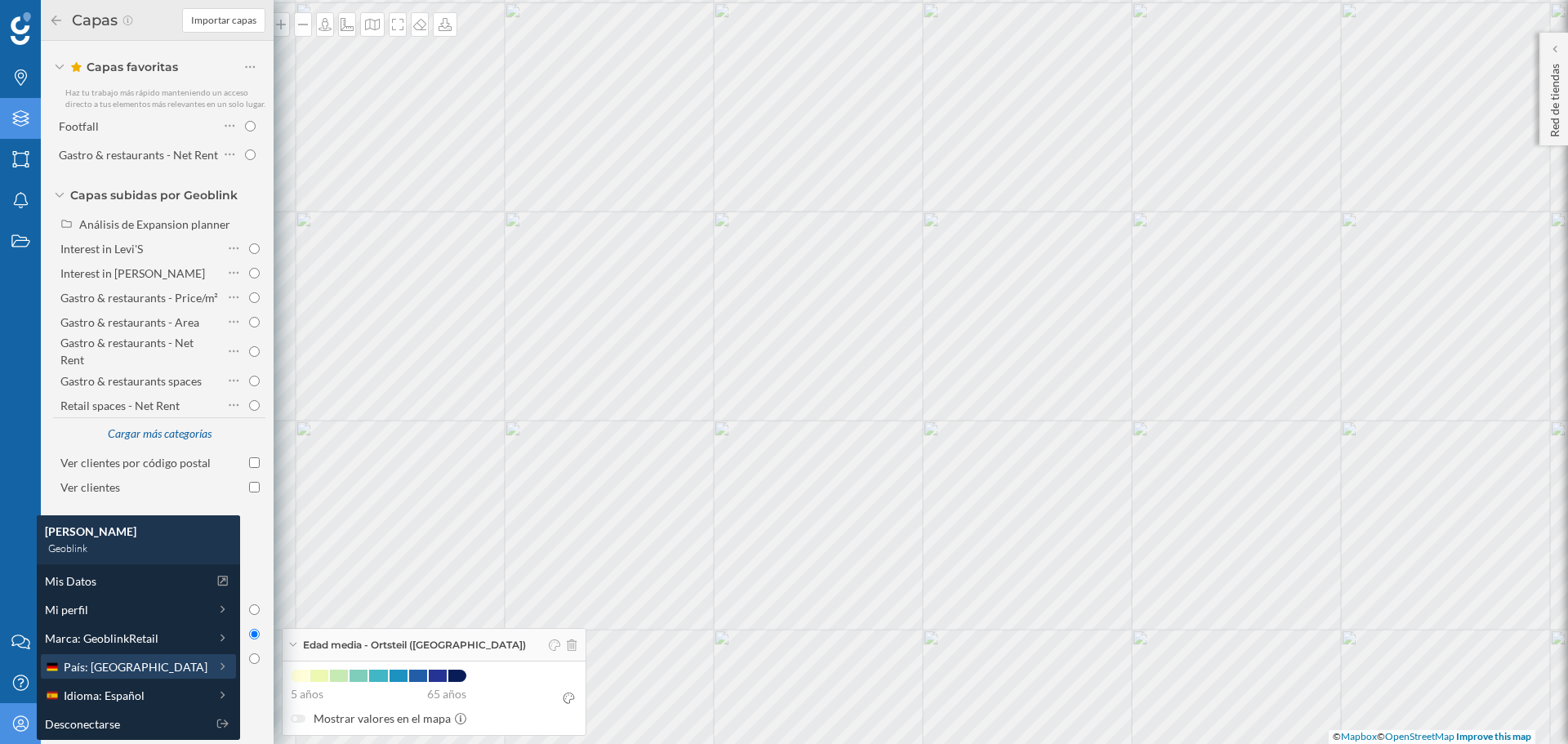 click on "País: [GEOGRAPHIC_DATA]" at bounding box center [136, 666] 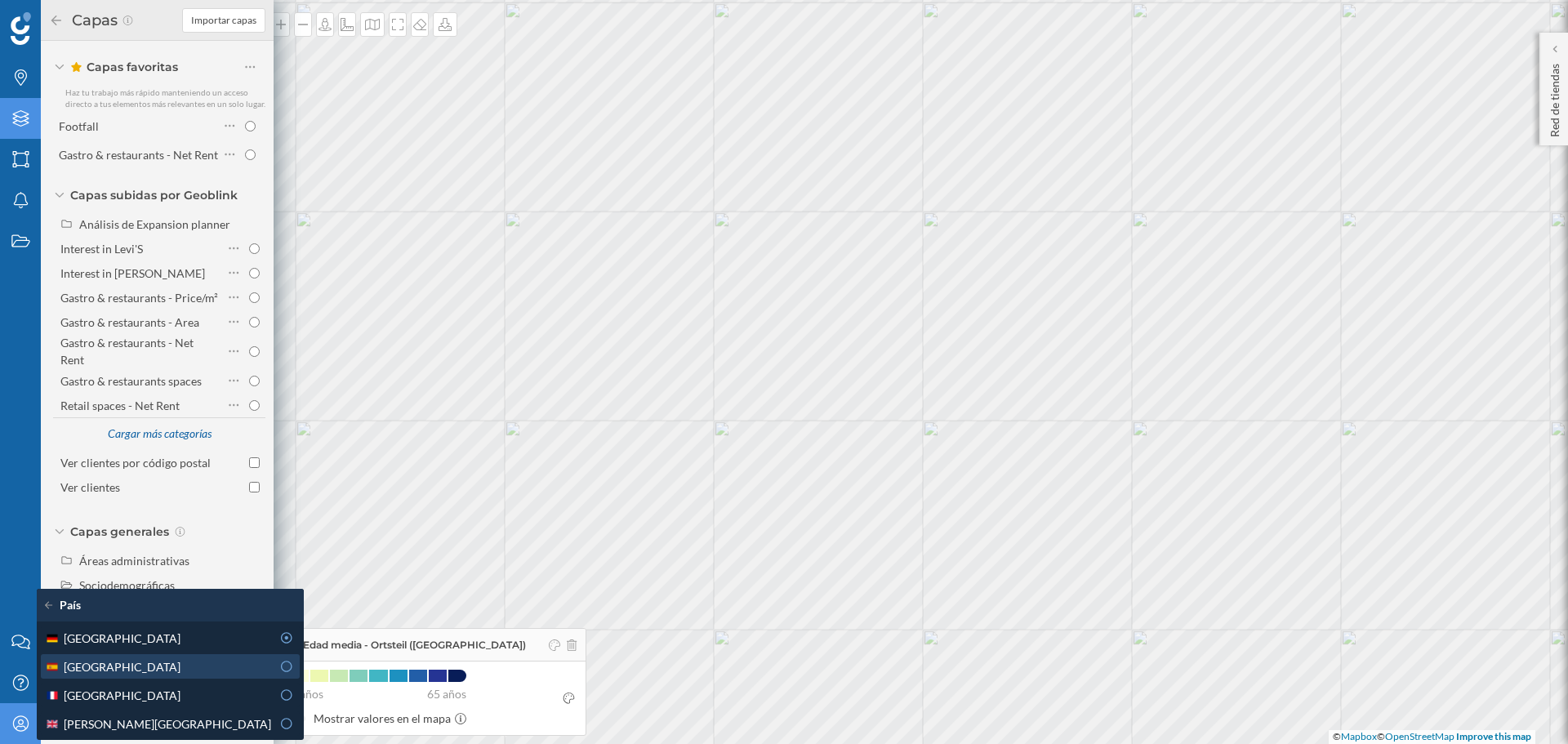 click on "[GEOGRAPHIC_DATA]" at bounding box center [158, 666] 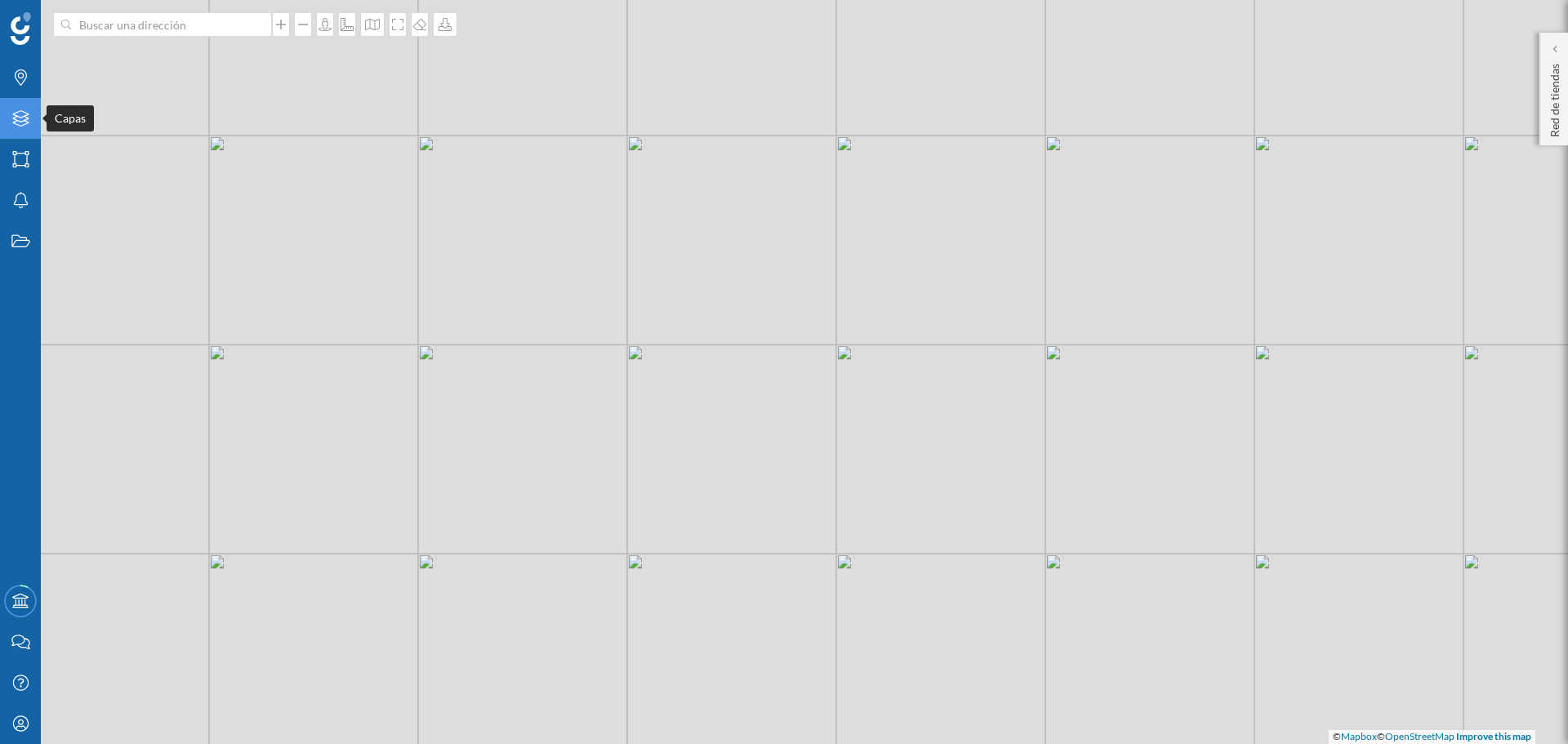 click on "Capas" 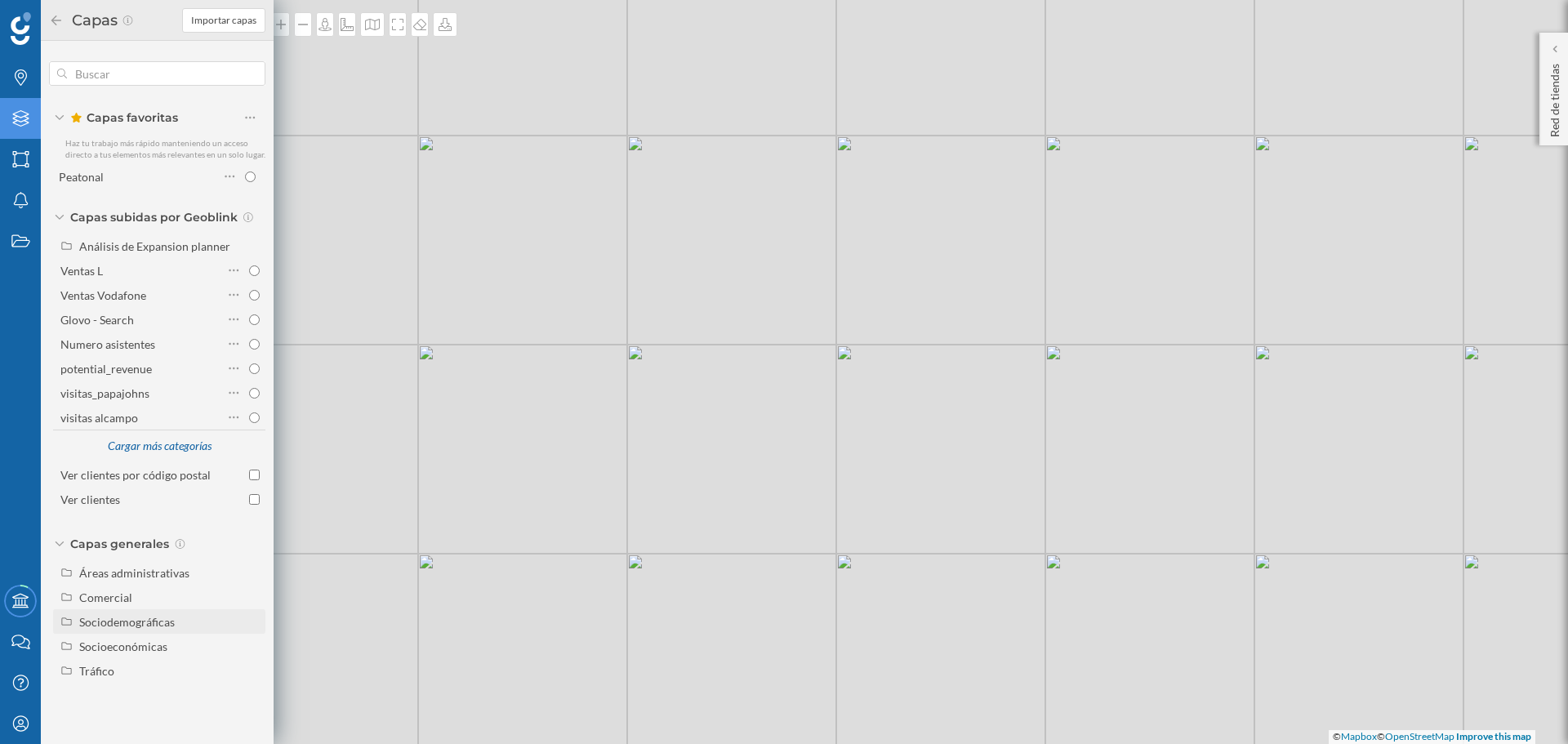 click on "Sociodemográficas" at bounding box center [169, 621] 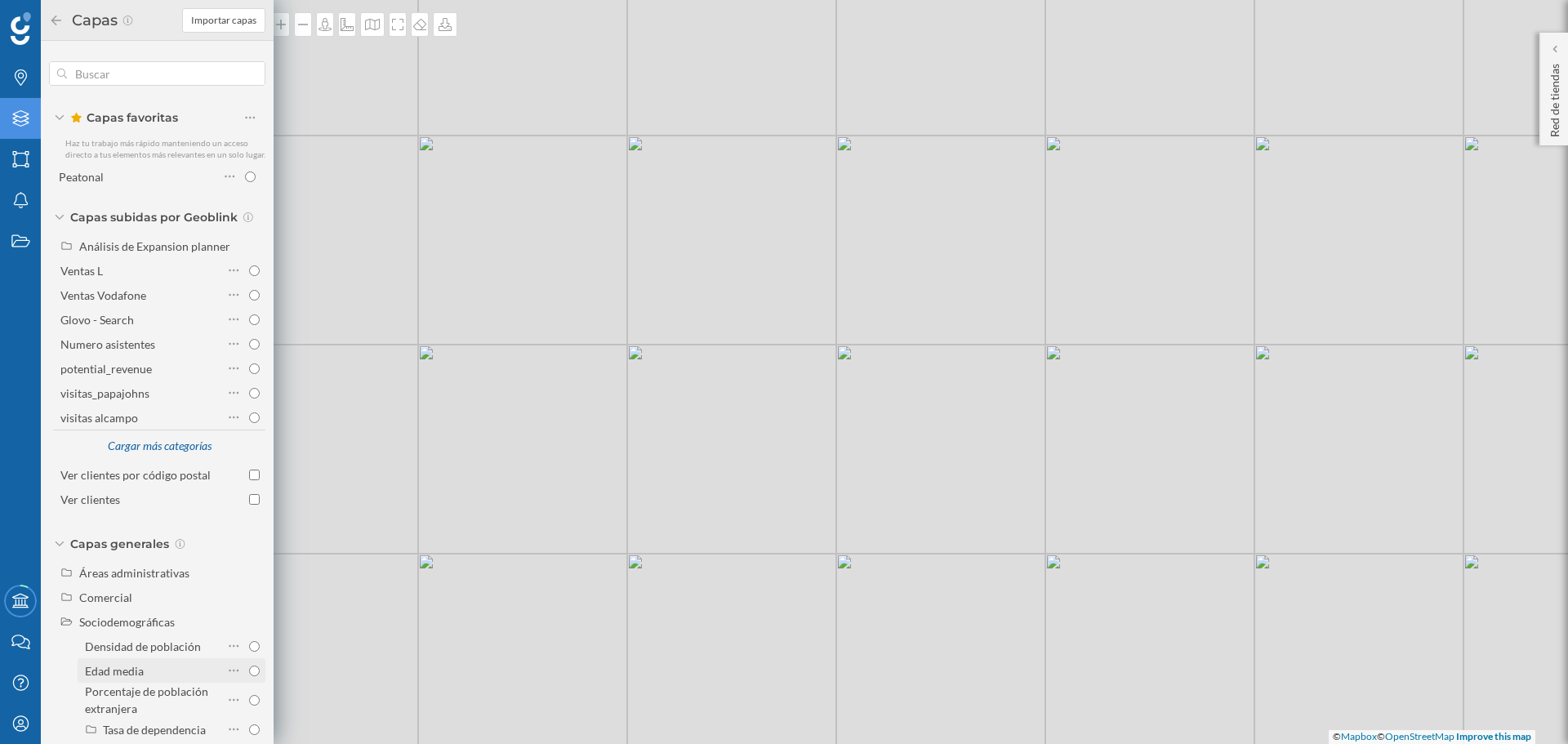 click on "Edad media" at bounding box center (254, 670) 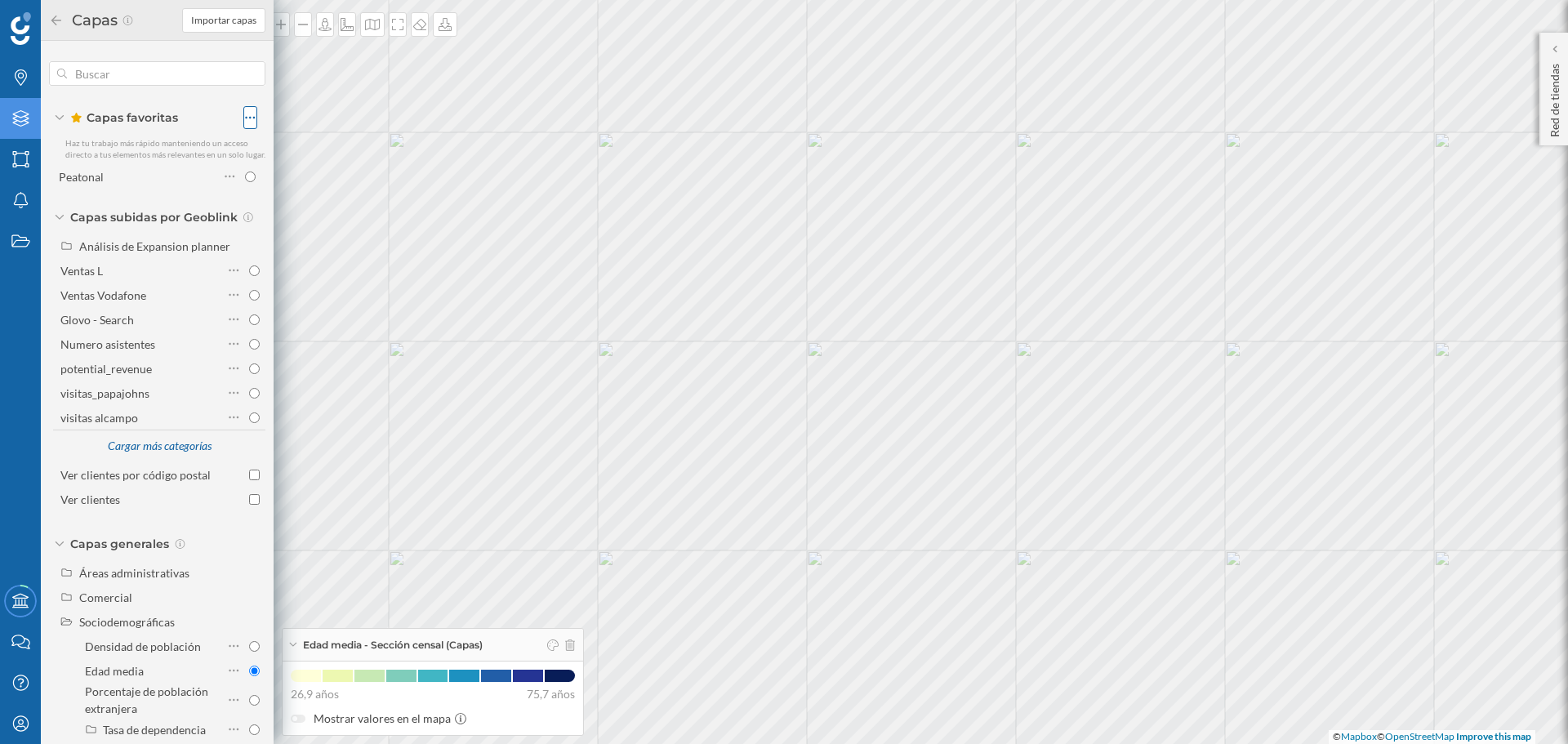 click 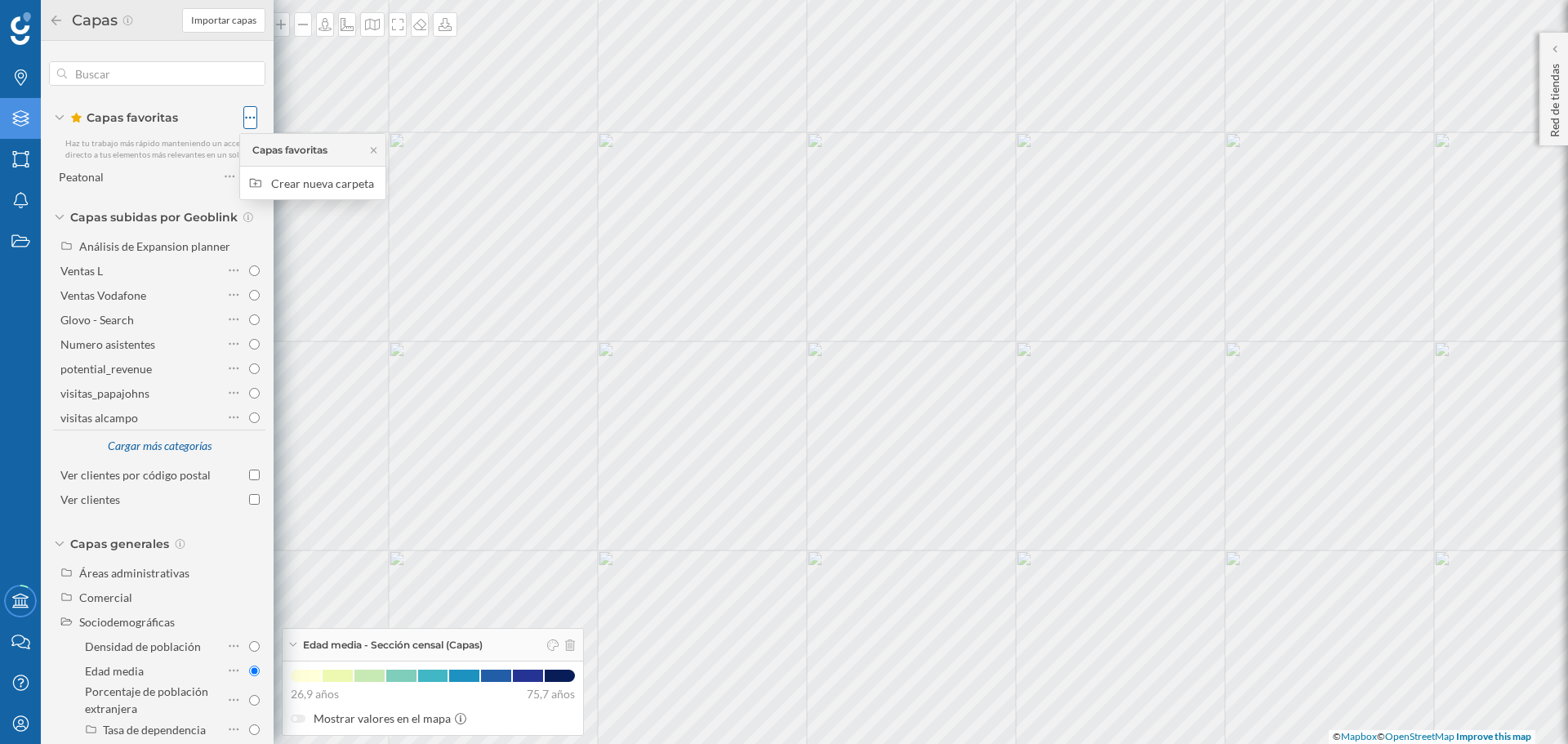 click 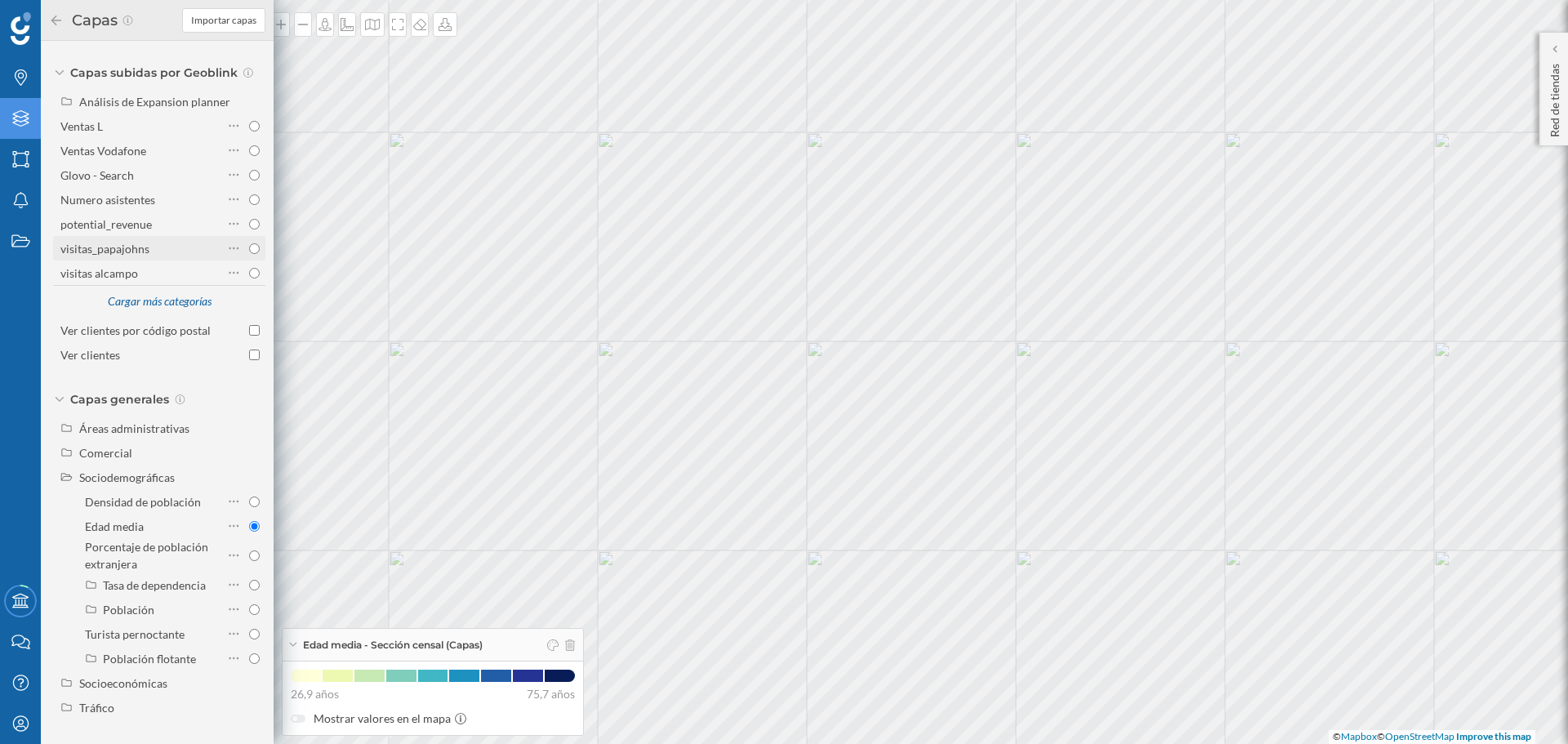 scroll, scrollTop: 156, scrollLeft: 0, axis: vertical 